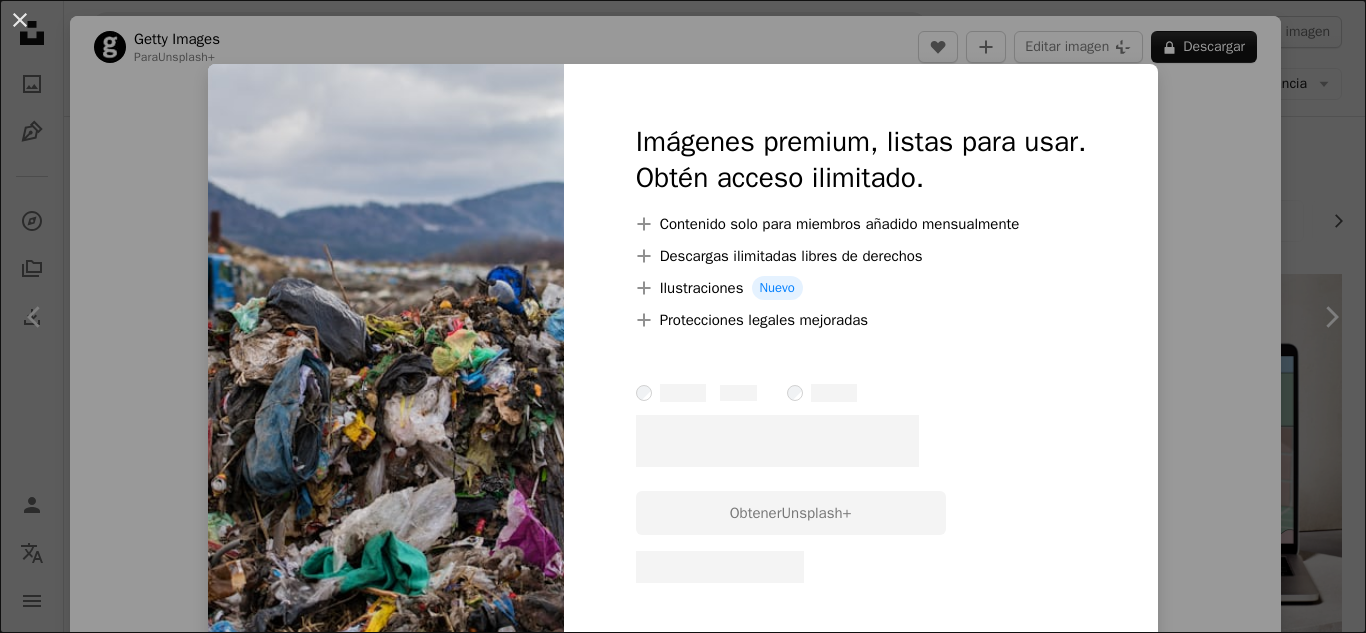 scroll, scrollTop: 700, scrollLeft: 0, axis: vertical 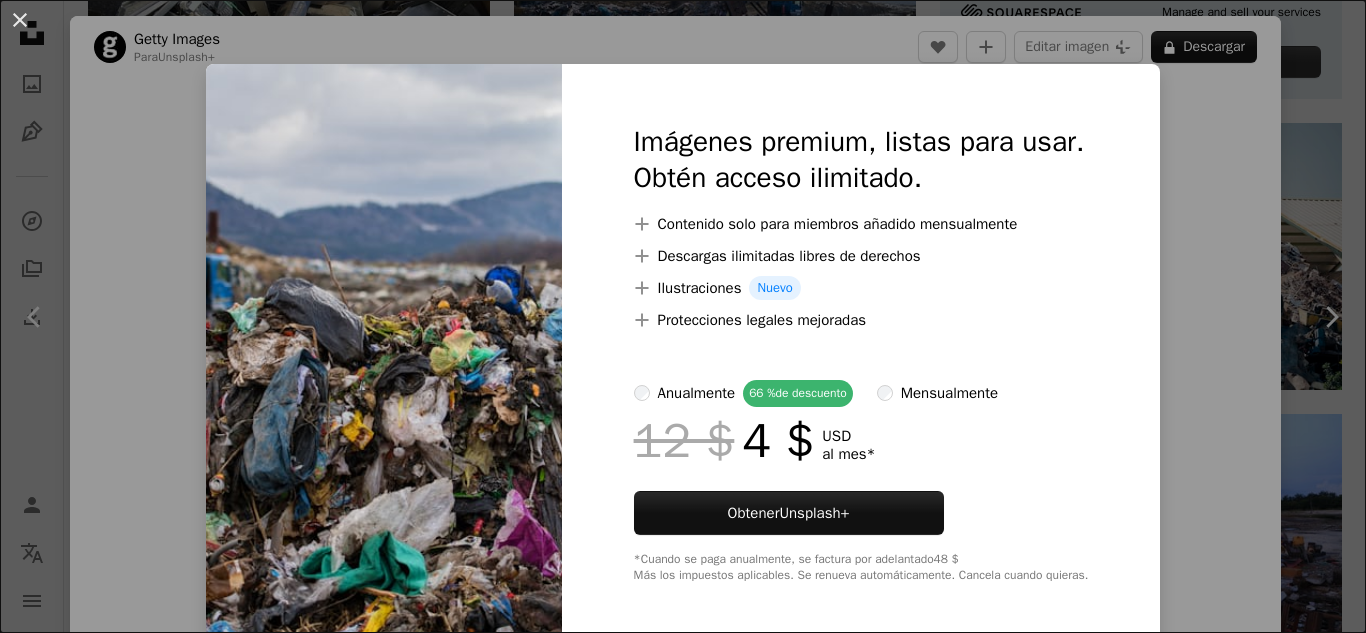 click on "An X shape Imágenes premium, listas para usar. Obtén acceso ilimitado. A plus sign Contenido solo para miembros añadido mensualmente A plus sign Descargas ilimitadas libres de derechos A plus sign Ilustraciones  Nuevo A plus sign Protecciones legales mejoradas anualmente 66 %  de descuento mensualmente 12 $   4 $ USD al mes * Obtener  Unsplash+ *Cuando se paga anualmente, se factura por adelantado  48 $ Más los impuestos aplicables. Se renueva automáticamente. Cancela cuando quieras." at bounding box center (683, 316) 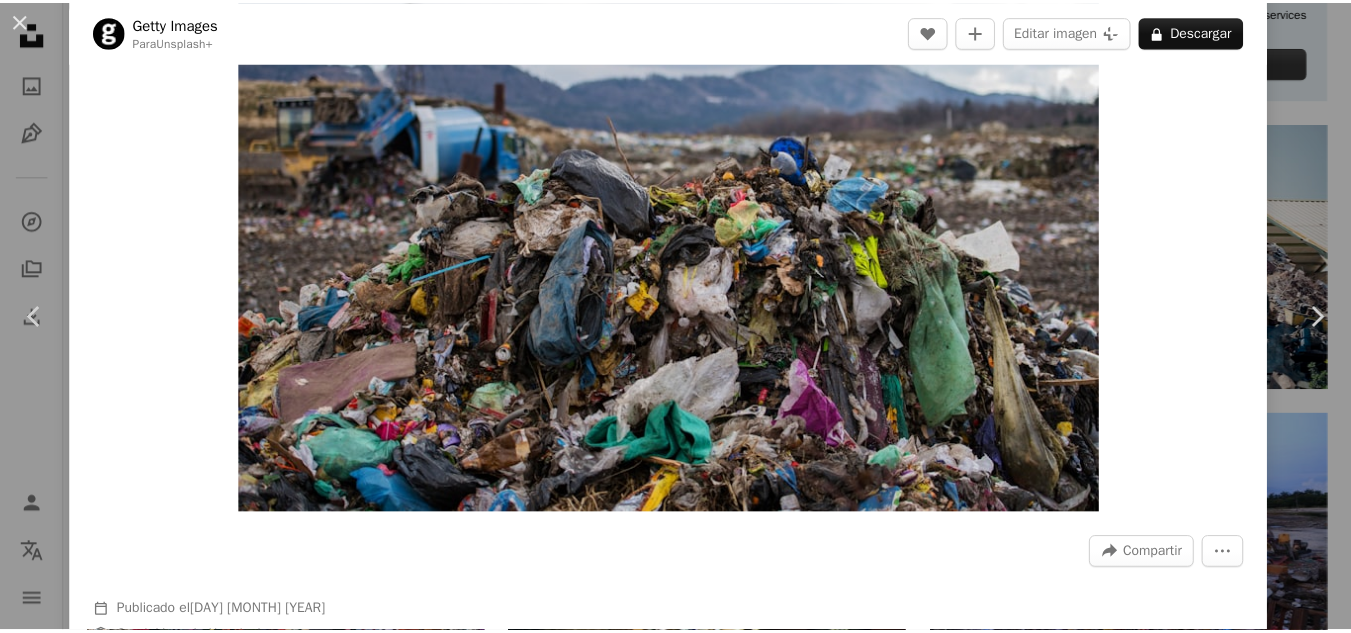 scroll, scrollTop: 100, scrollLeft: 0, axis: vertical 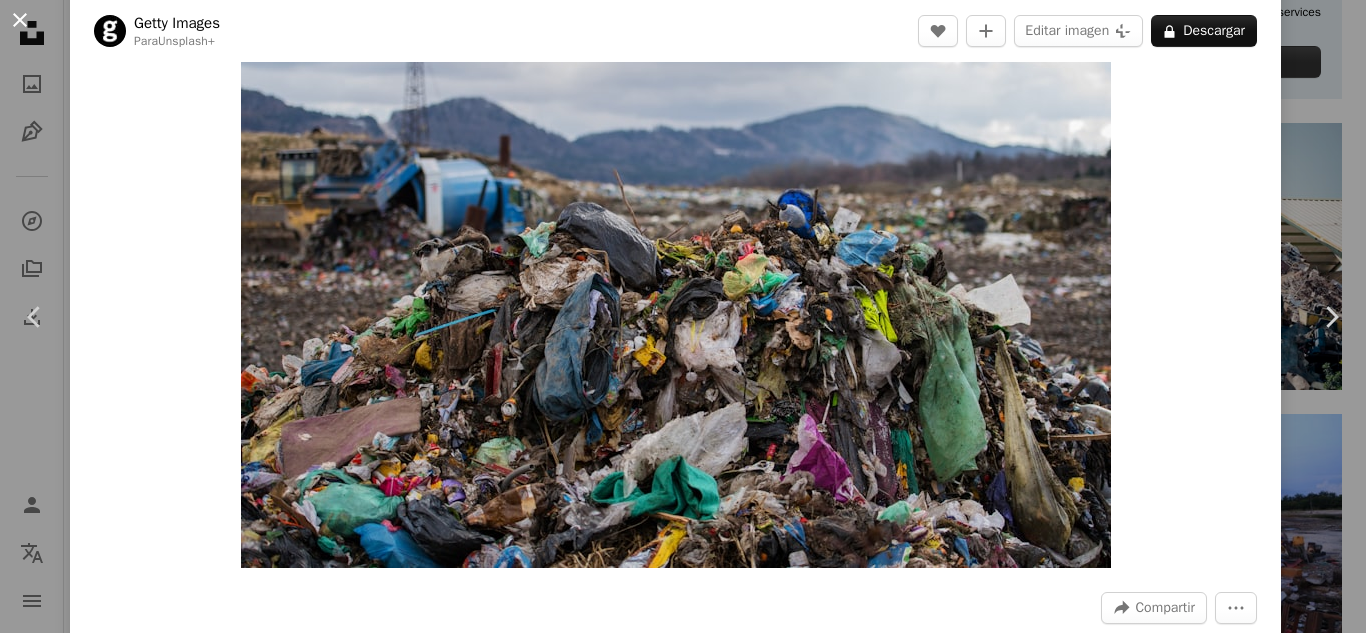 click on "An X shape" at bounding box center [20, 20] 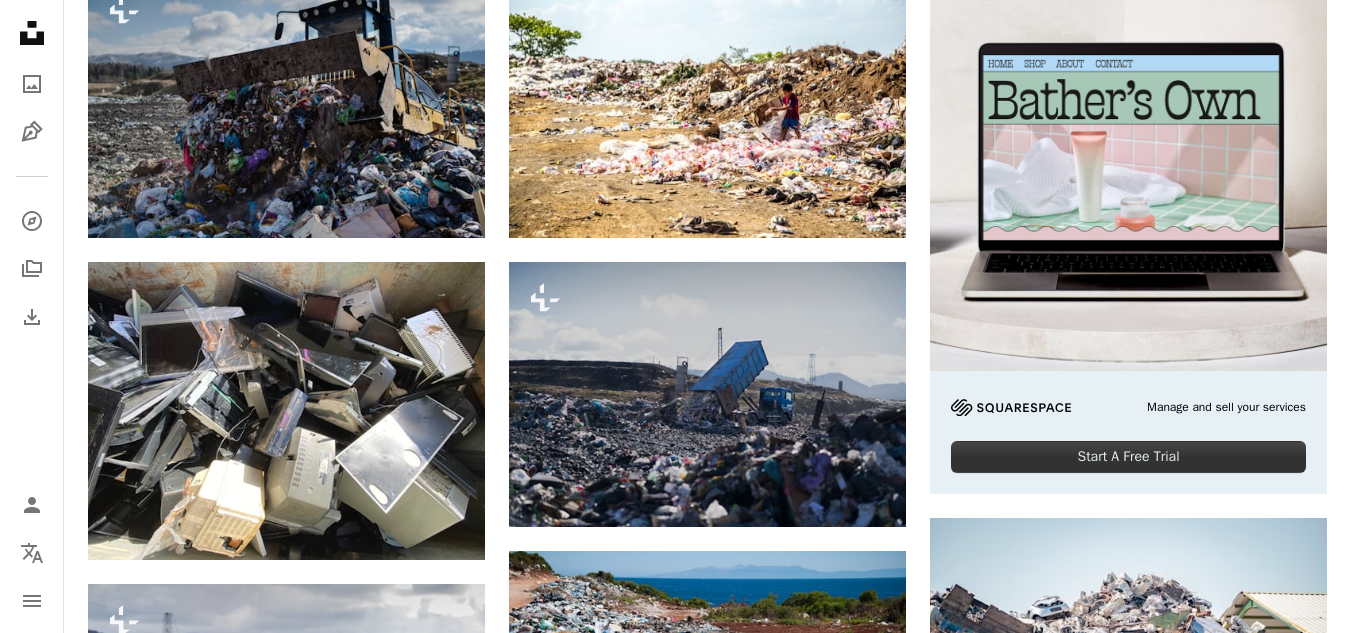 scroll, scrollTop: 0, scrollLeft: 0, axis: both 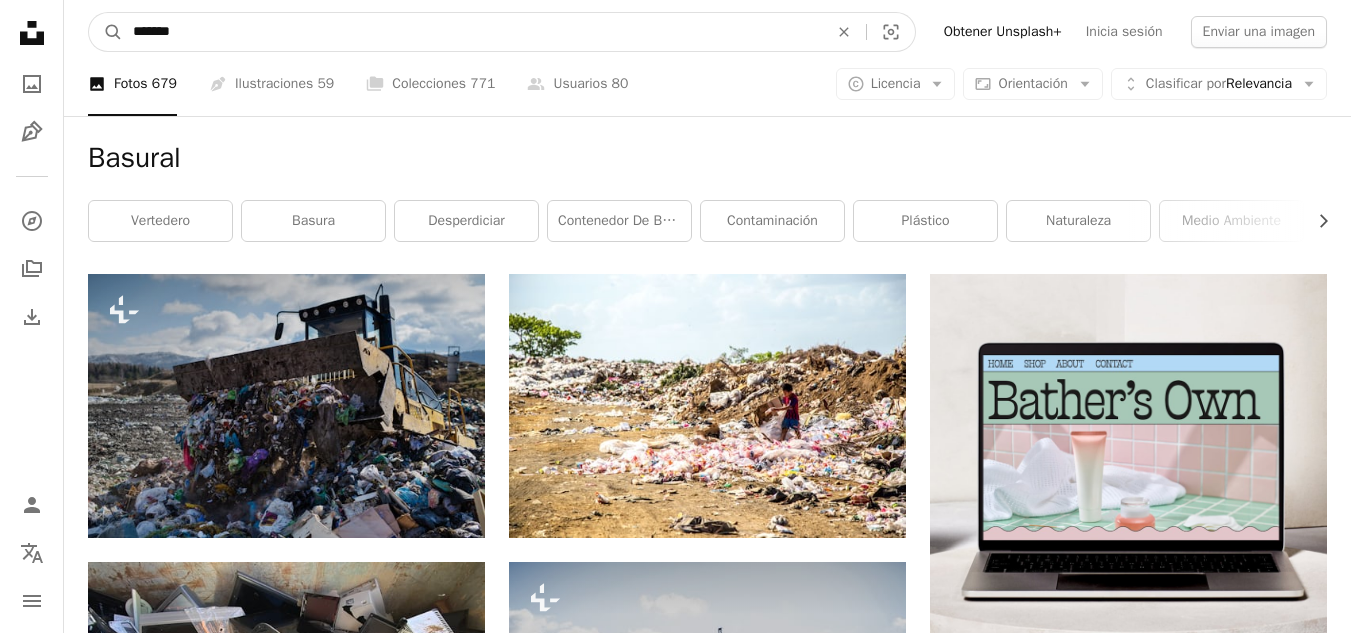 click on "*******" at bounding box center (472, 32) 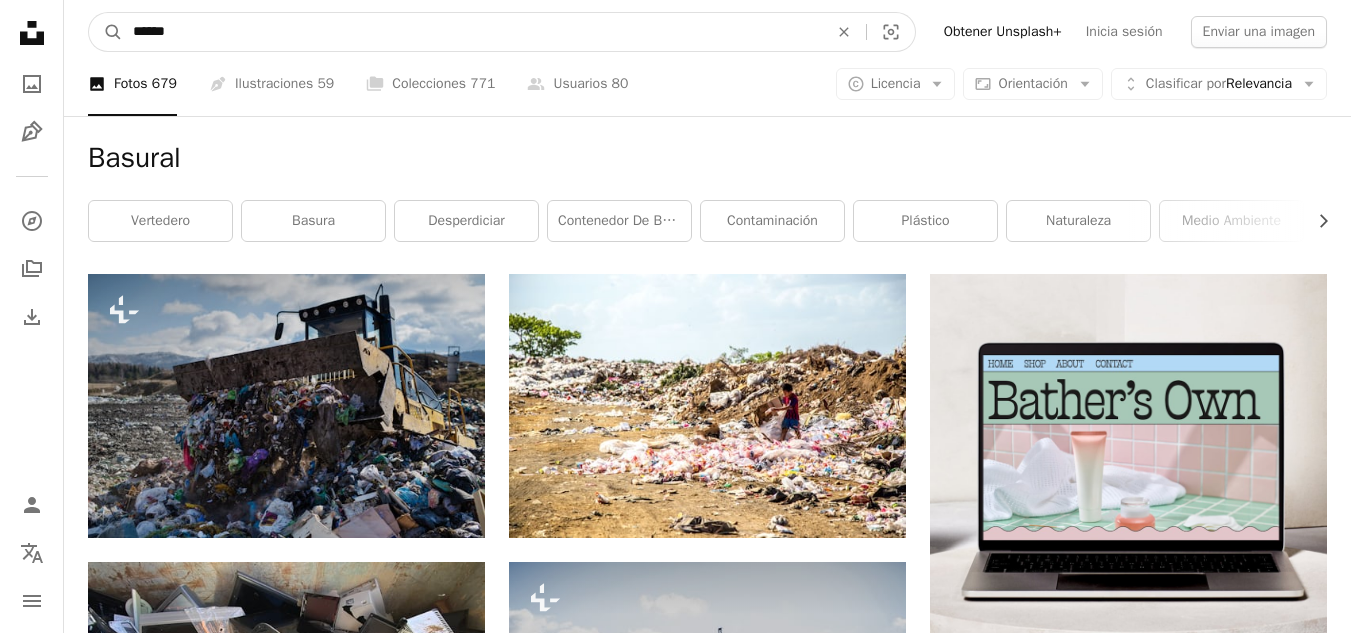 click on "A magnifying glass" at bounding box center (106, 32) 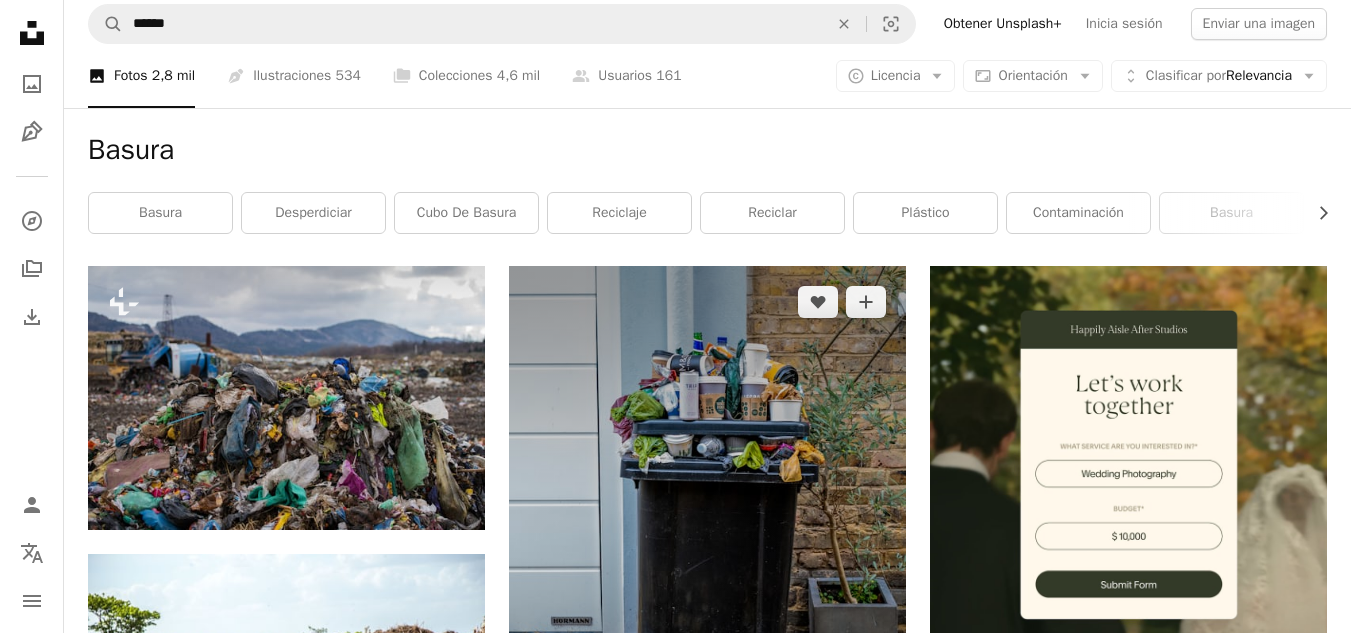 scroll, scrollTop: 0, scrollLeft: 0, axis: both 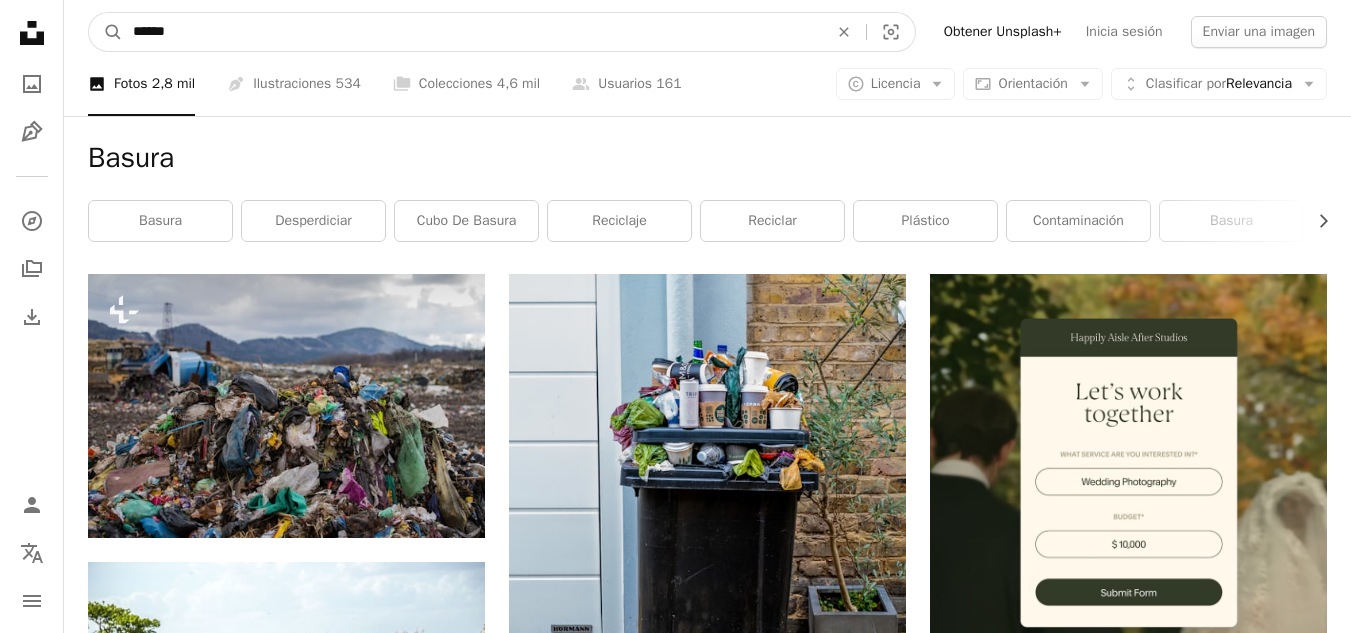 click on "******" at bounding box center [472, 32] 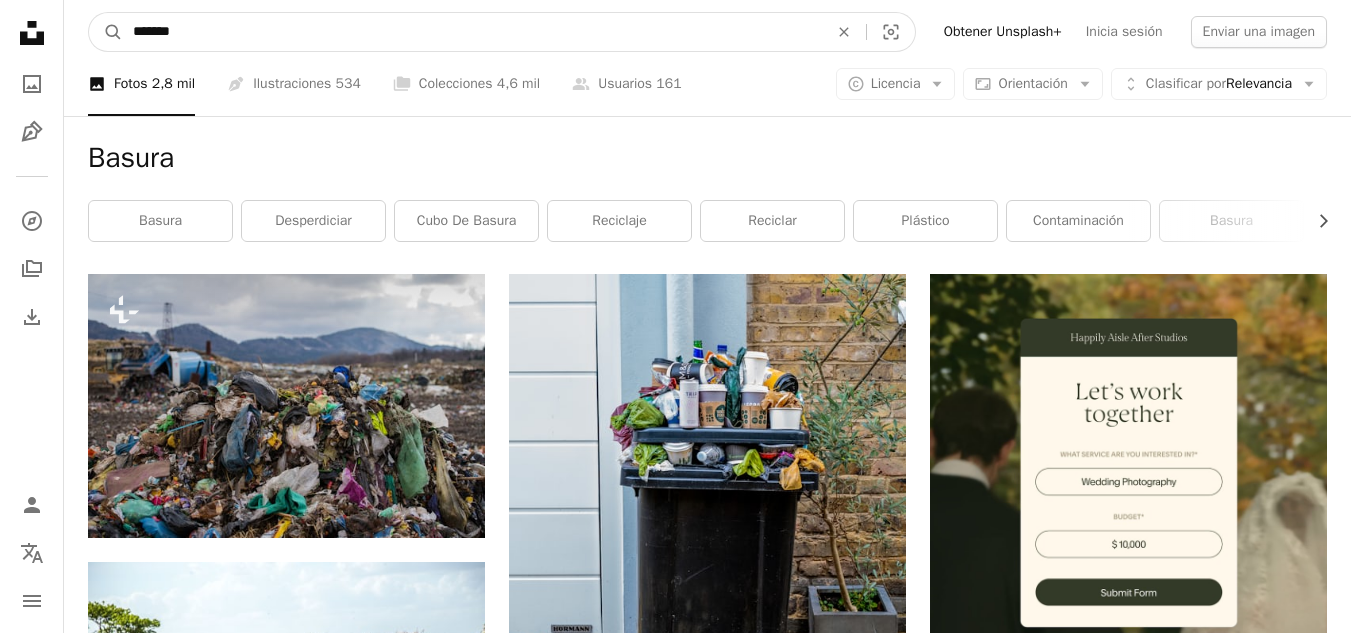 type on "*******" 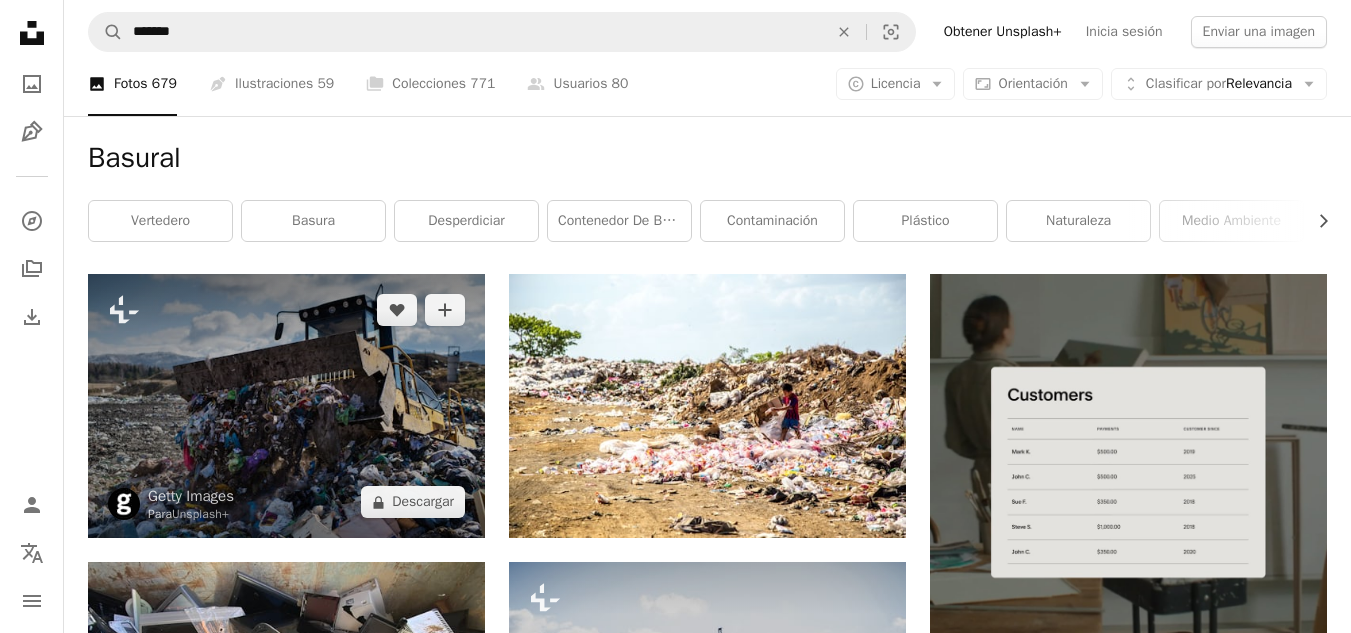 click at bounding box center (286, 406) 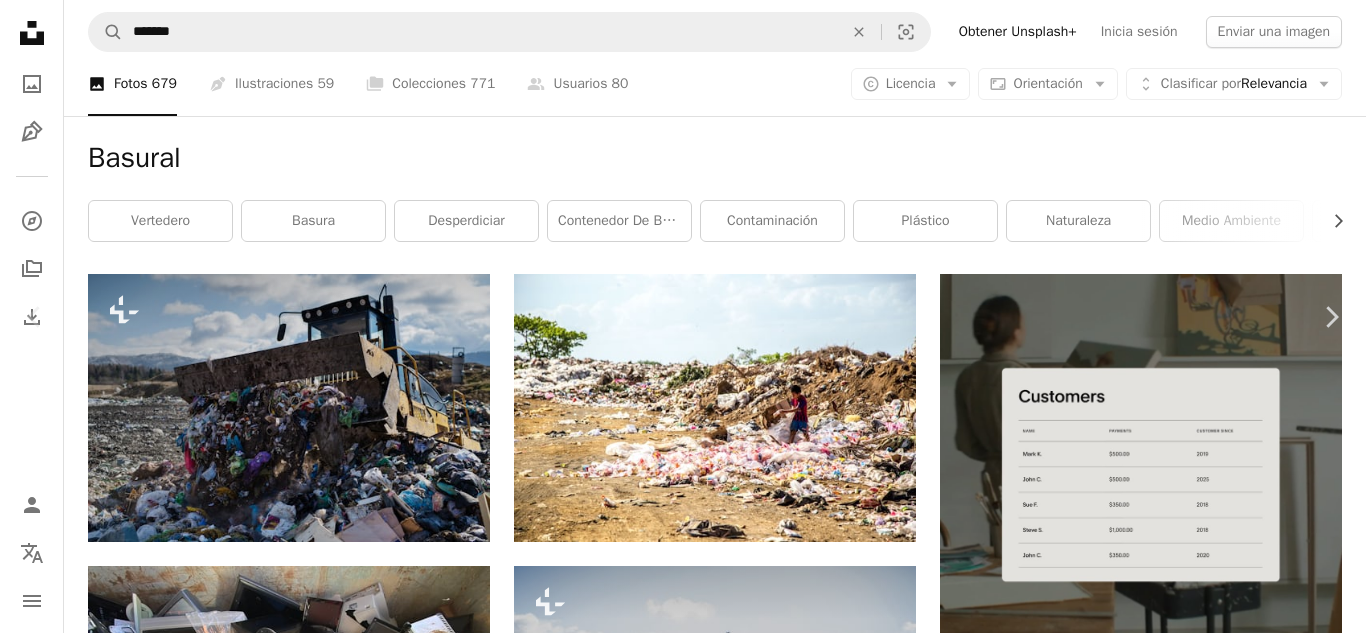 click on "An X shape" at bounding box center (20, 20) 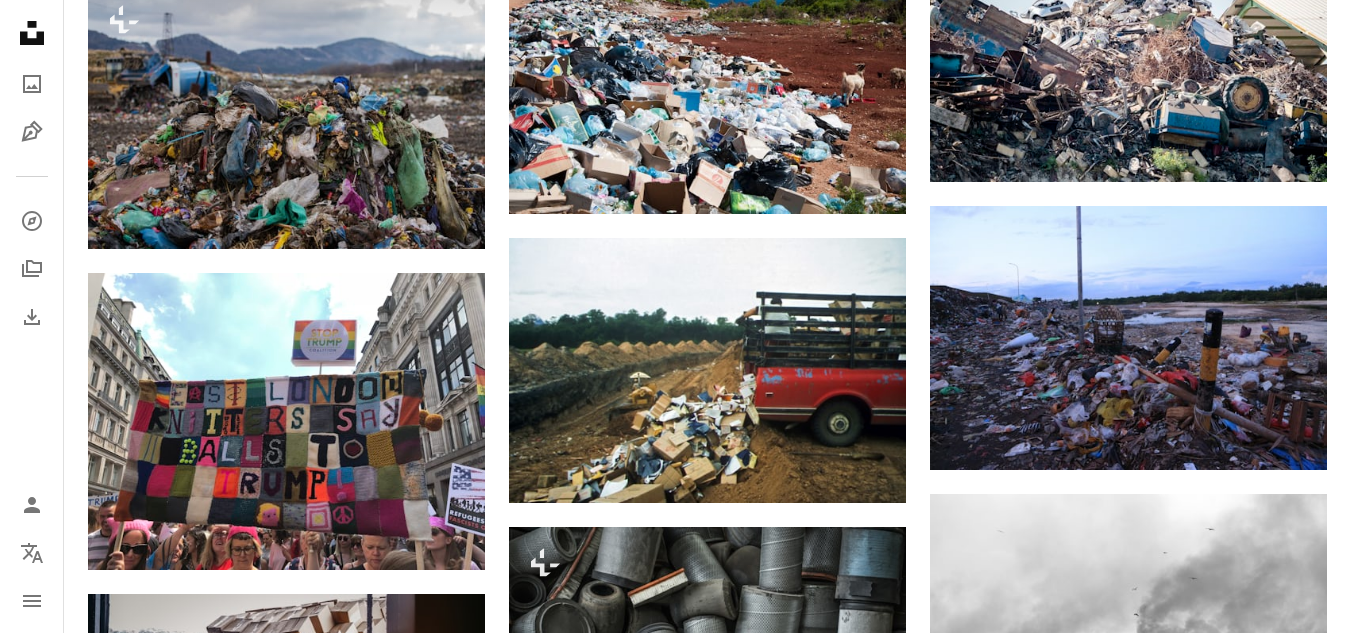 scroll, scrollTop: 1000, scrollLeft: 0, axis: vertical 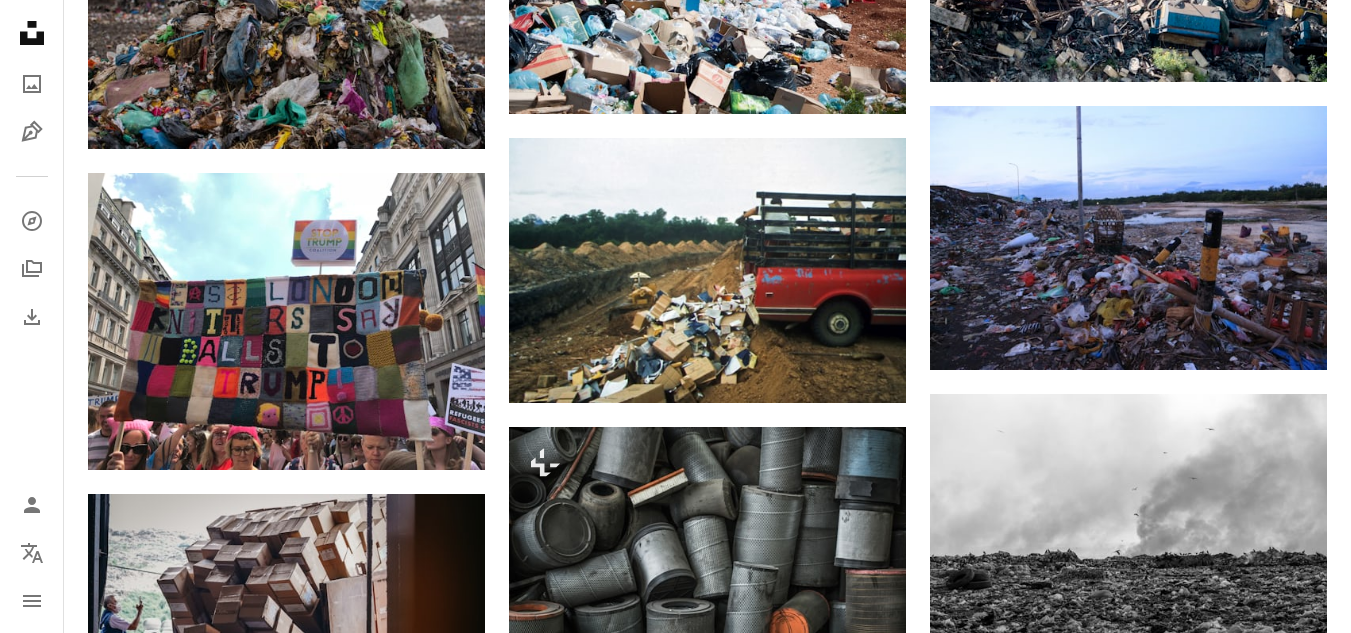 click at bounding box center [1128, 832] 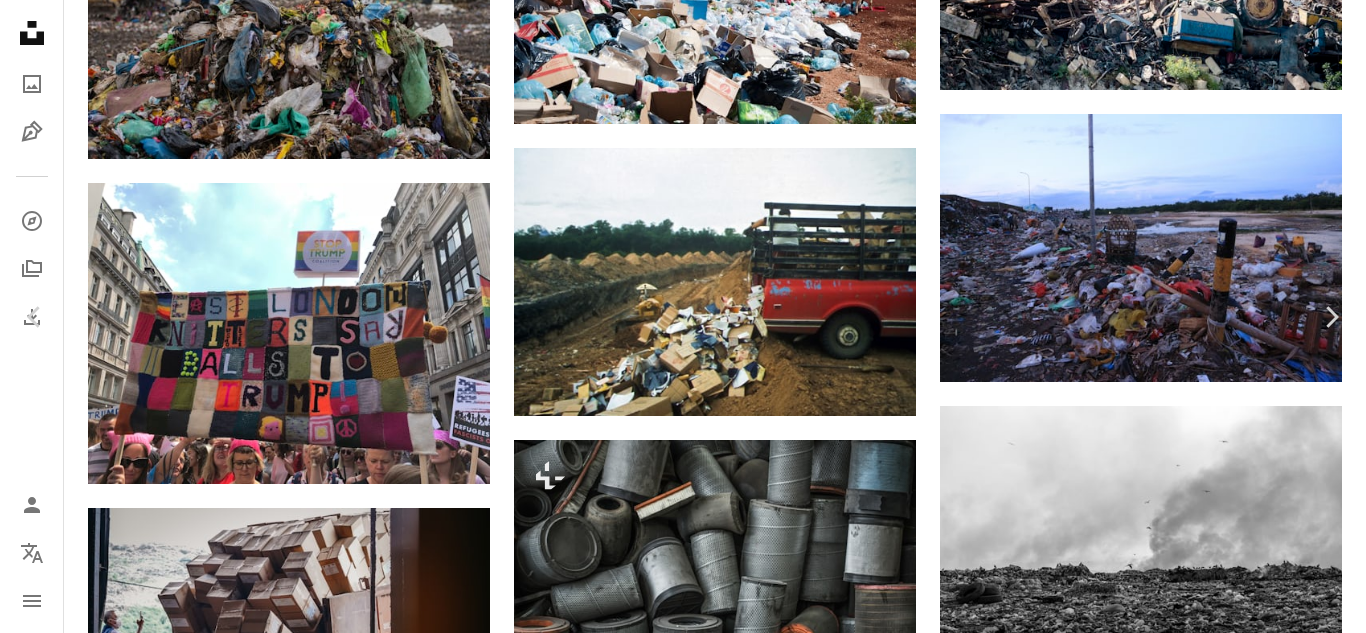 click on "An X shape" at bounding box center (20, 20) 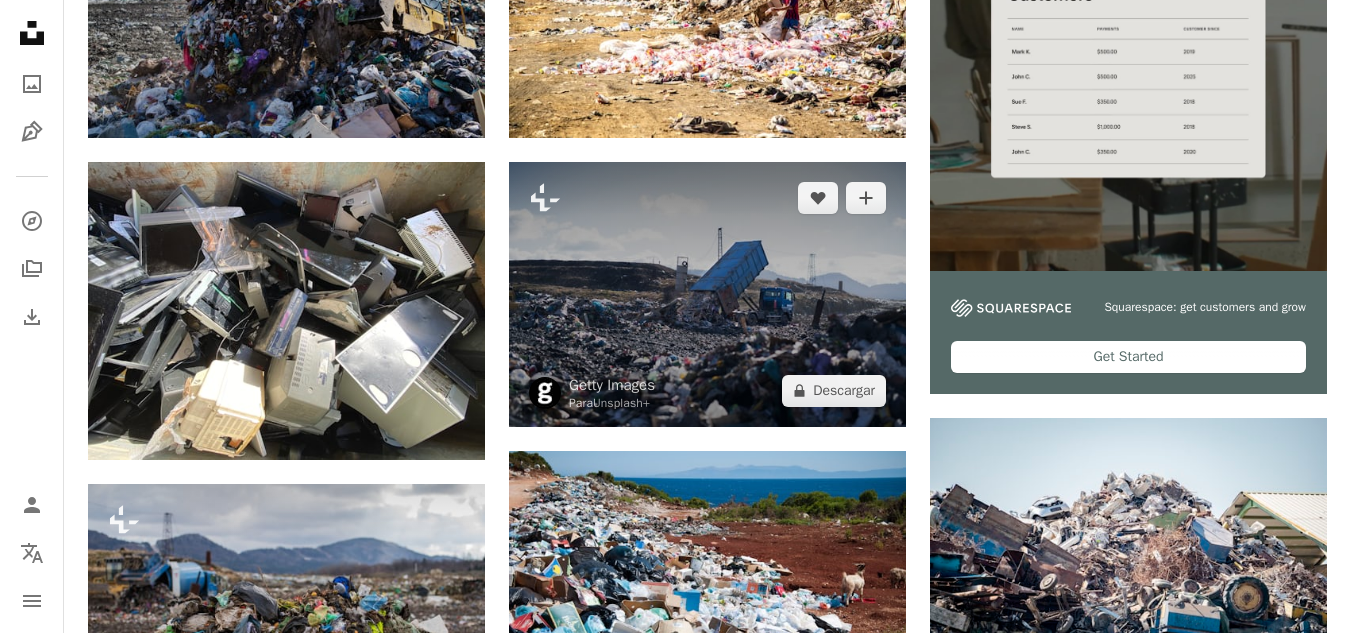 scroll, scrollTop: 0, scrollLeft: 0, axis: both 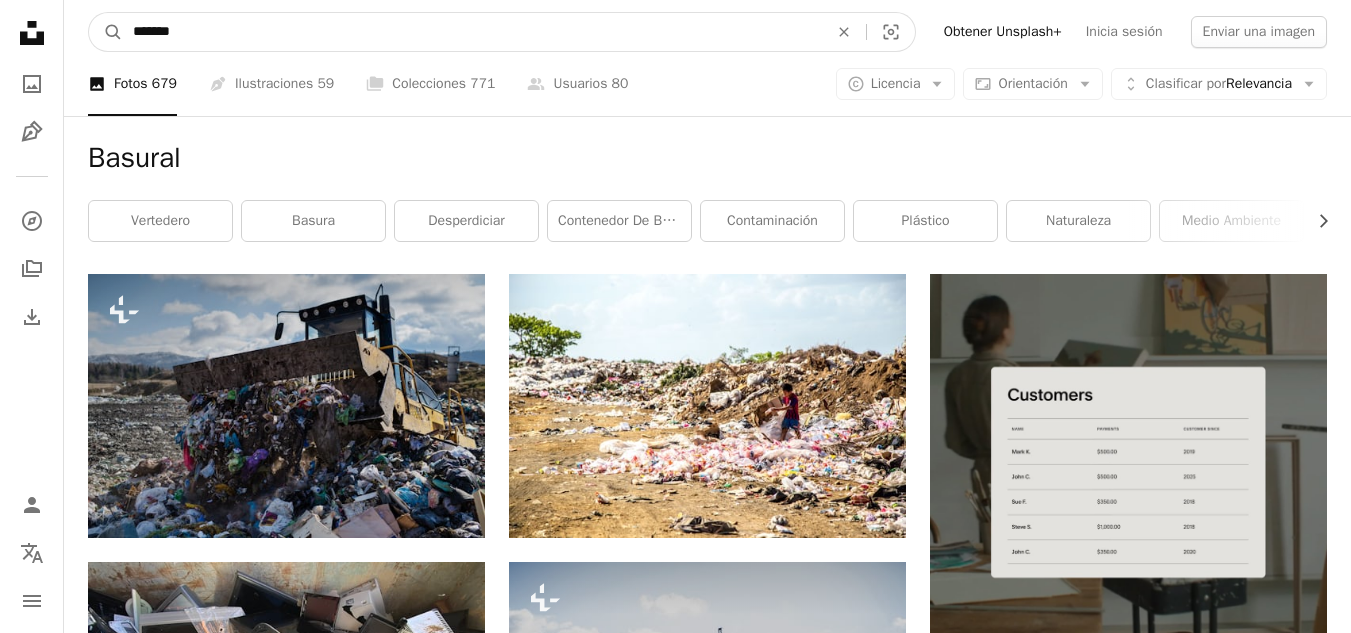 click on "*******" at bounding box center [472, 32] 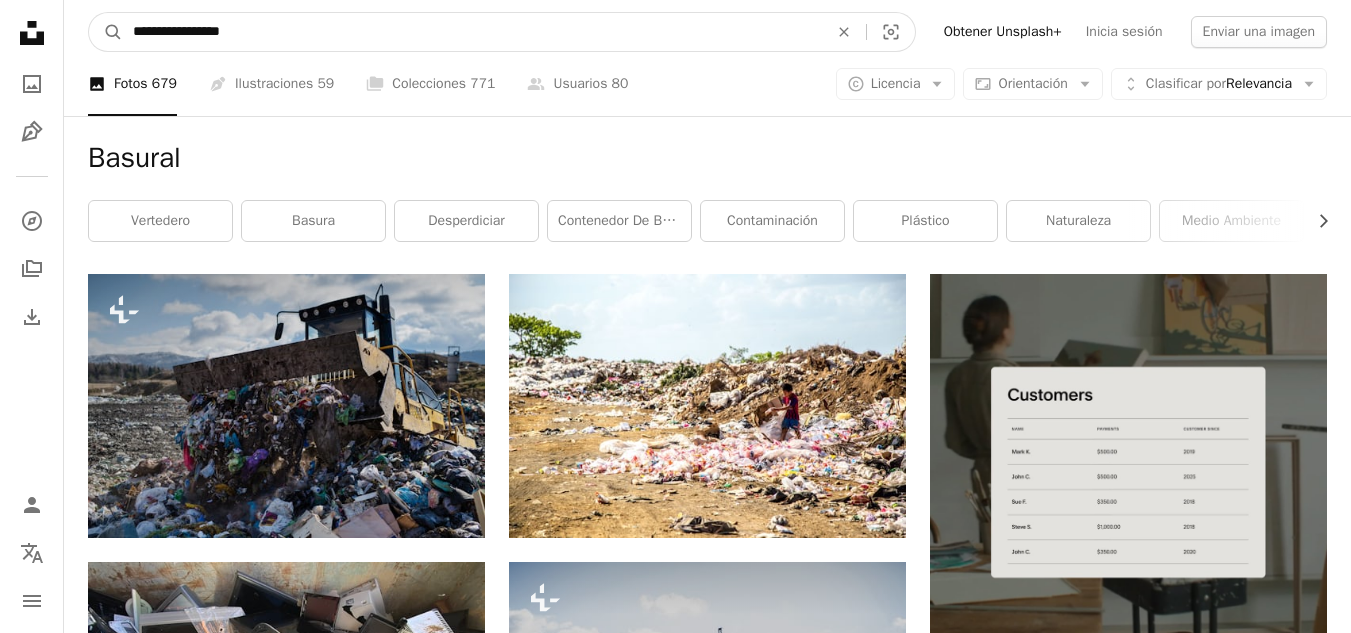 type on "**********" 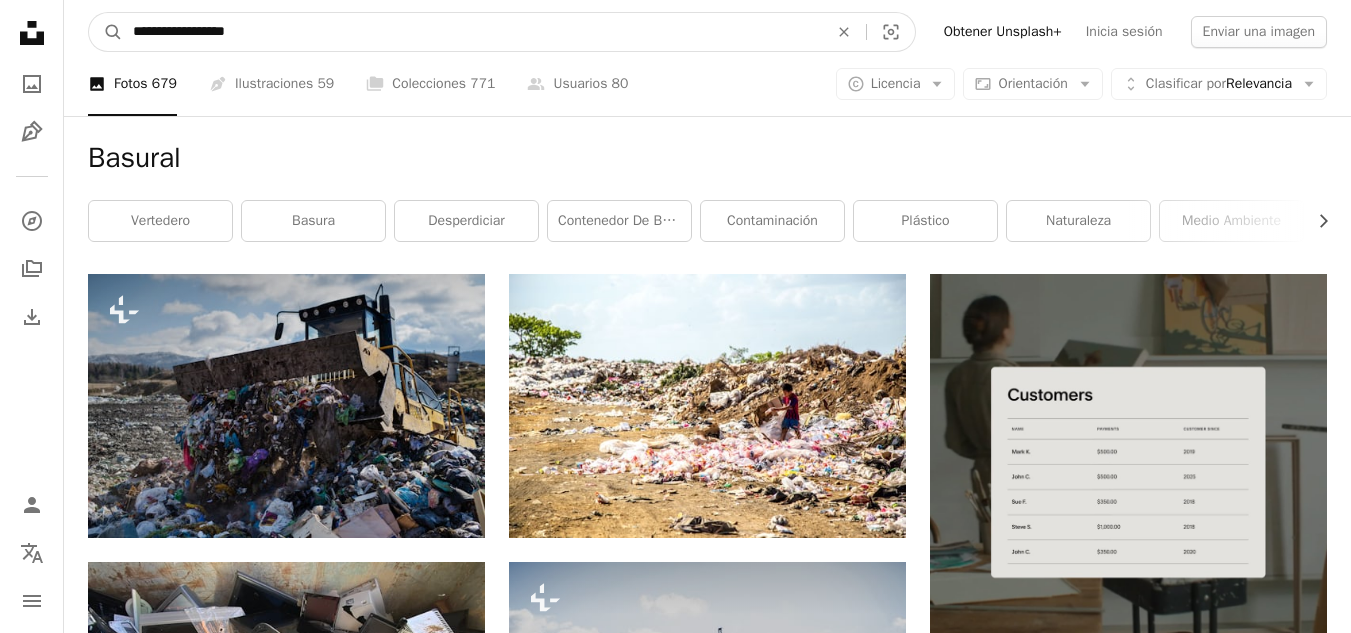 click on "A magnifying glass" at bounding box center (106, 32) 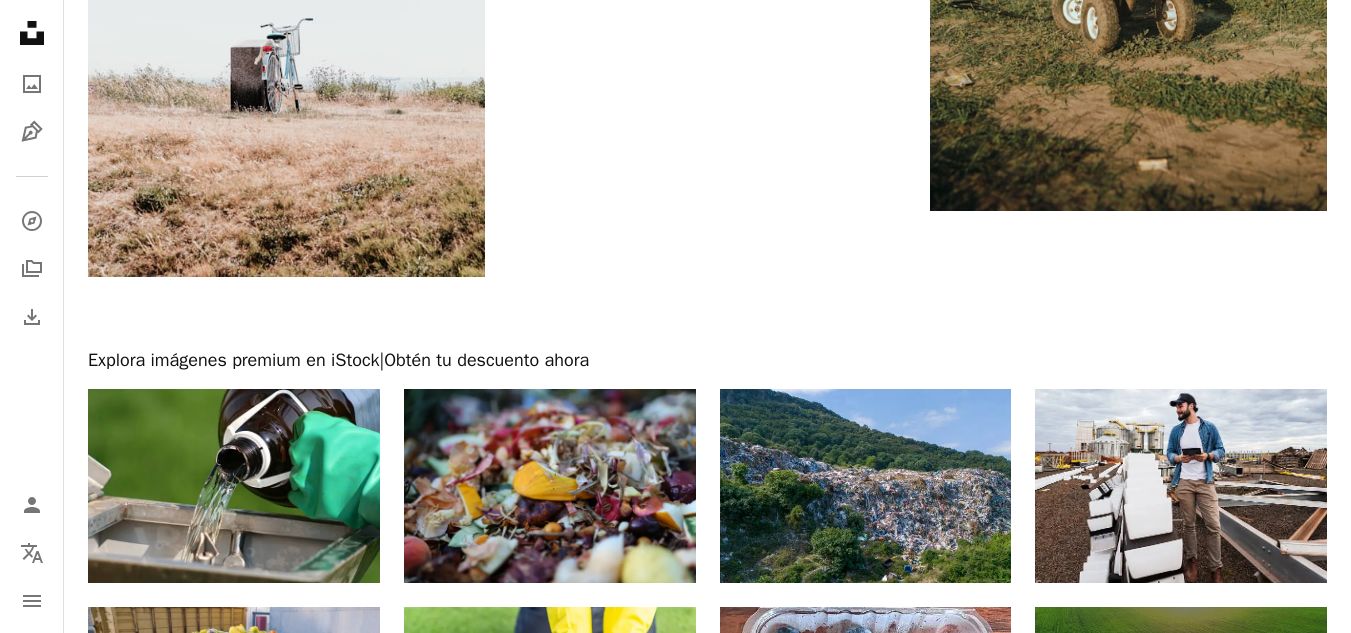 scroll, scrollTop: 2959, scrollLeft: 0, axis: vertical 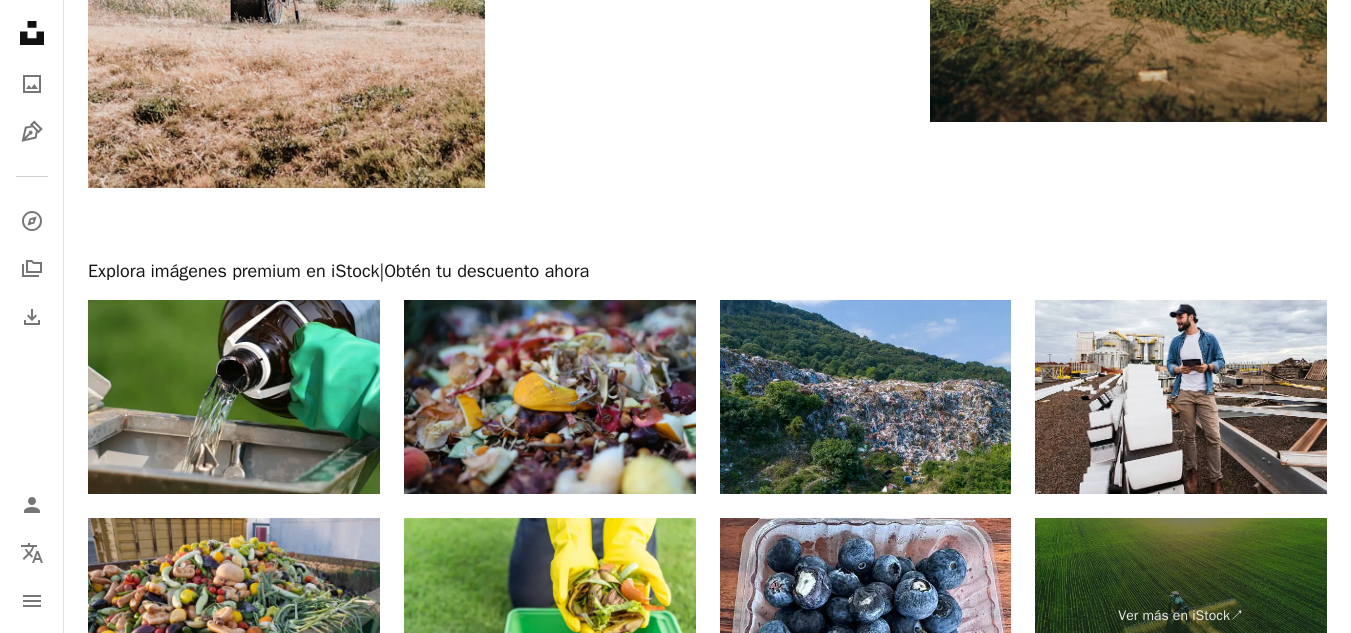 click on "Cargar más" at bounding box center [707, 825] 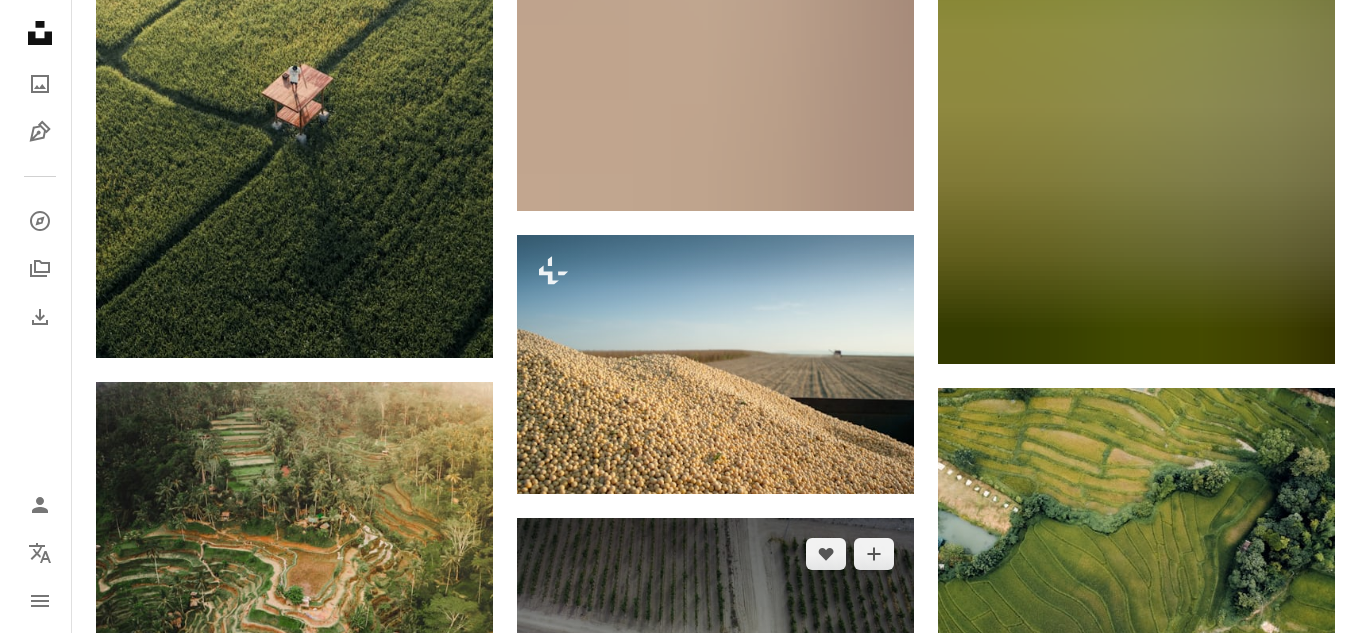 scroll, scrollTop: 4759, scrollLeft: 0, axis: vertical 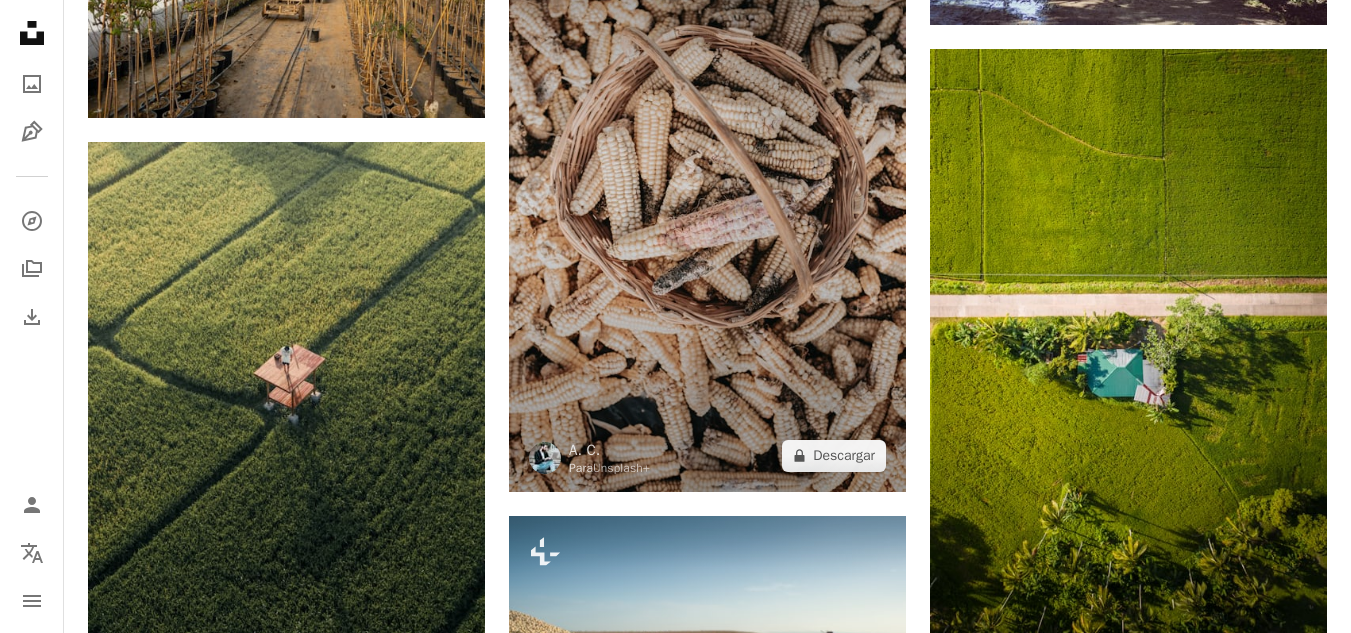 click at bounding box center [707, 194] 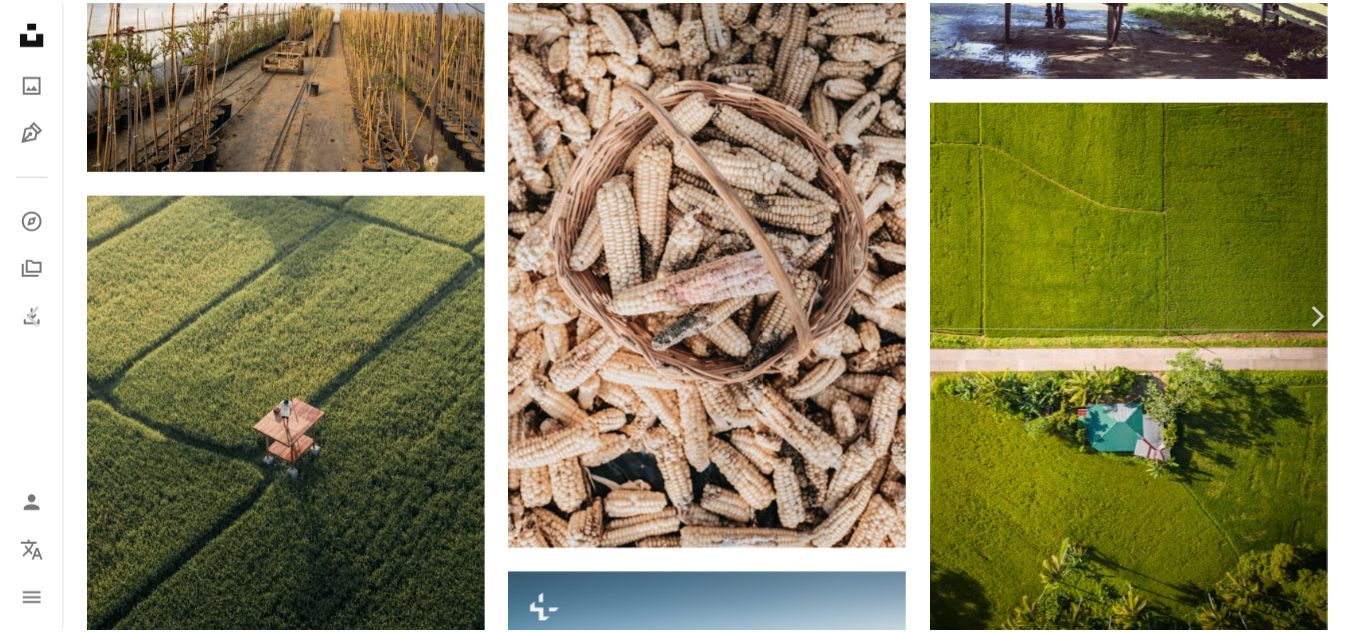 scroll, scrollTop: 0, scrollLeft: 0, axis: both 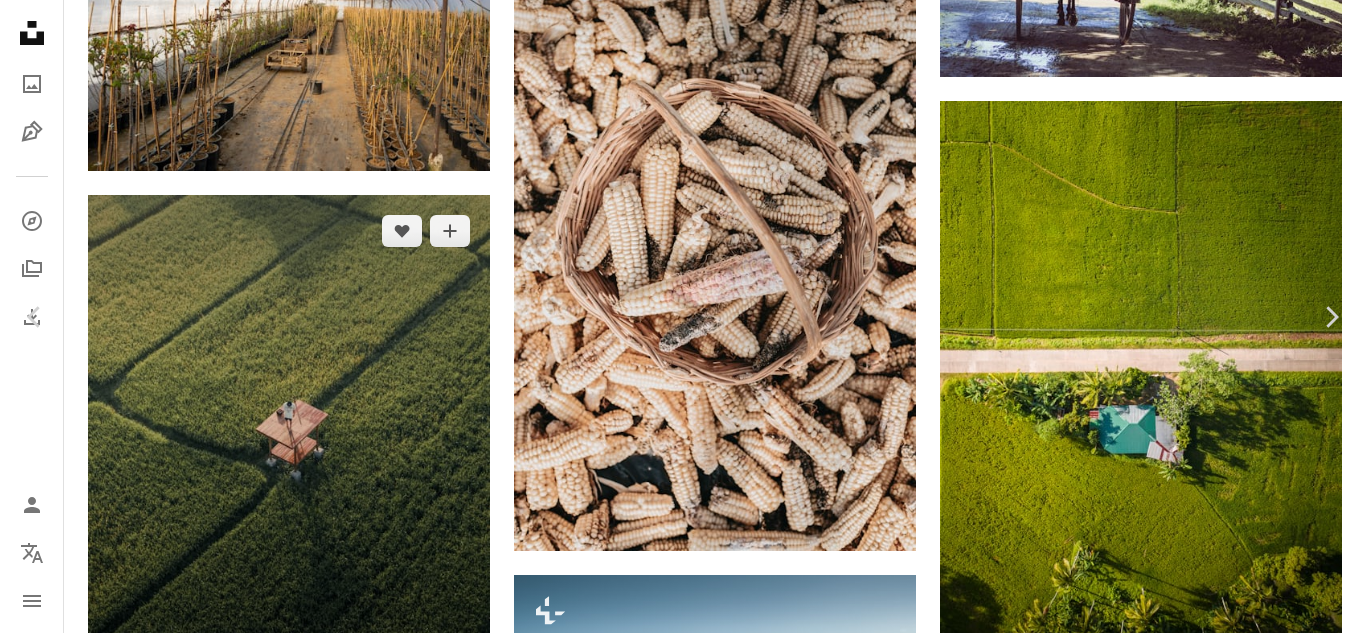drag, startPoint x: 27, startPoint y: 9, endPoint x: 183, endPoint y: 52, distance: 161.8178 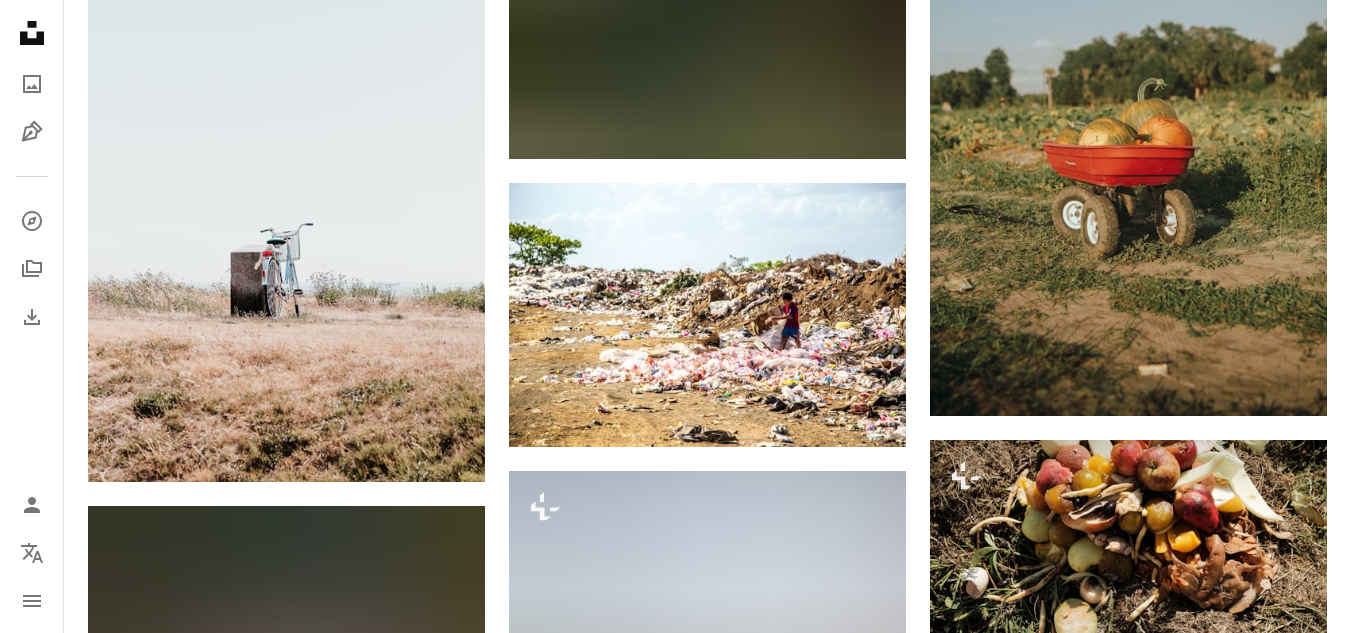 scroll, scrollTop: 0, scrollLeft: 0, axis: both 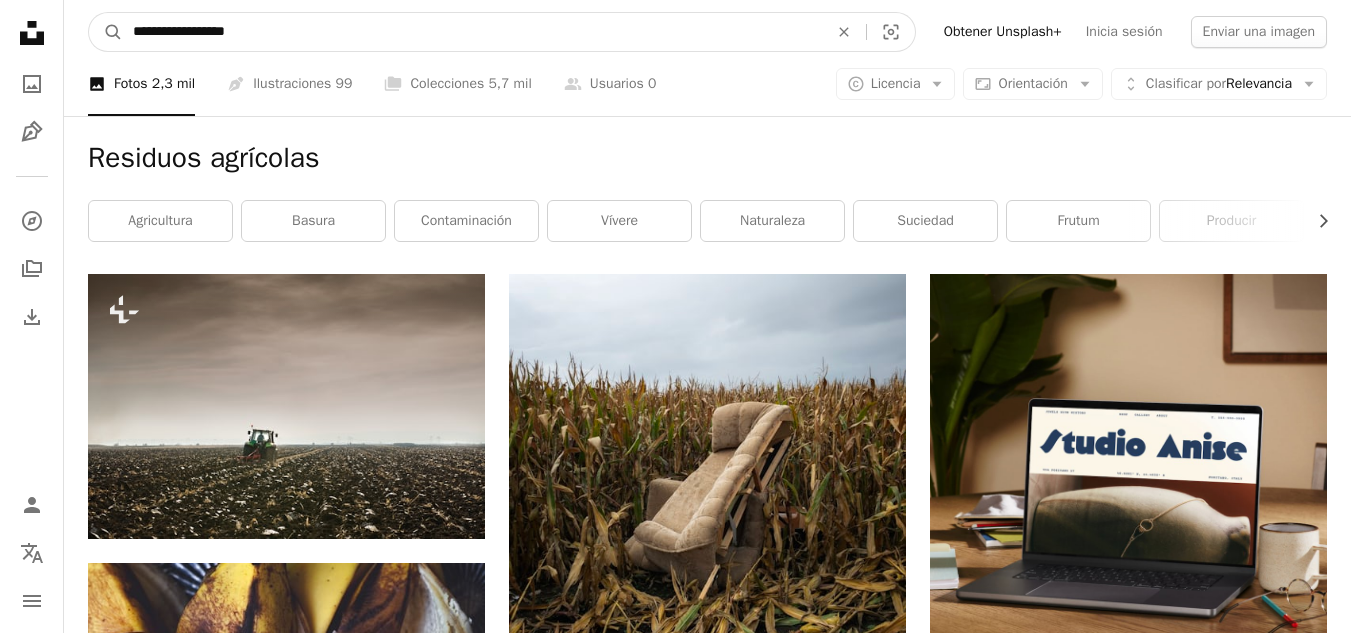 click on "**********" at bounding box center [472, 32] 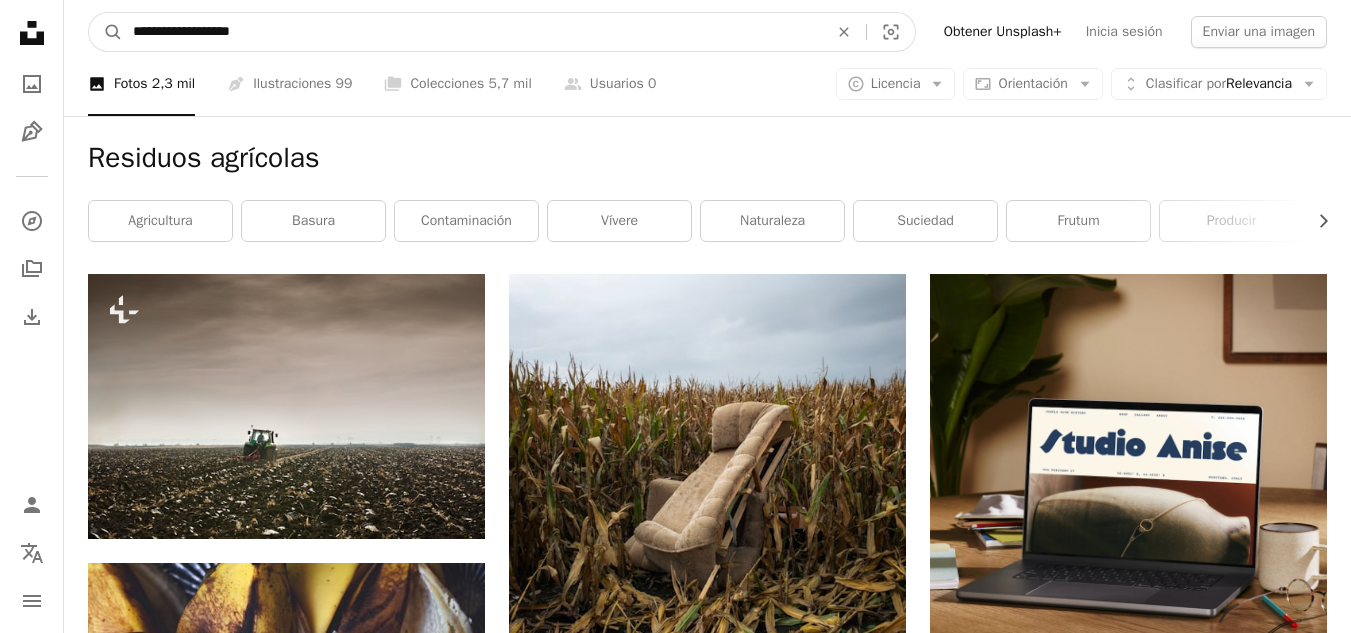 type on "**********" 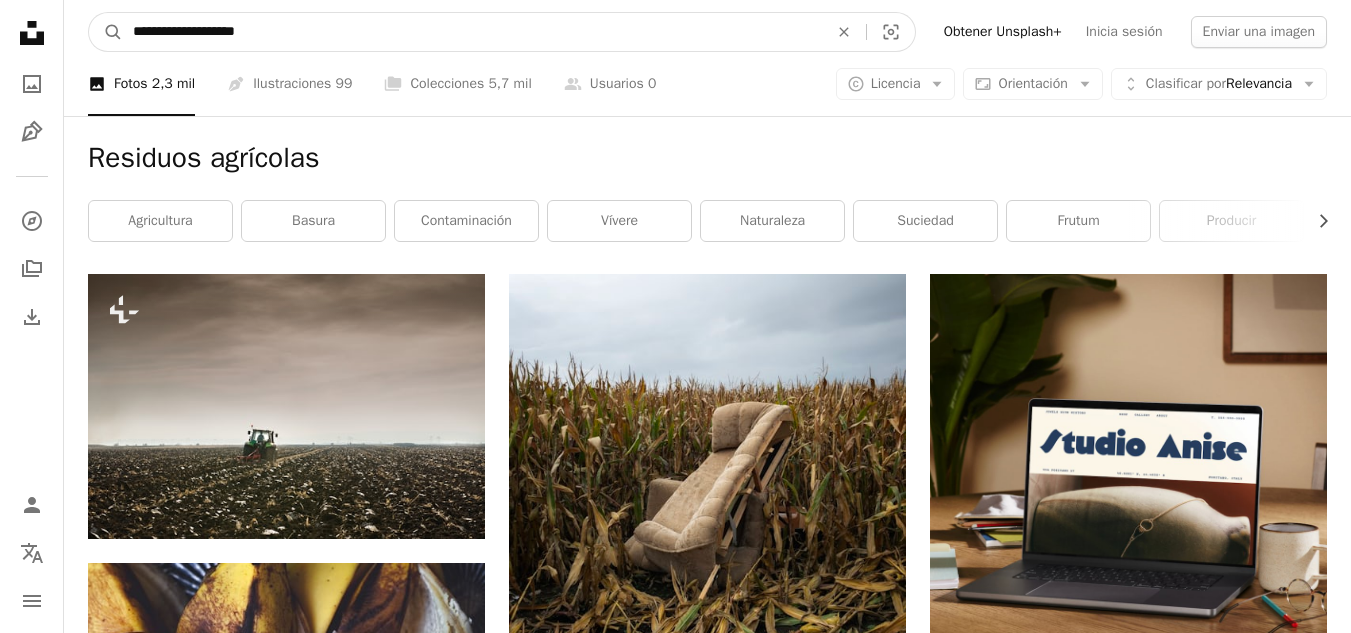 click on "A magnifying glass" at bounding box center [106, 32] 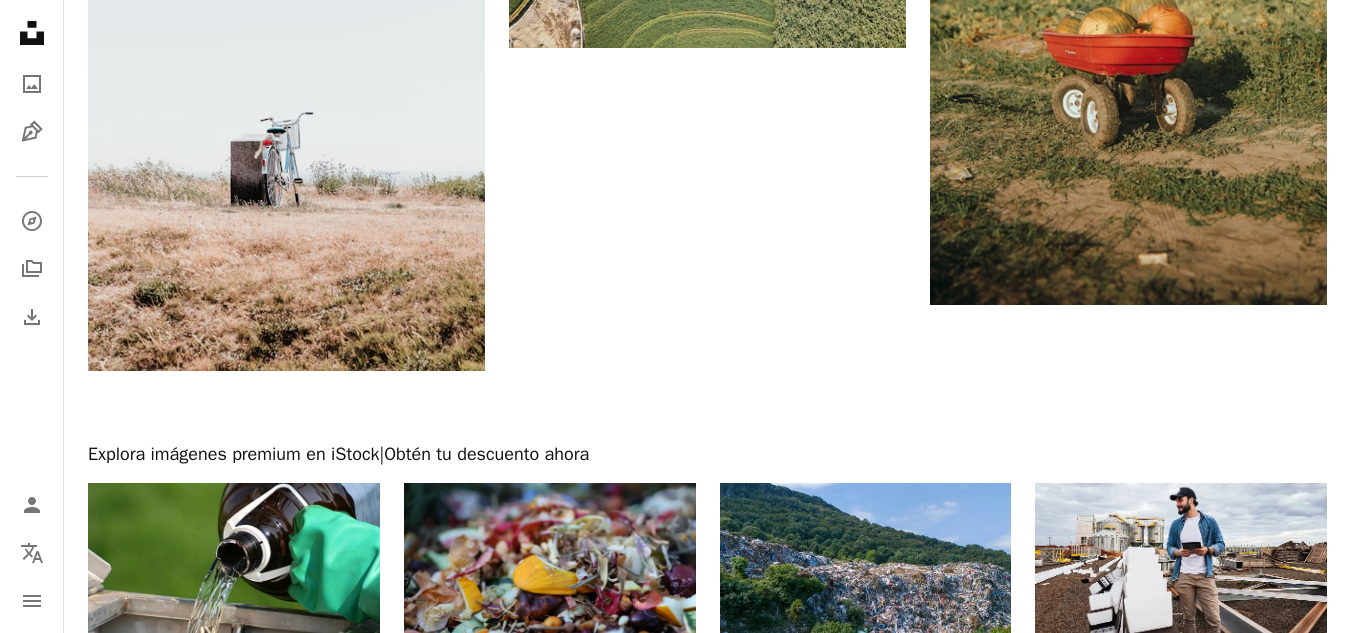 scroll, scrollTop: 2800, scrollLeft: 0, axis: vertical 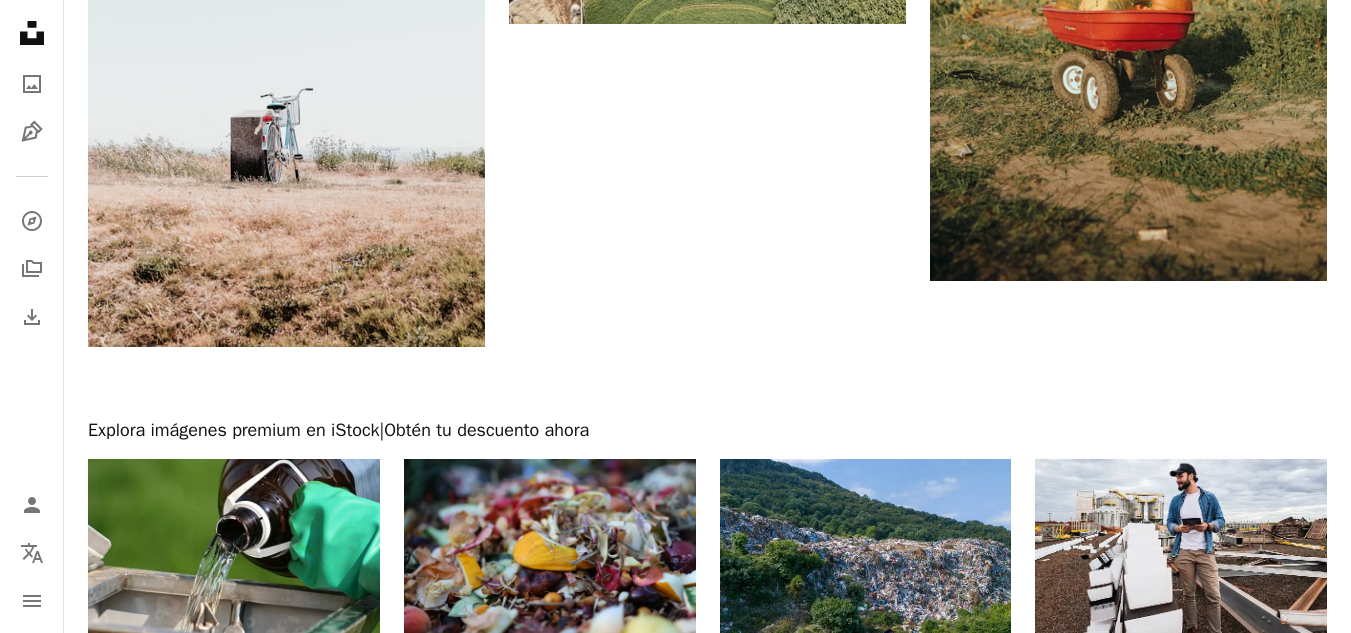 click on "Cargar más" at bounding box center (707, 984) 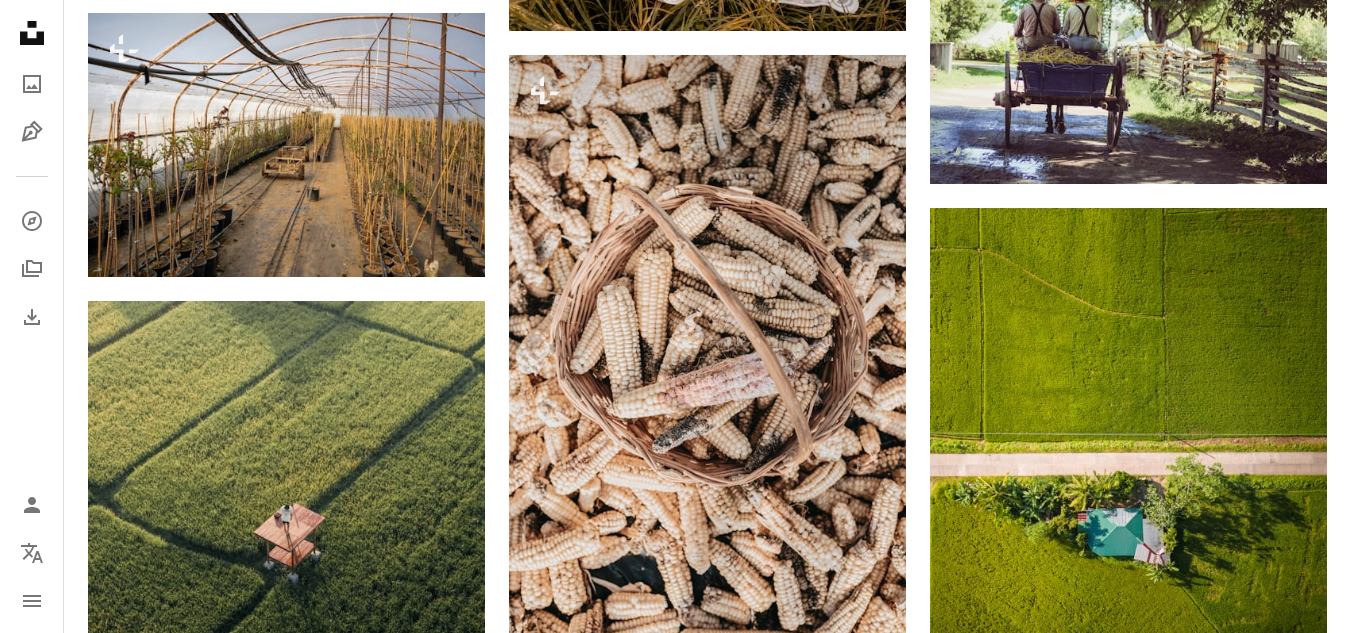 scroll, scrollTop: 4700, scrollLeft: 0, axis: vertical 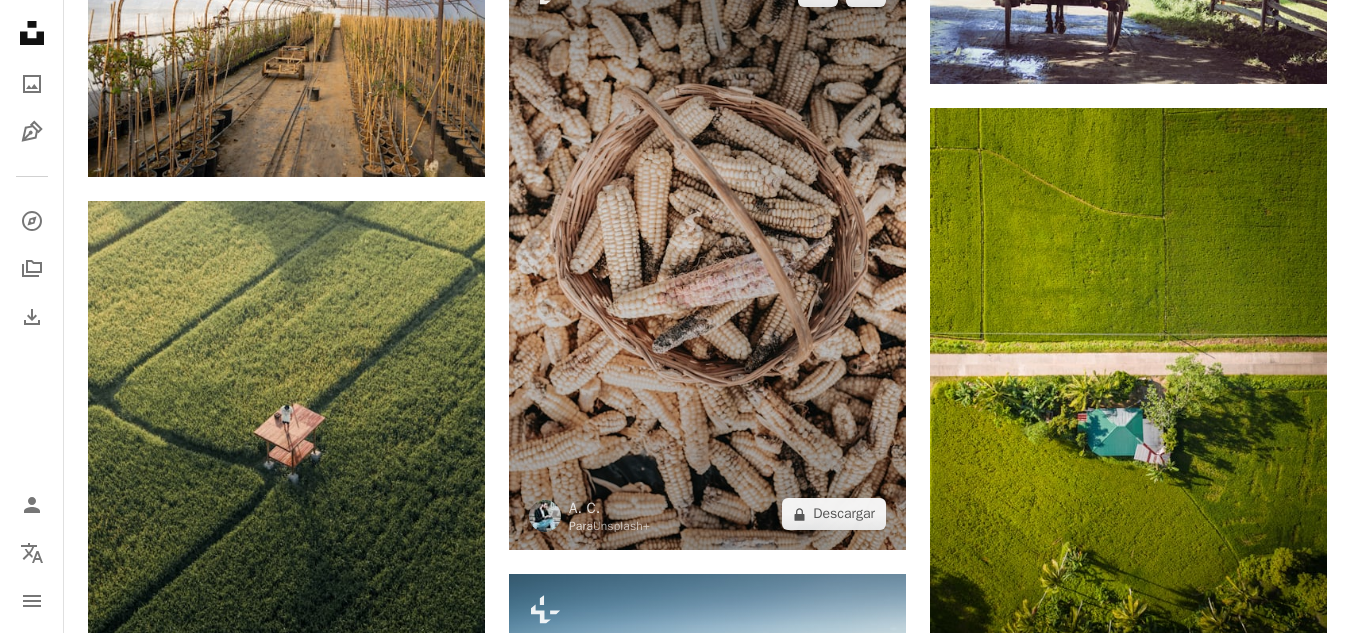 click at bounding box center (707, 253) 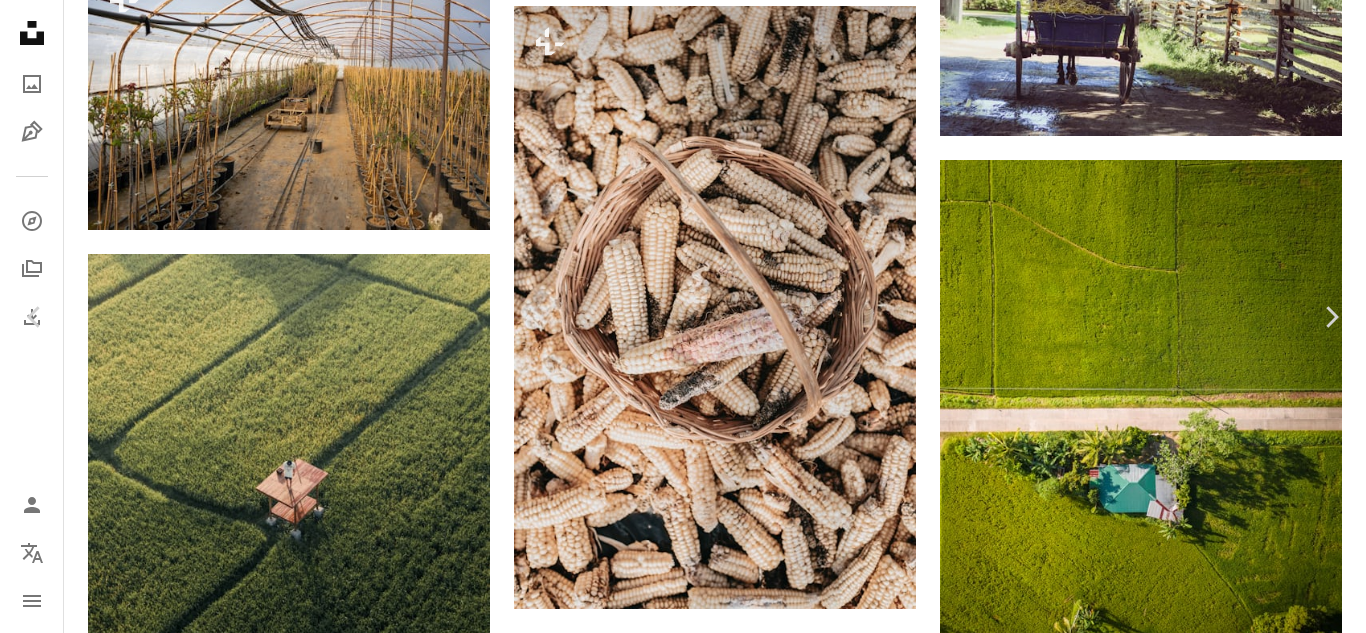 drag, startPoint x: 30, startPoint y: 23, endPoint x: 52, endPoint y: 35, distance: 25.059929 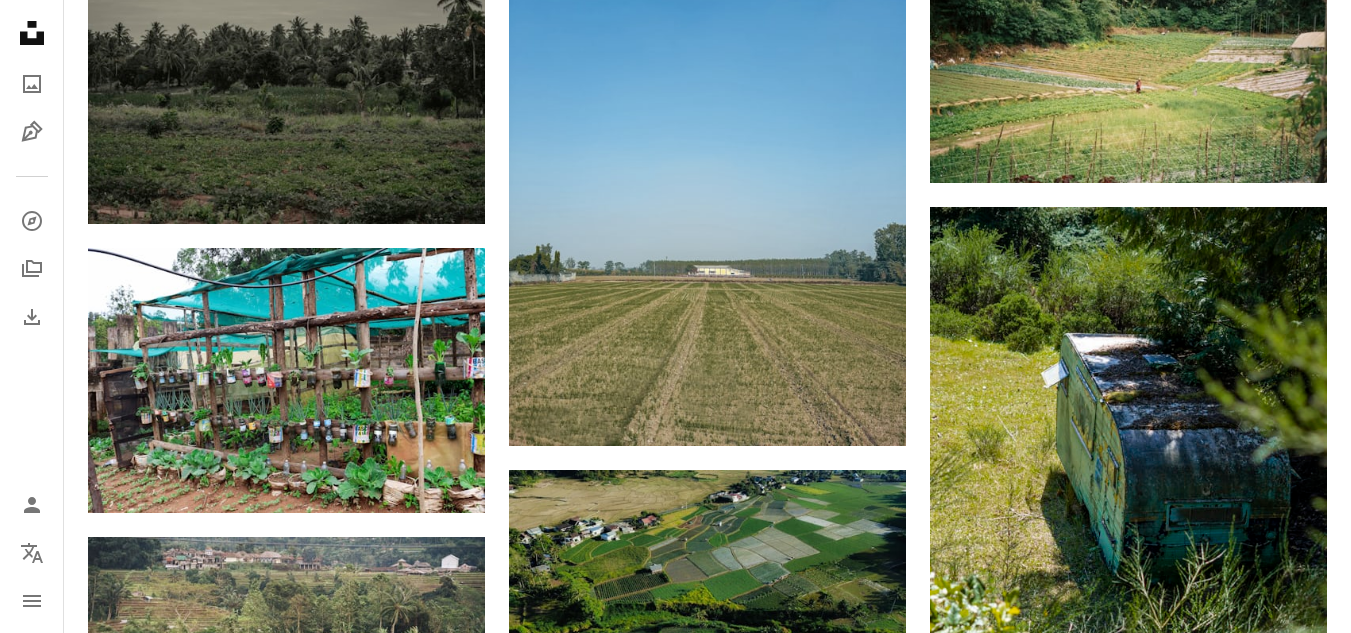 scroll, scrollTop: 23700, scrollLeft: 0, axis: vertical 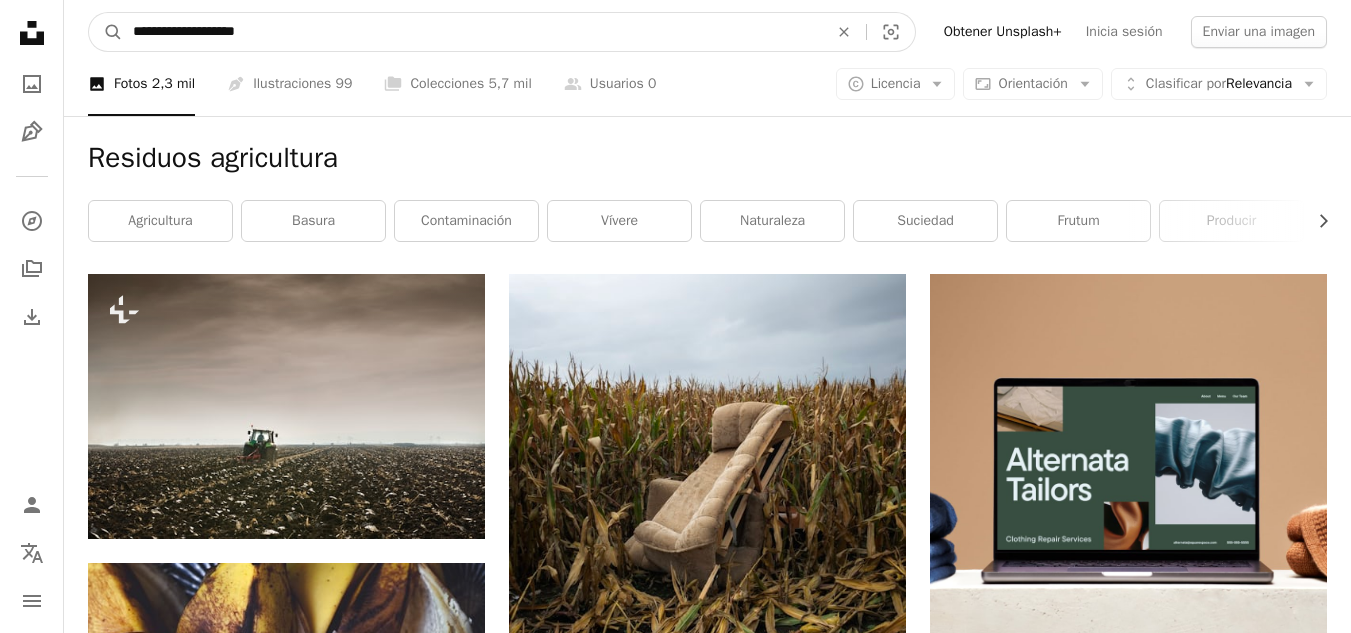 drag, startPoint x: 286, startPoint y: 39, endPoint x: 187, endPoint y: 36, distance: 99.04544 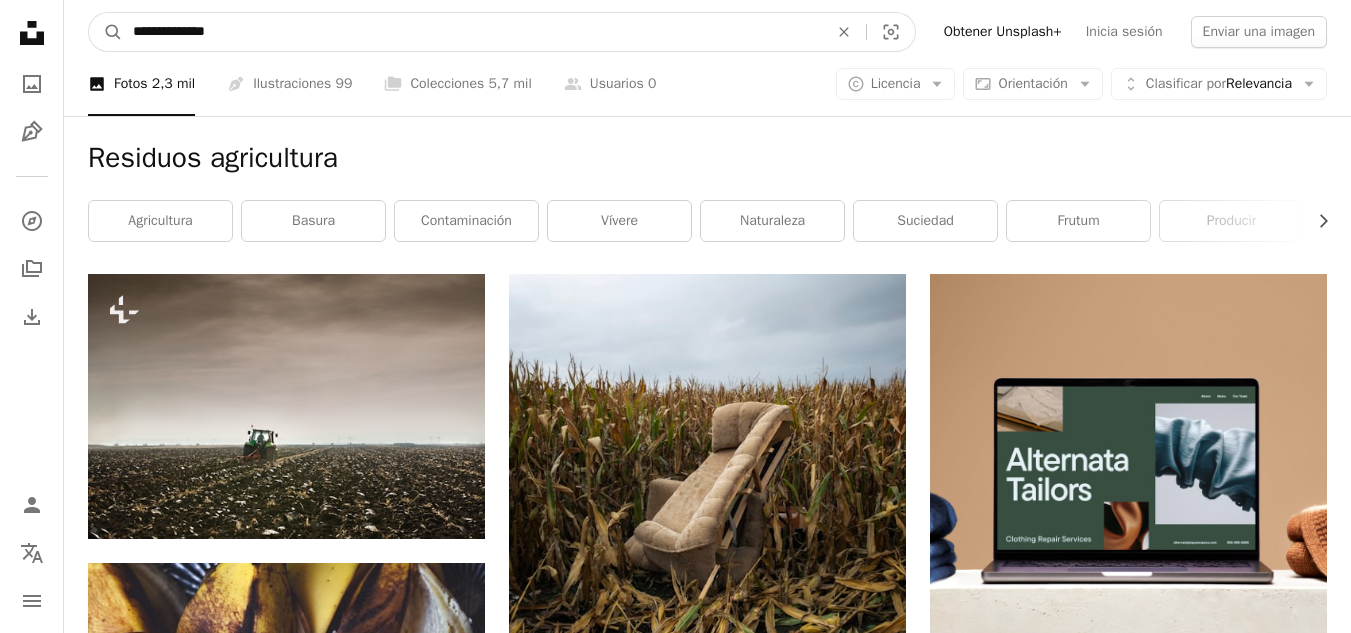 type on "**********" 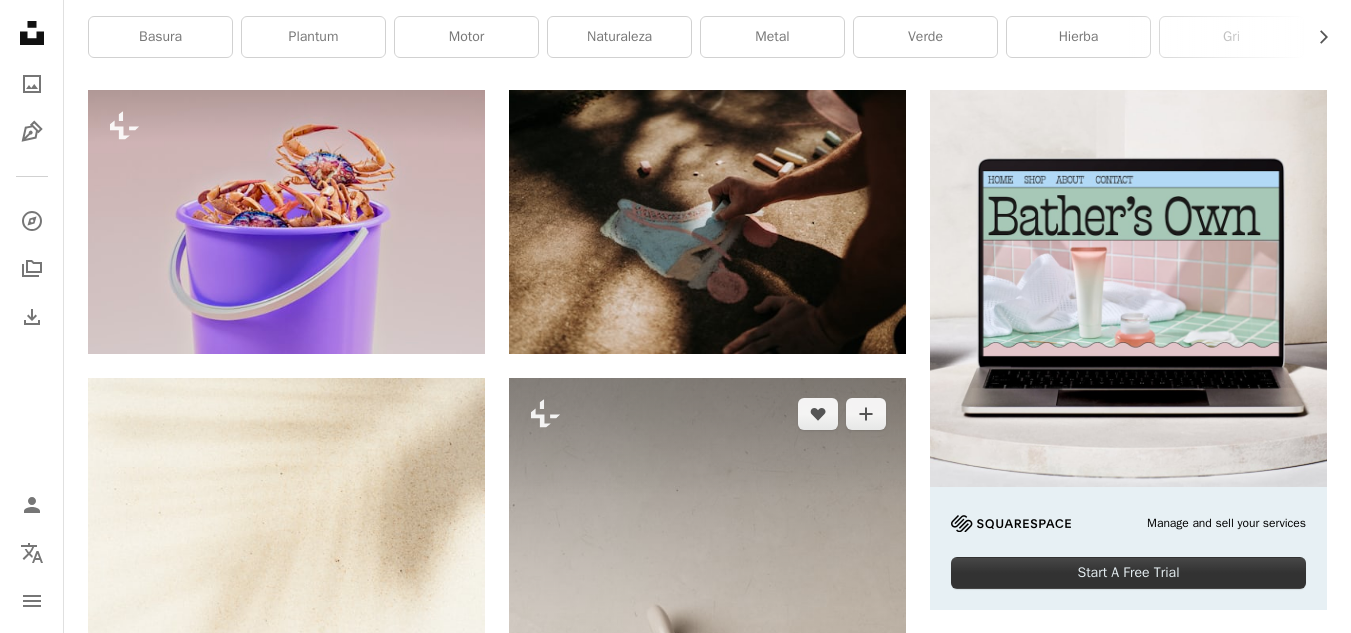 scroll, scrollTop: 0, scrollLeft: 0, axis: both 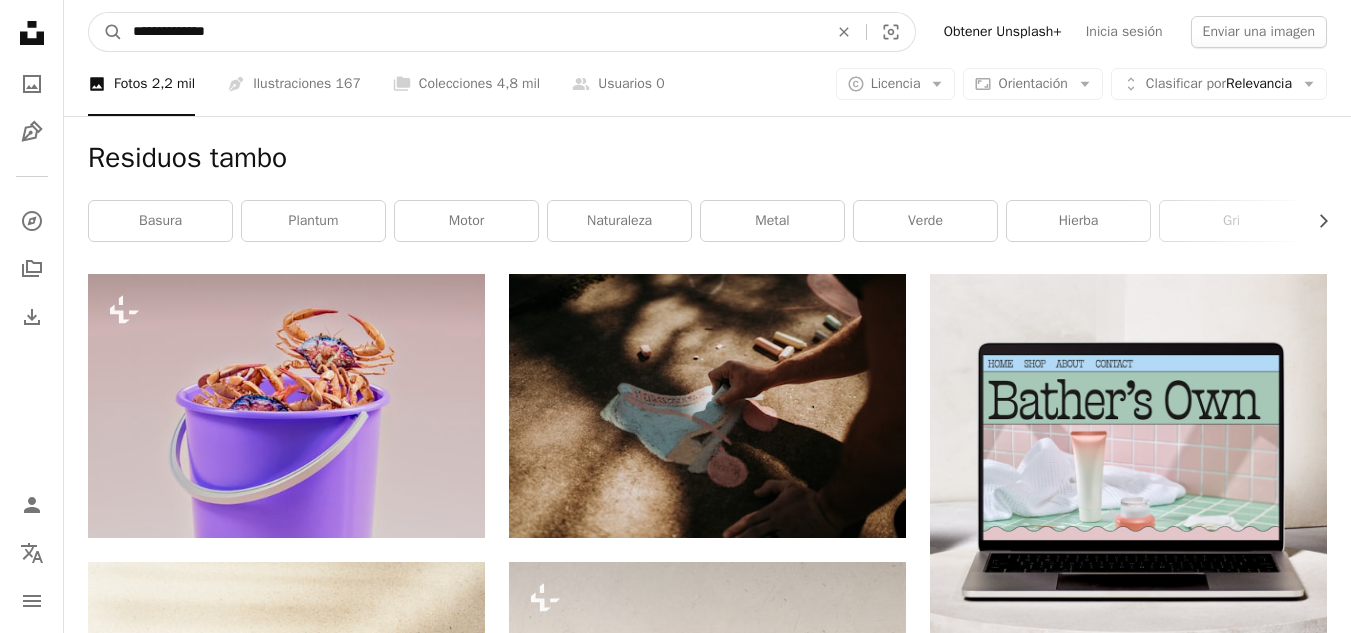 drag, startPoint x: 223, startPoint y: 25, endPoint x: 188, endPoint y: 30, distance: 35.35534 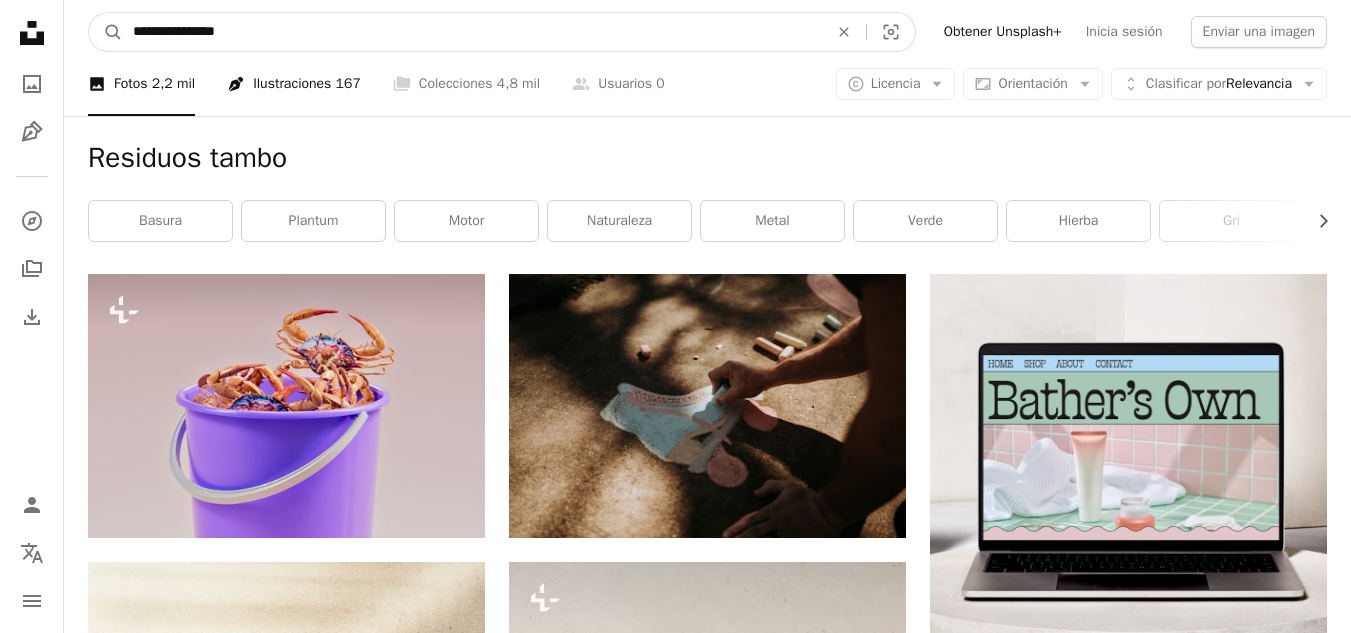 type on "**********" 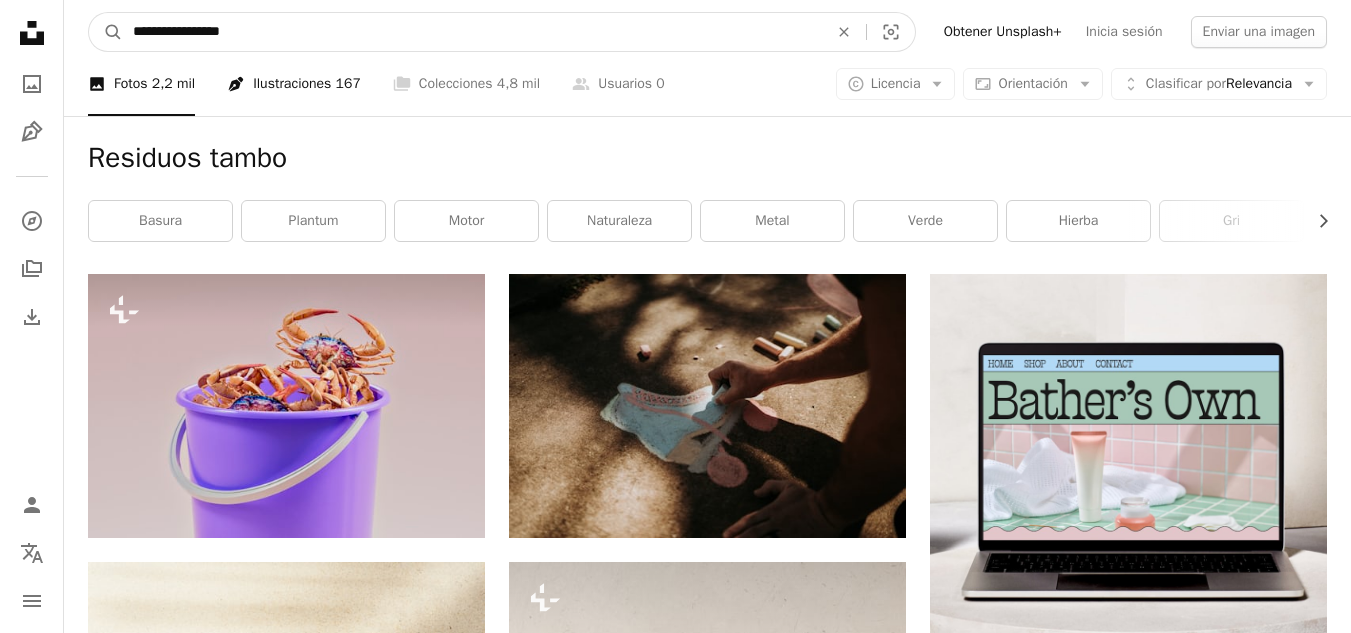 click on "A magnifying glass" at bounding box center (106, 32) 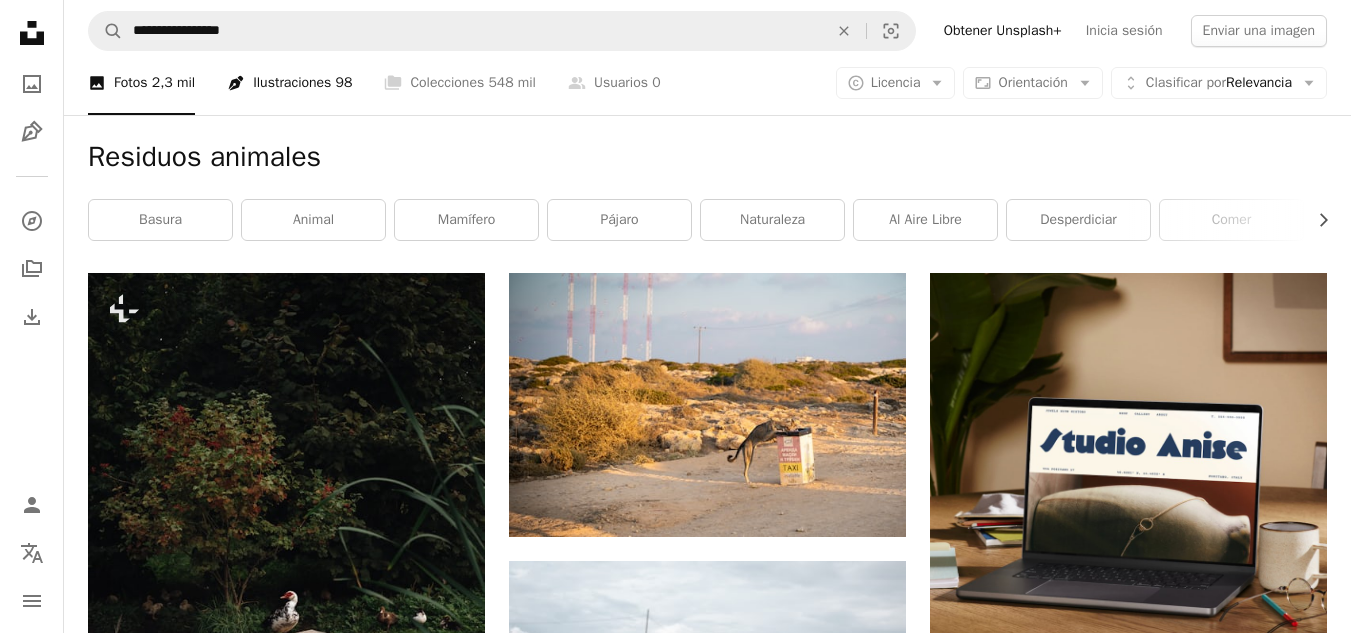 scroll, scrollTop: 0, scrollLeft: 0, axis: both 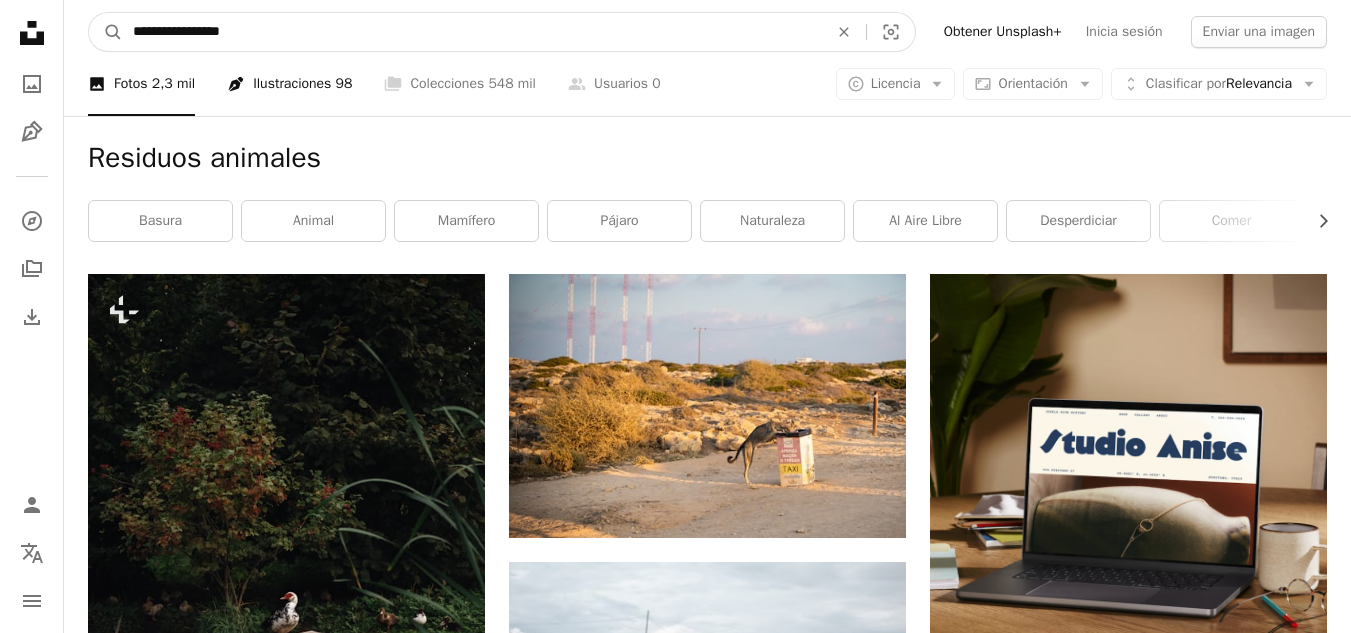 drag, startPoint x: 286, startPoint y: 18, endPoint x: 284, endPoint y: 64, distance: 46.043457 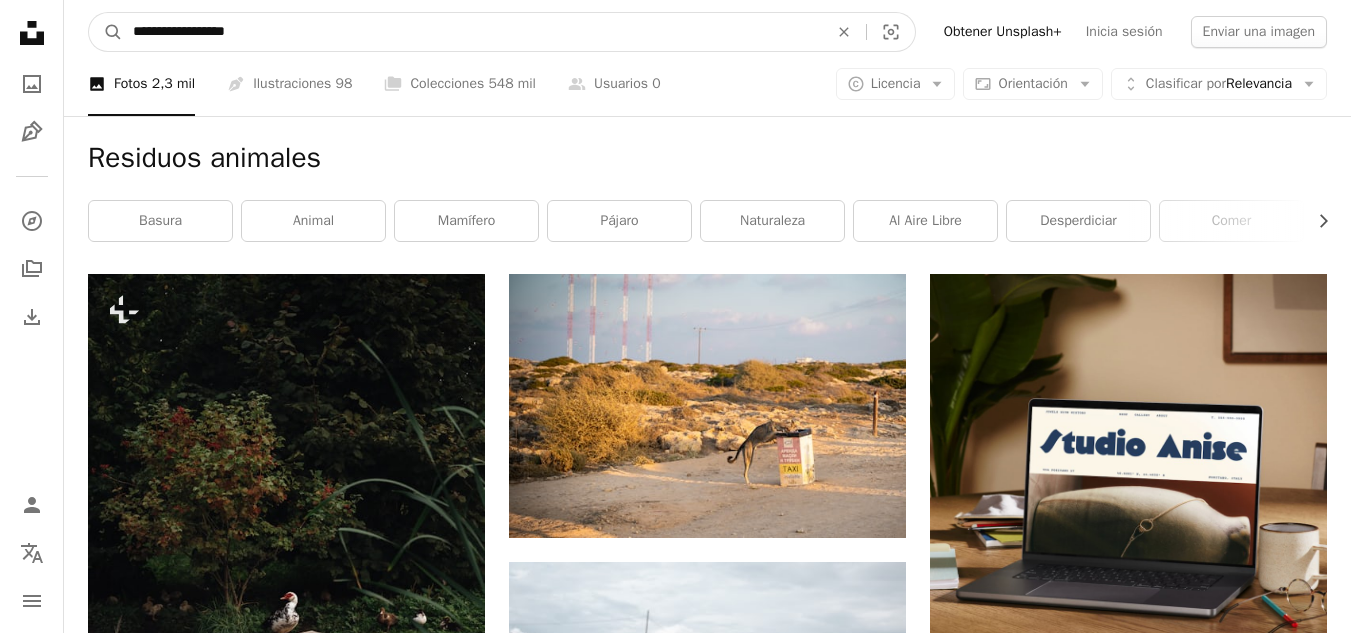 type on "**********" 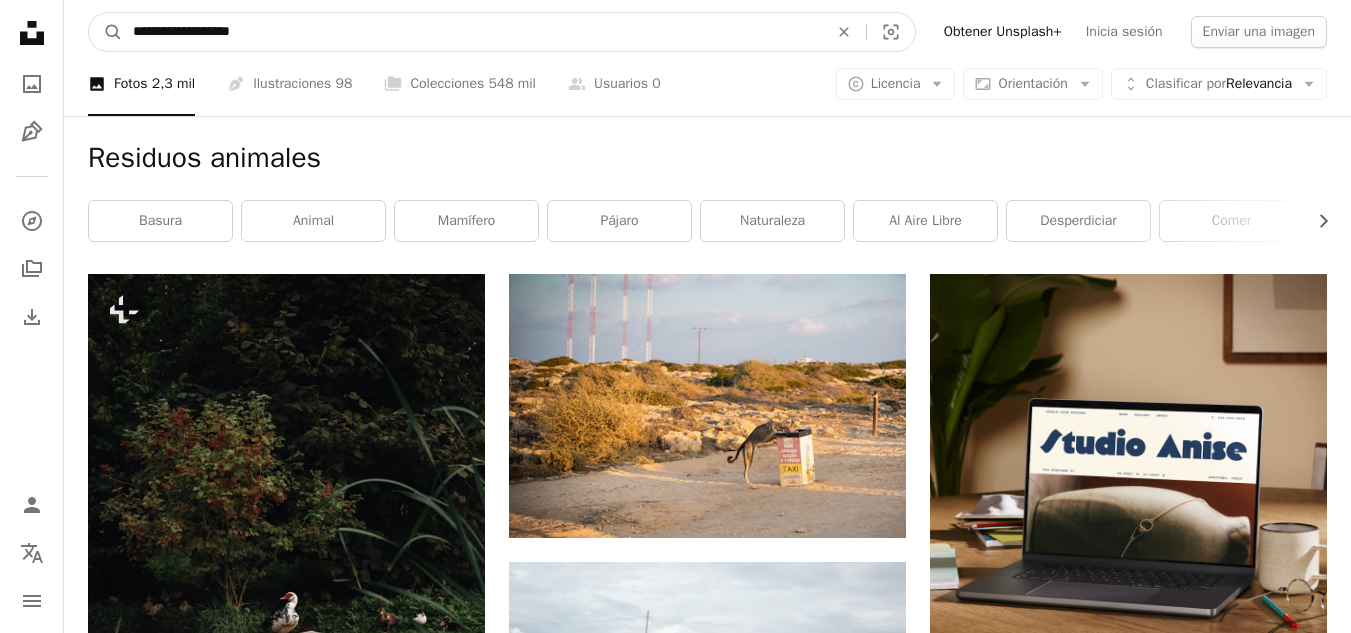 click on "A magnifying glass" at bounding box center (106, 32) 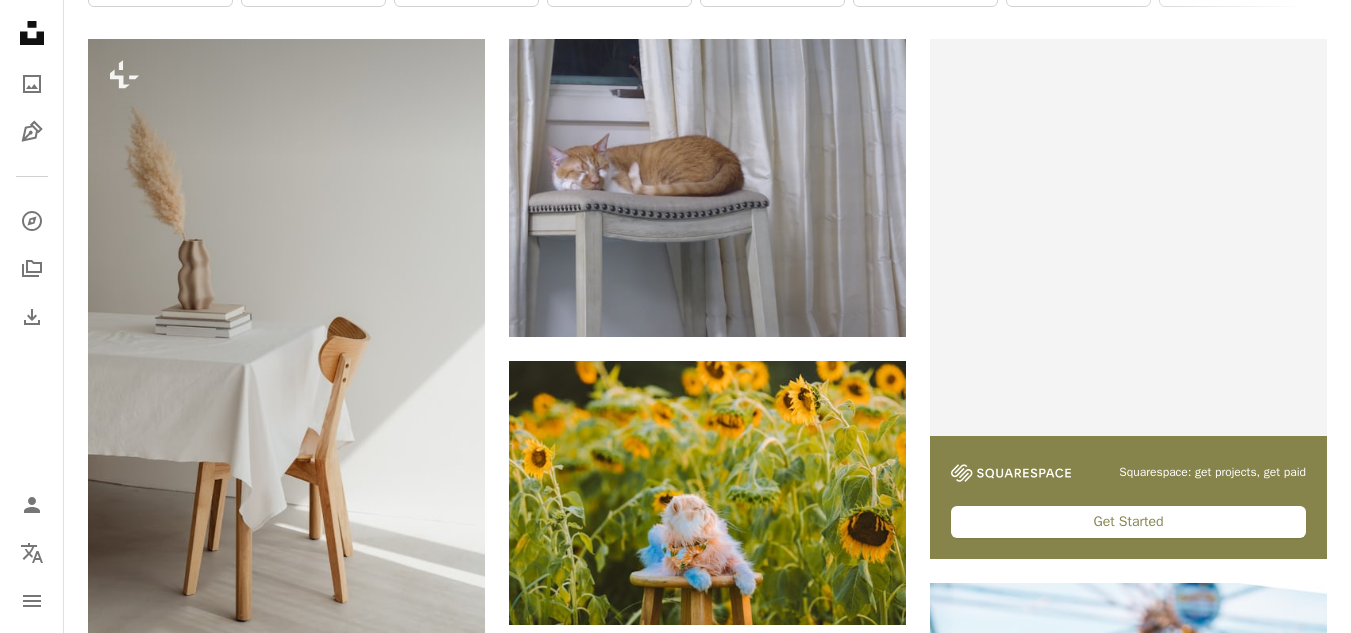 scroll, scrollTop: 0, scrollLeft: 0, axis: both 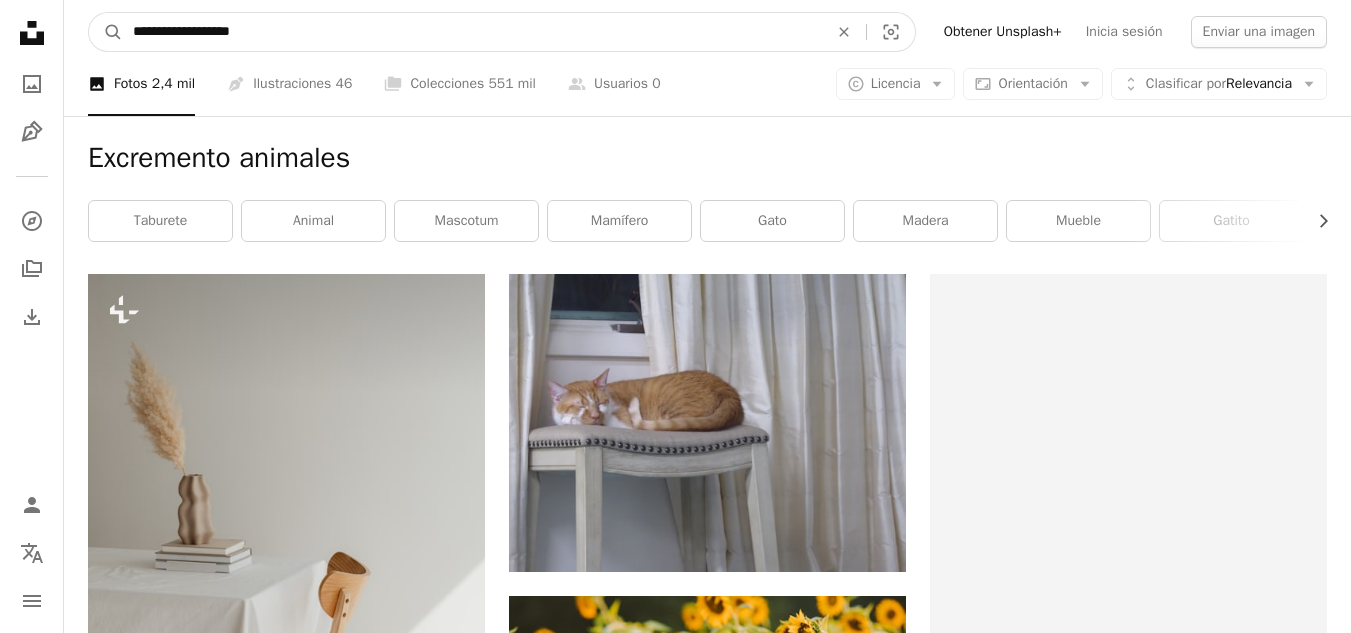 drag, startPoint x: 206, startPoint y: 31, endPoint x: 46, endPoint y: 23, distance: 160.19987 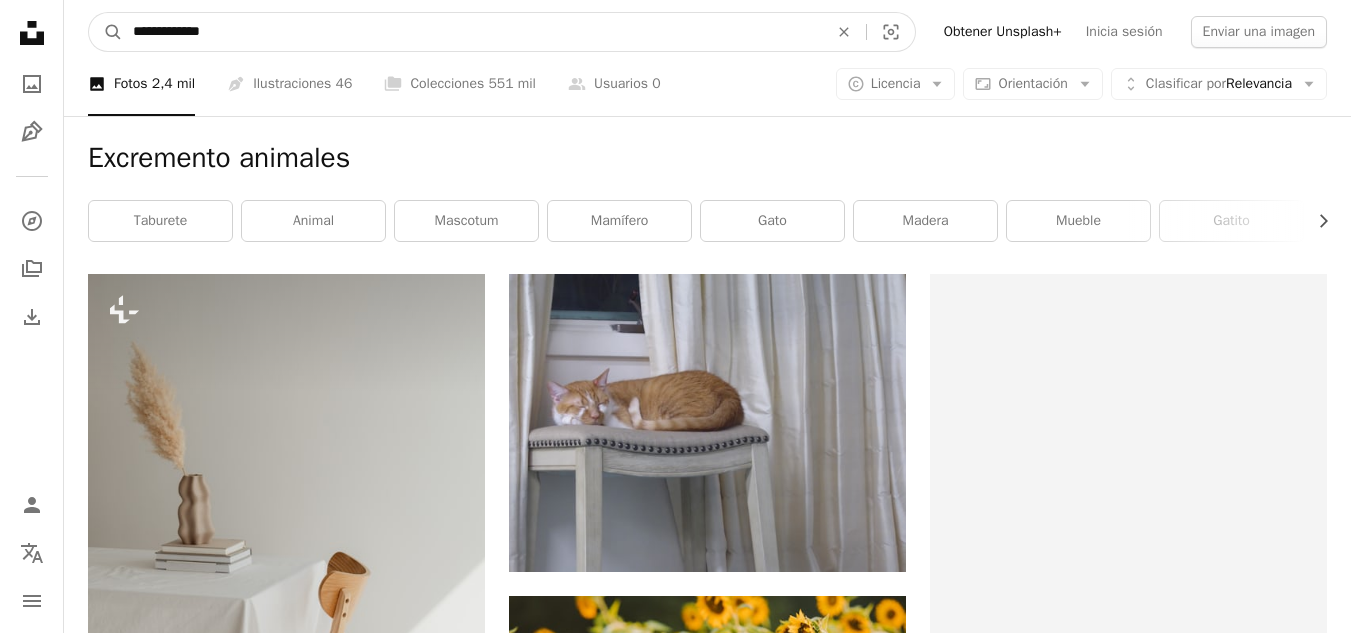 type on "**********" 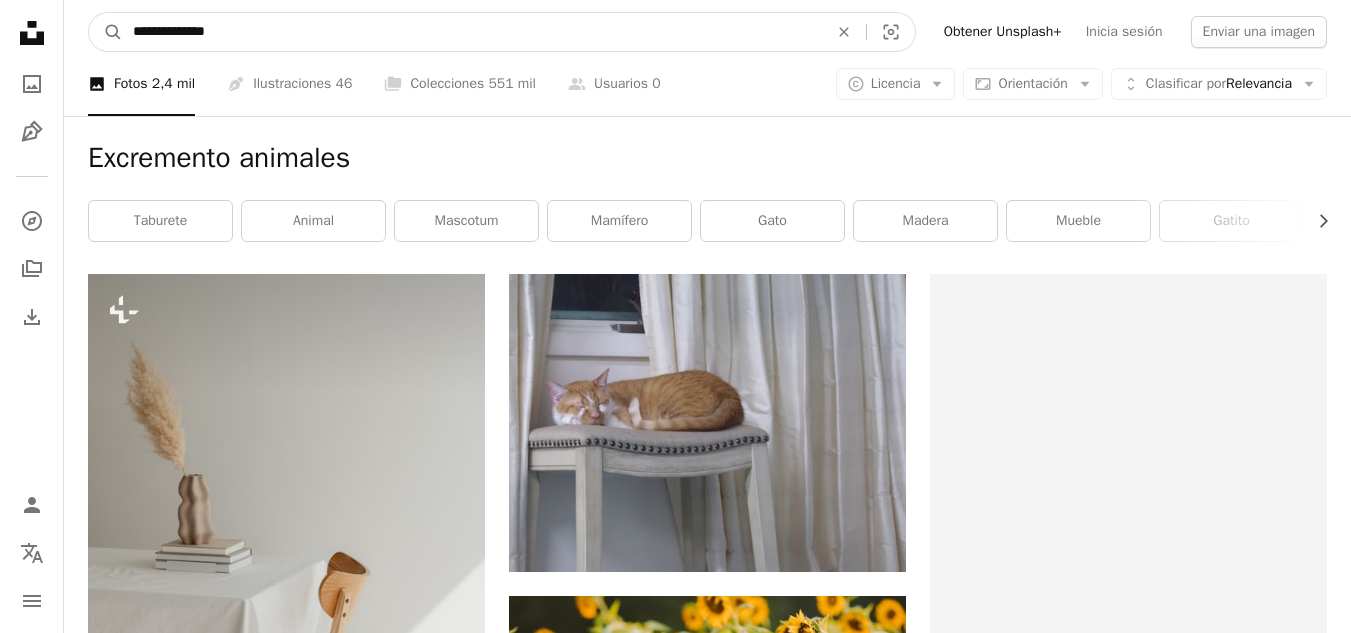 click on "A magnifying glass" at bounding box center [106, 32] 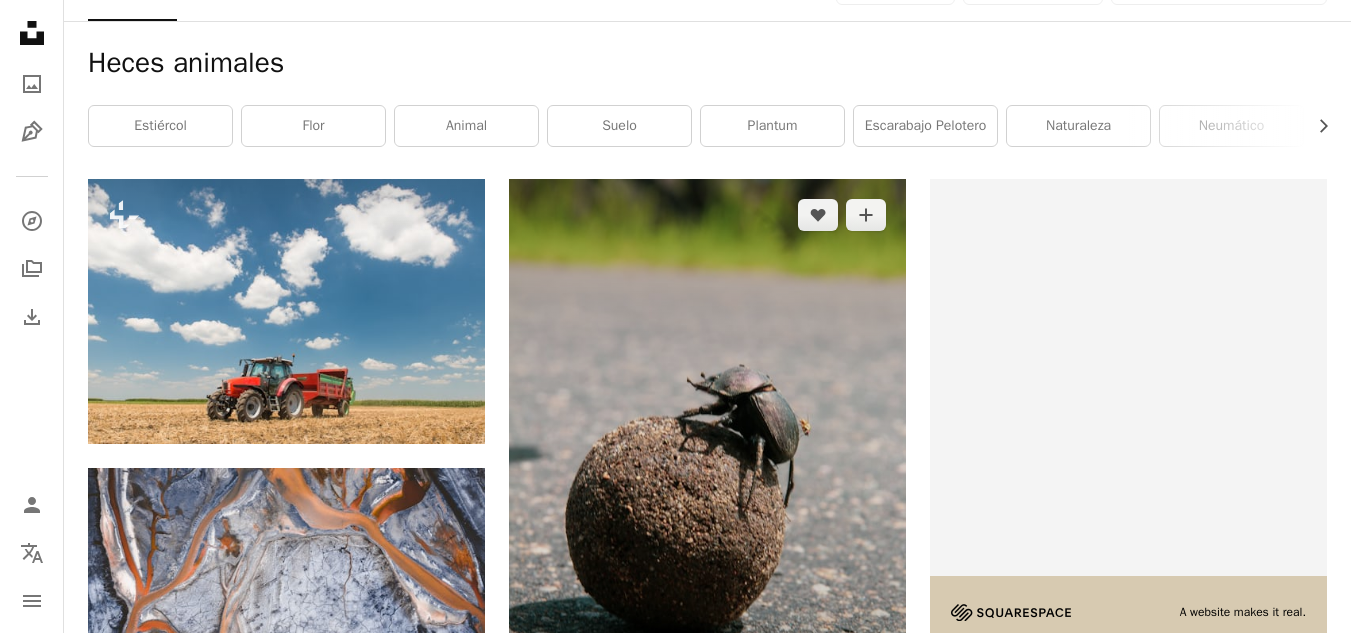 scroll, scrollTop: 0, scrollLeft: 0, axis: both 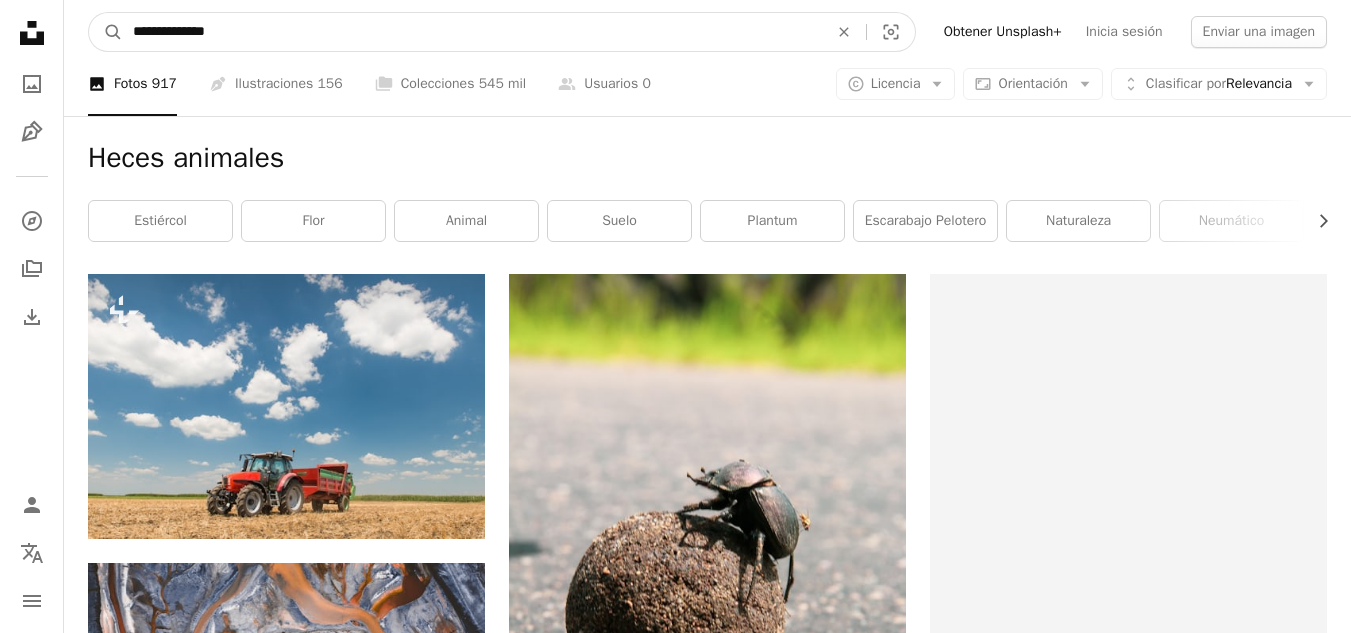 drag, startPoint x: 453, startPoint y: 18, endPoint x: 17, endPoint y: 1, distance: 436.3313 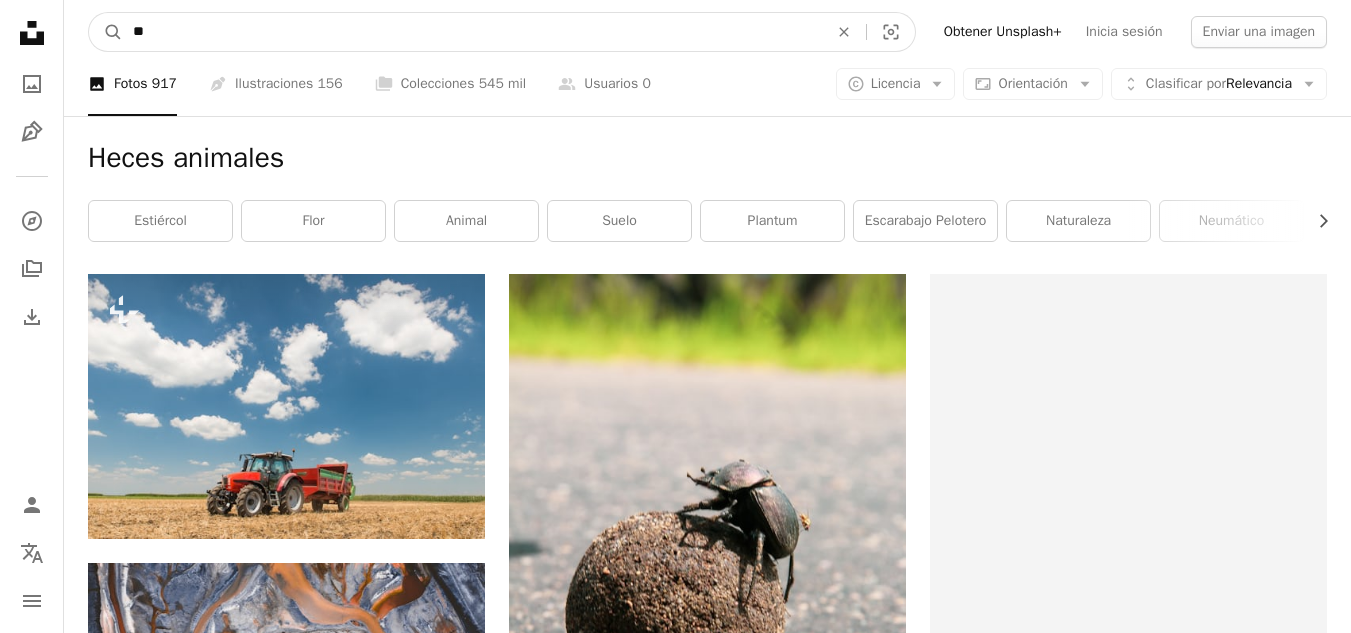 type on "*" 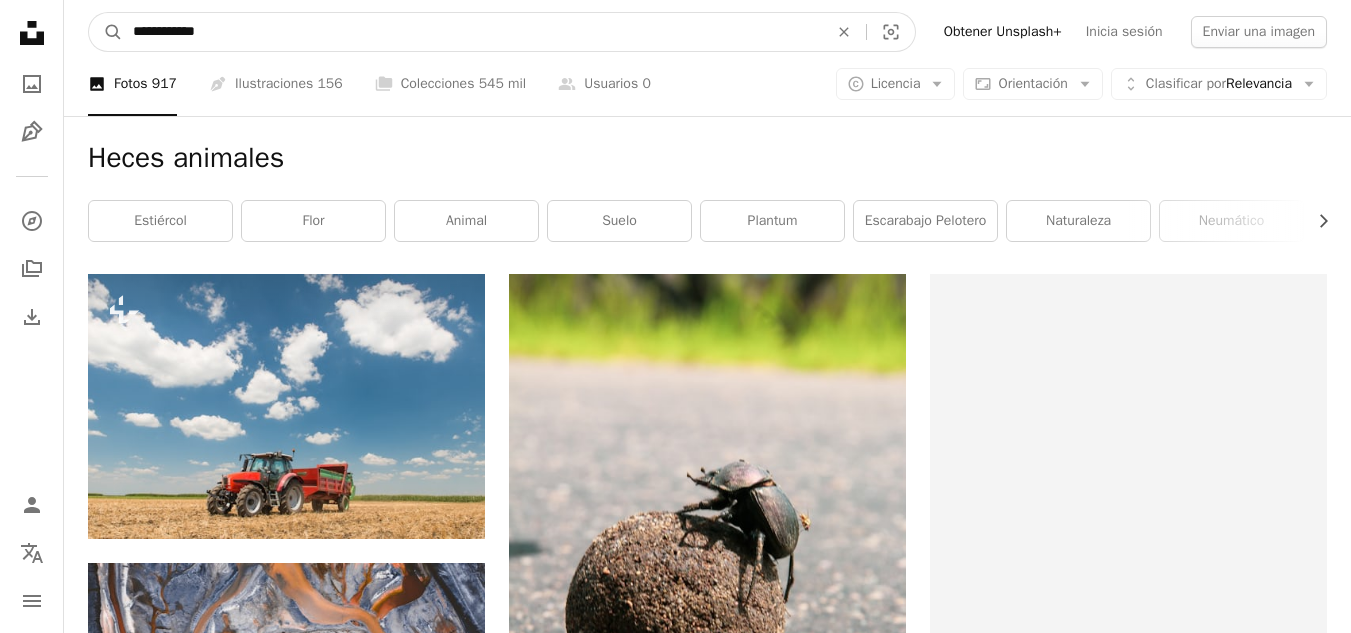 type on "**********" 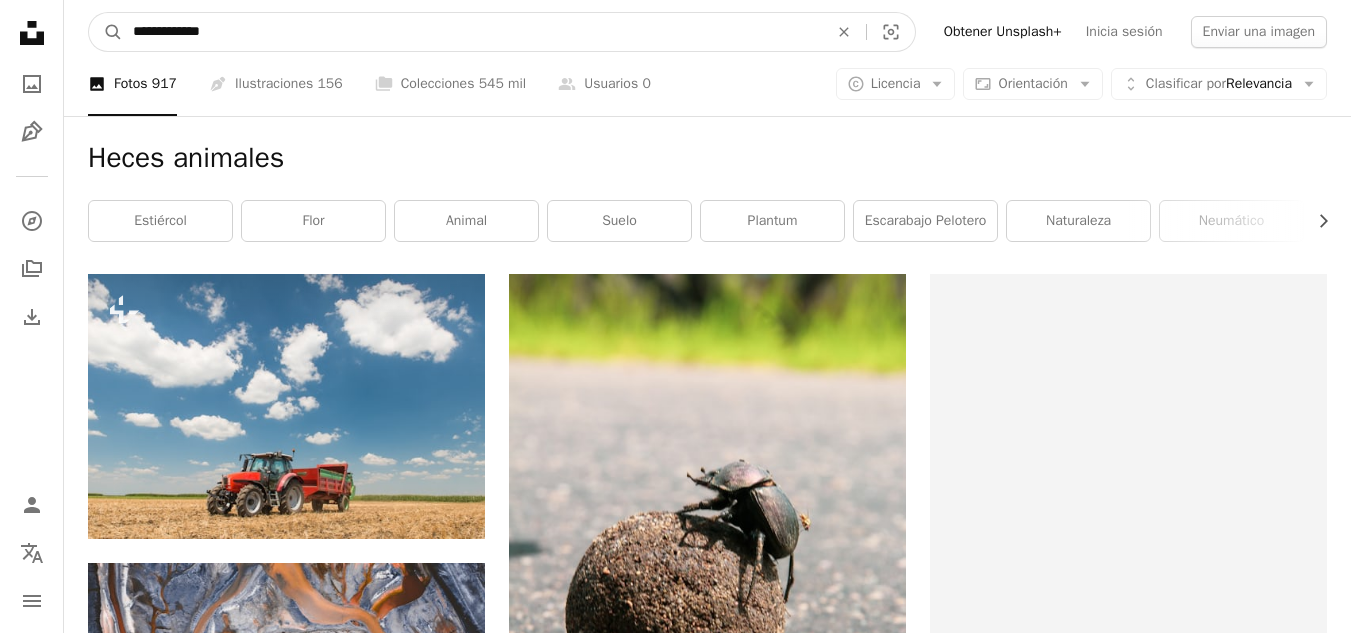 click on "A magnifying glass" at bounding box center [106, 32] 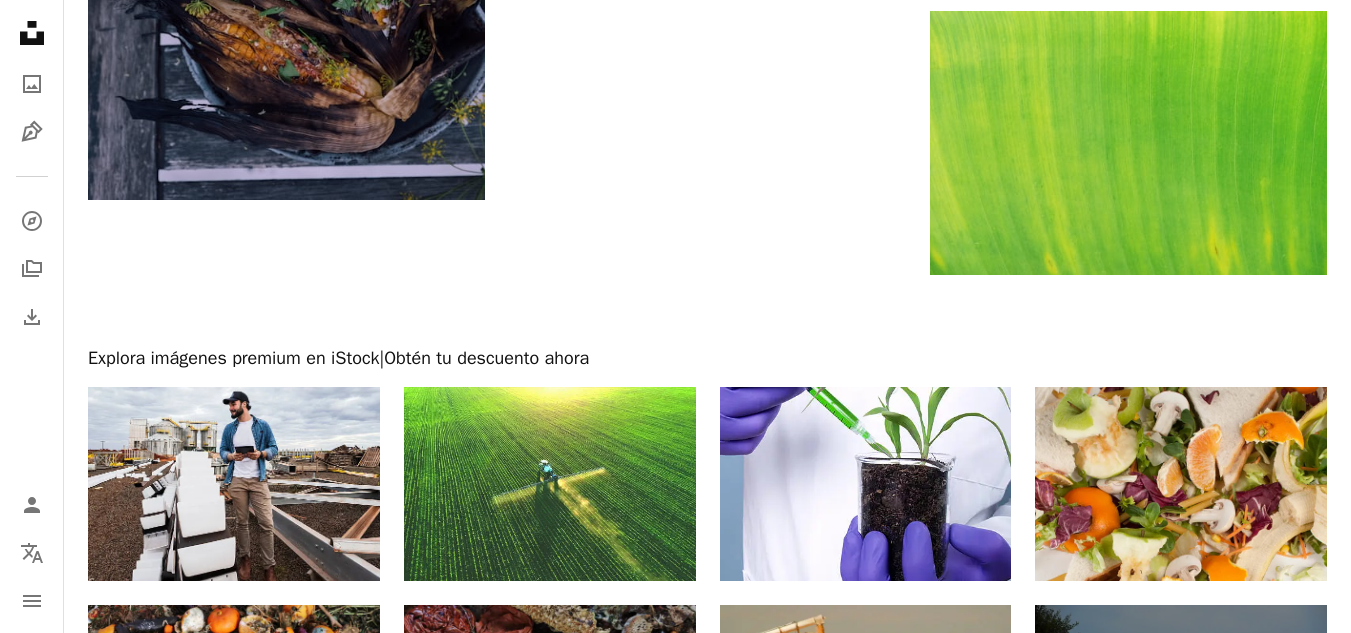 scroll, scrollTop: 2900, scrollLeft: 0, axis: vertical 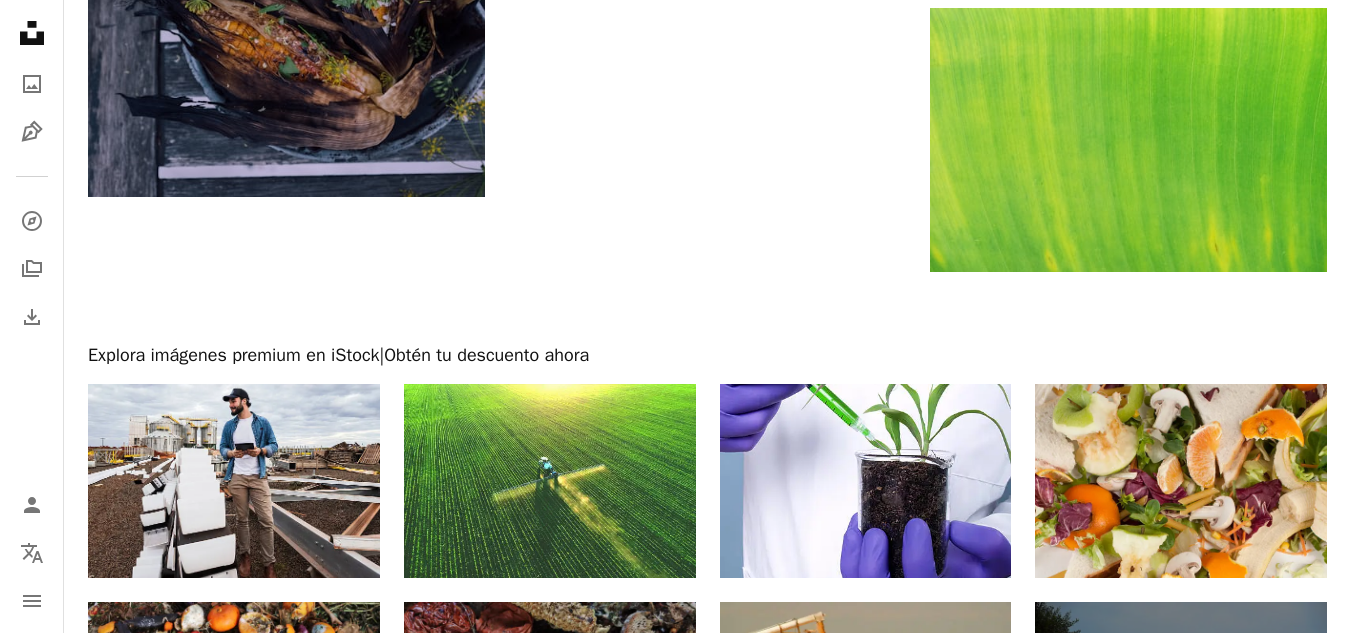 click on "Cargar más" at bounding box center (707, 909) 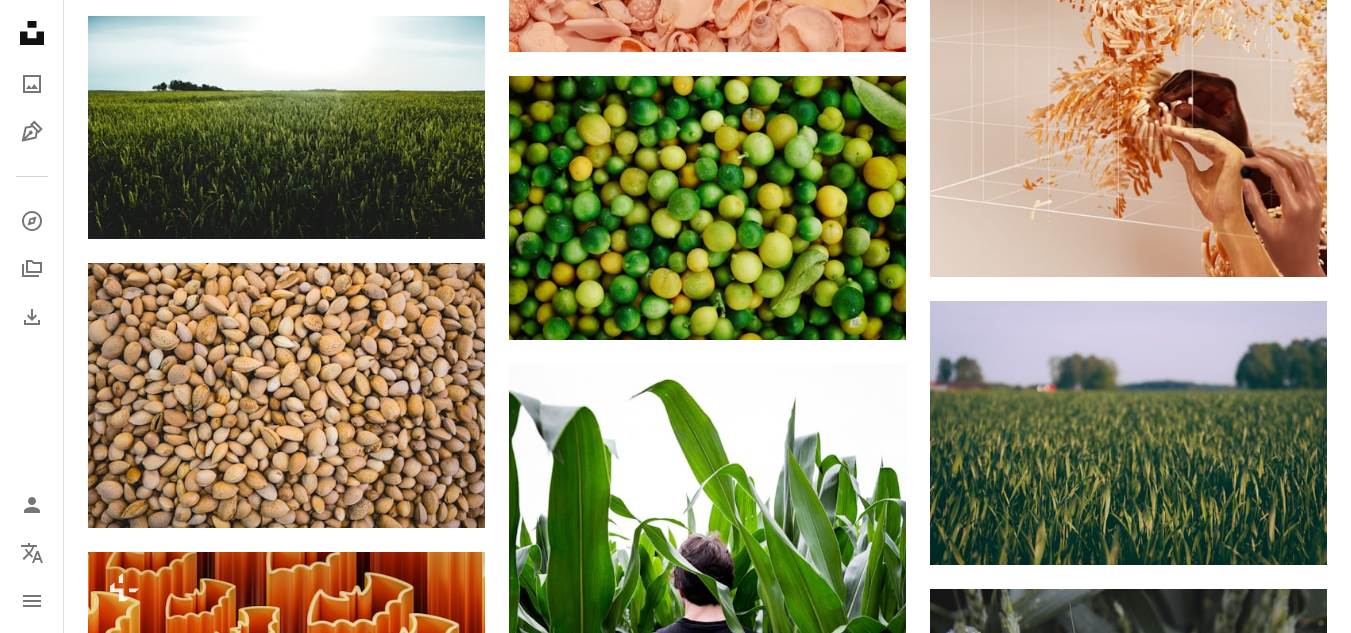 scroll, scrollTop: 10100, scrollLeft: 0, axis: vertical 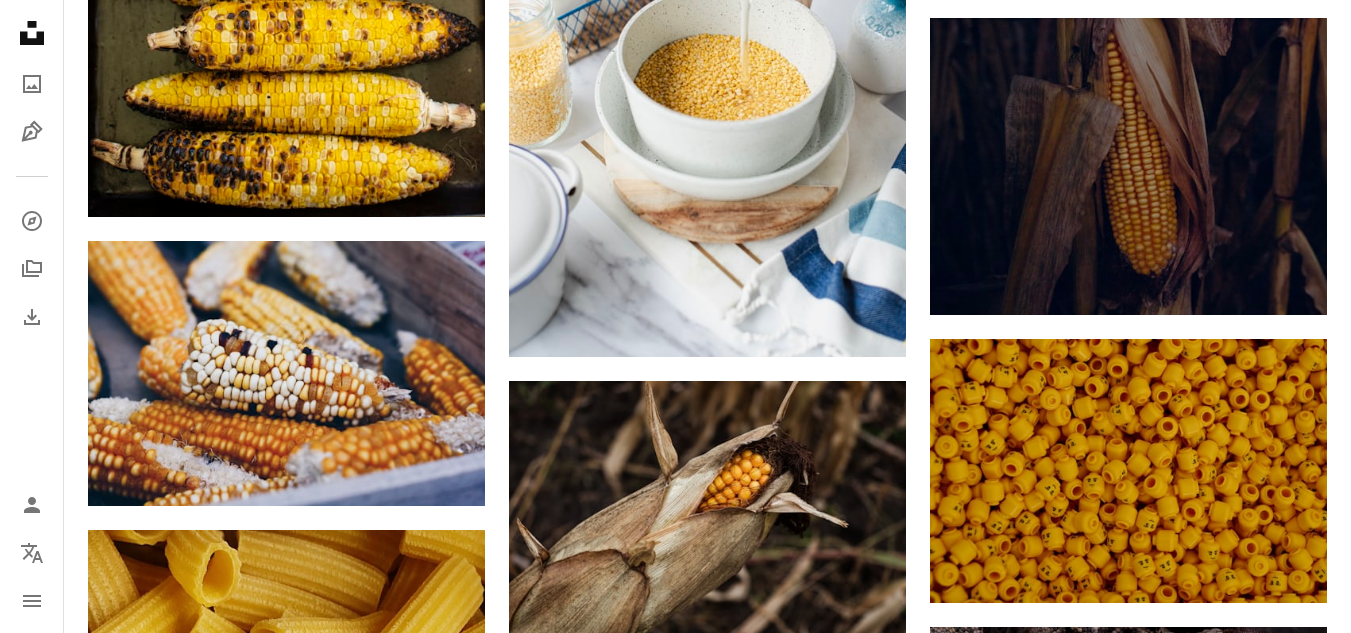 click at bounding box center [1128, 759] 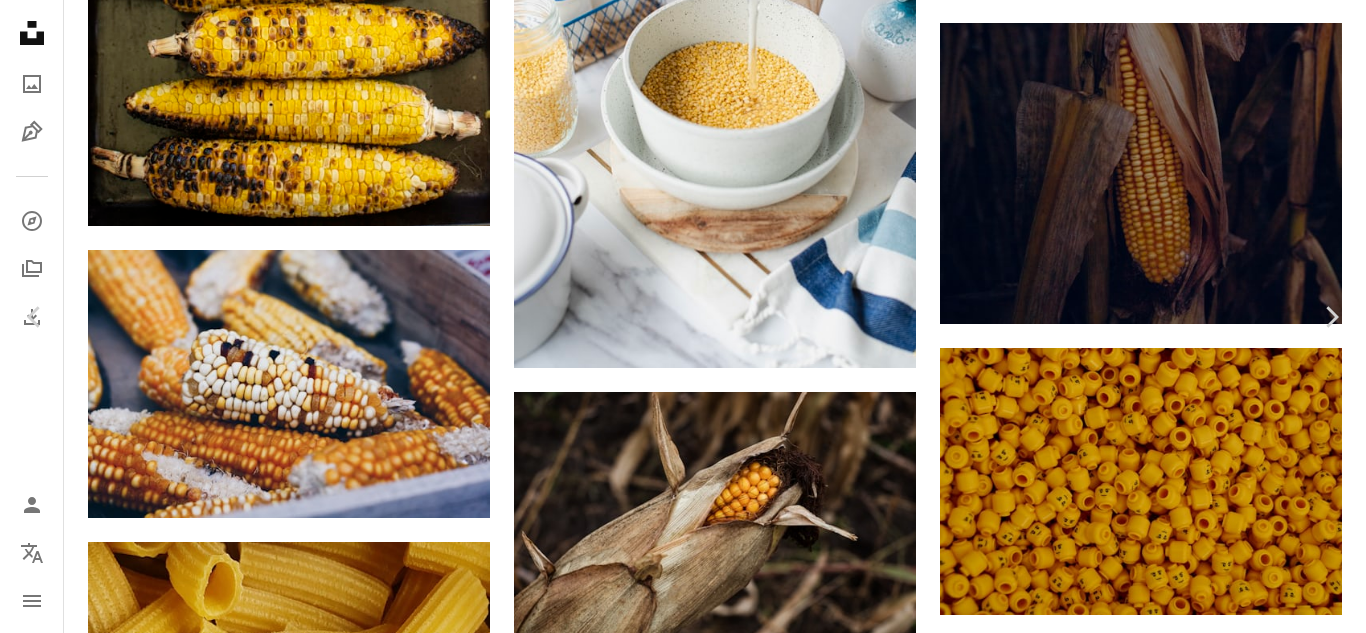 click on "An X shape" at bounding box center (20, 20) 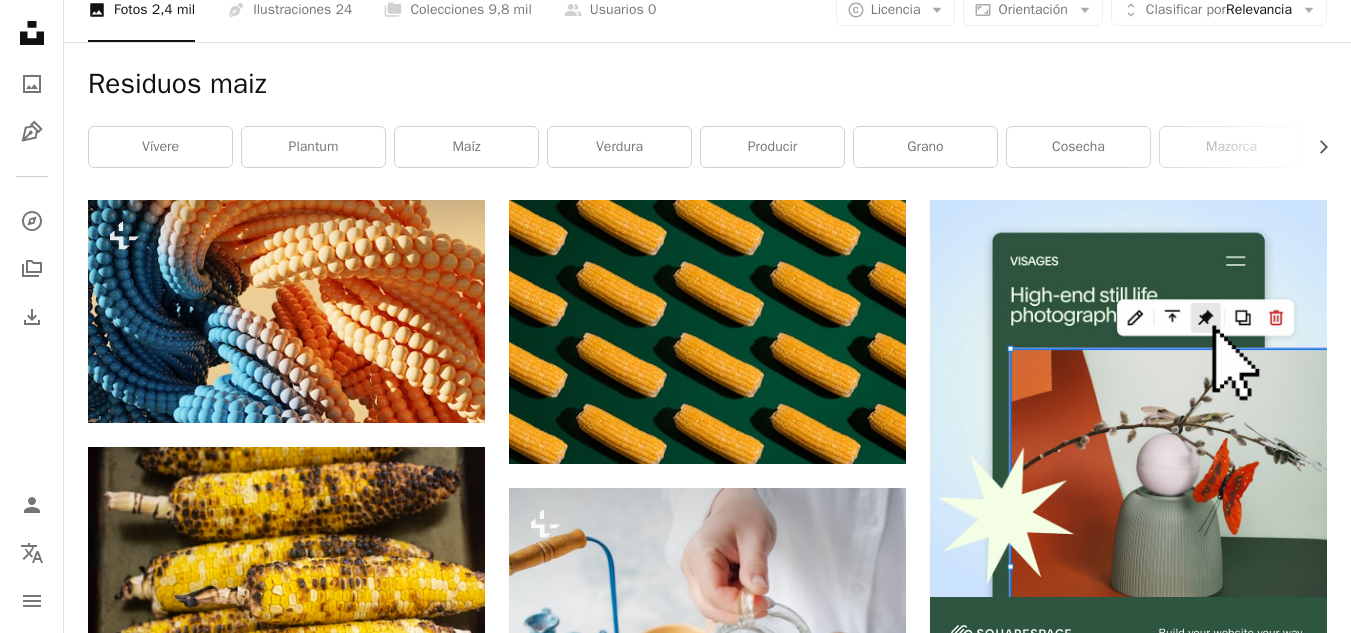 scroll, scrollTop: 0, scrollLeft: 0, axis: both 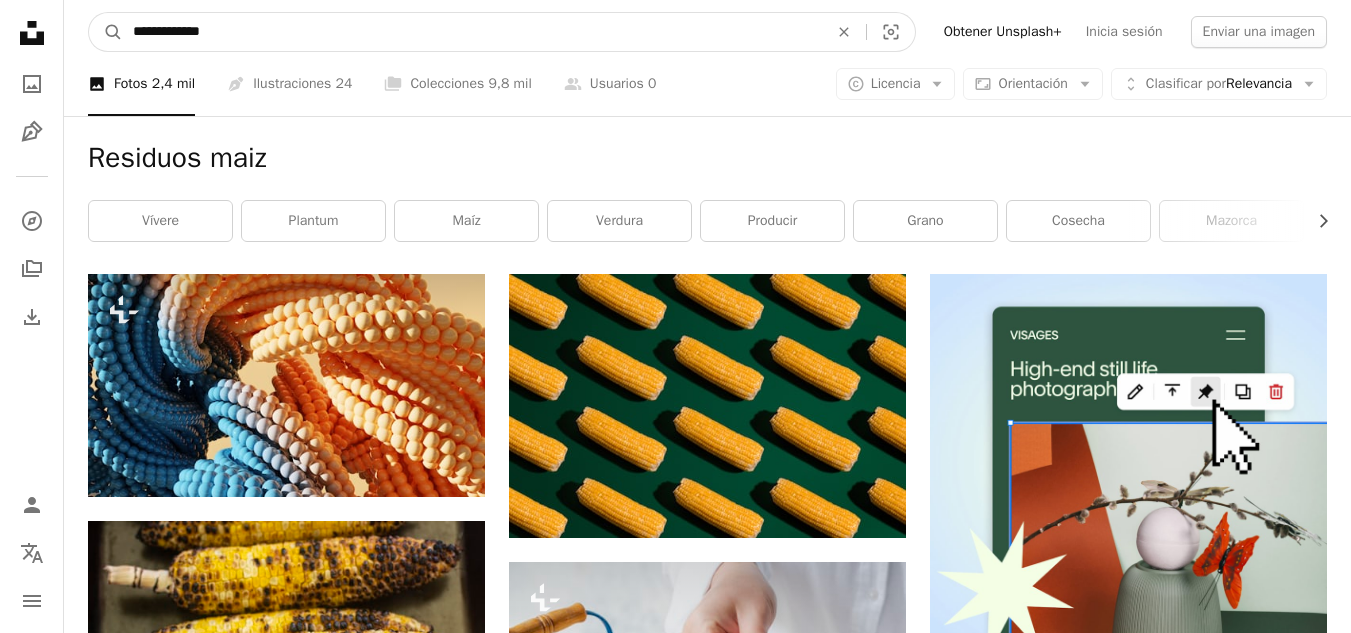 drag, startPoint x: 233, startPoint y: 27, endPoint x: 4, endPoint y: 17, distance: 229.21823 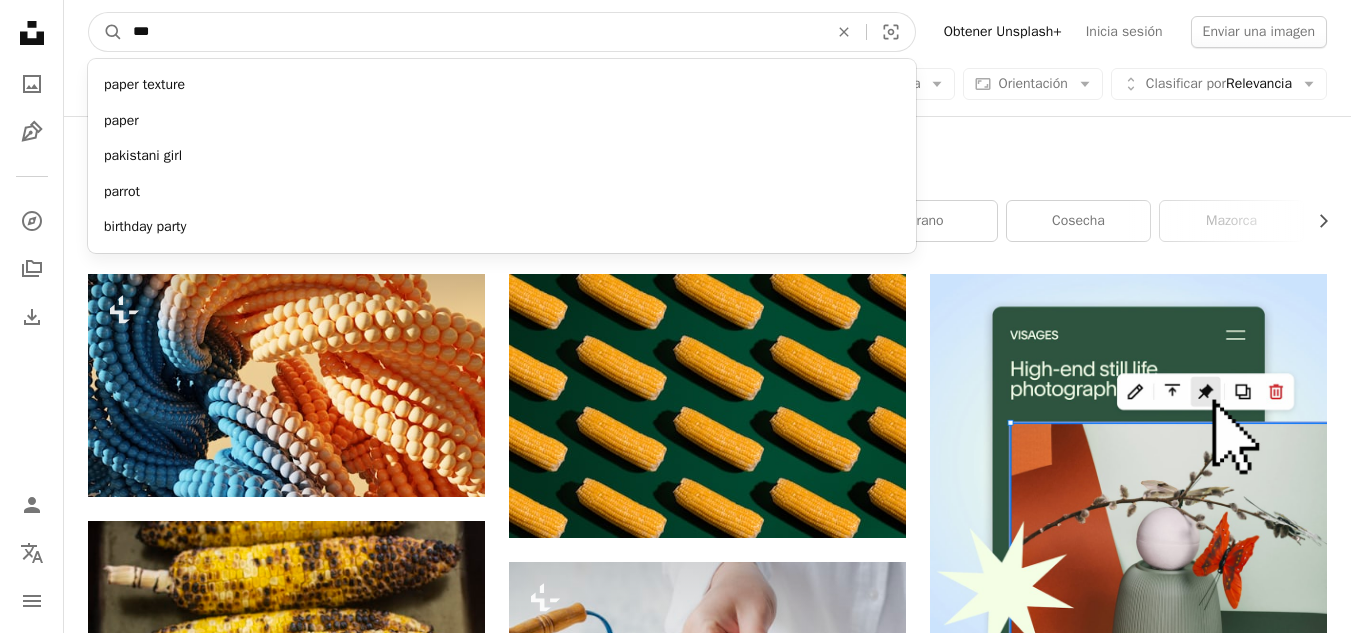 type on "****" 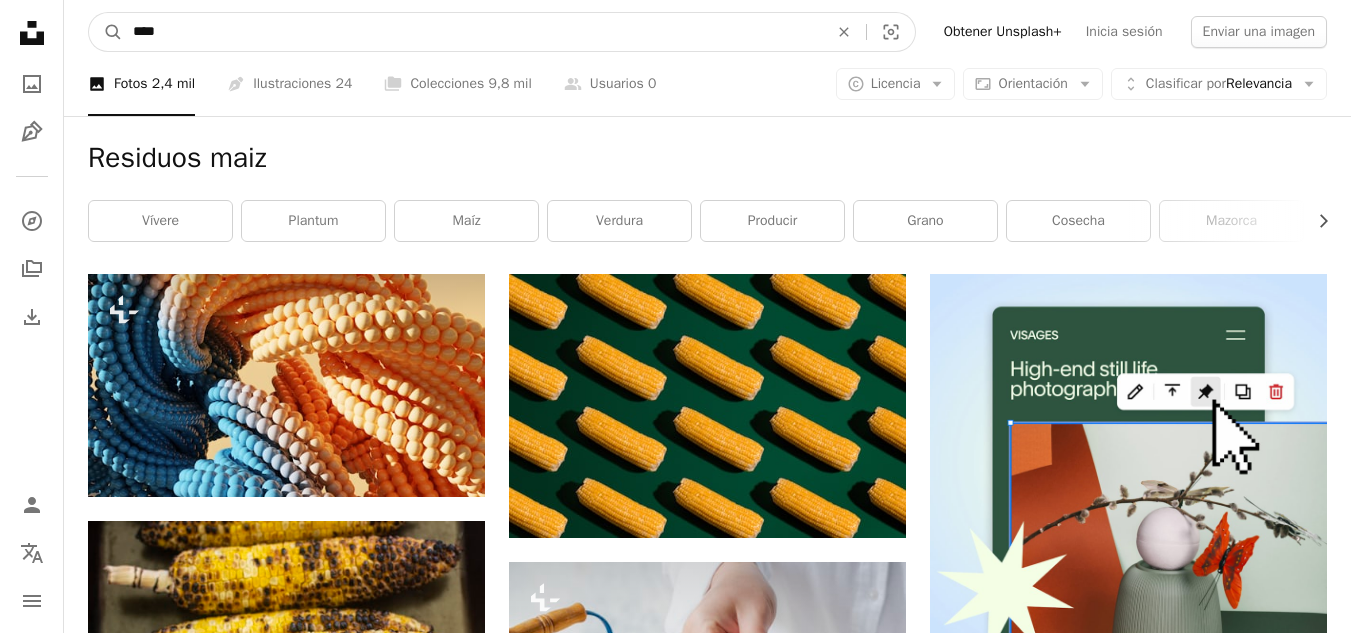 click on "A magnifying glass" at bounding box center (106, 32) 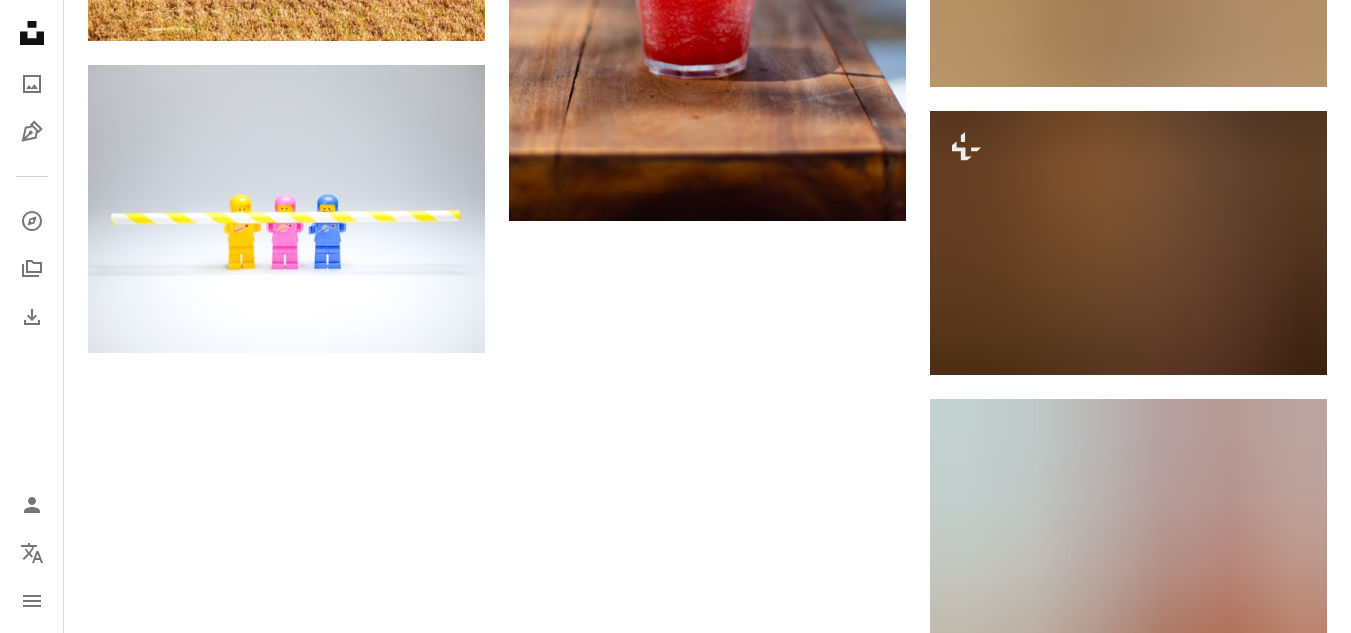 scroll, scrollTop: 2800, scrollLeft: 0, axis: vertical 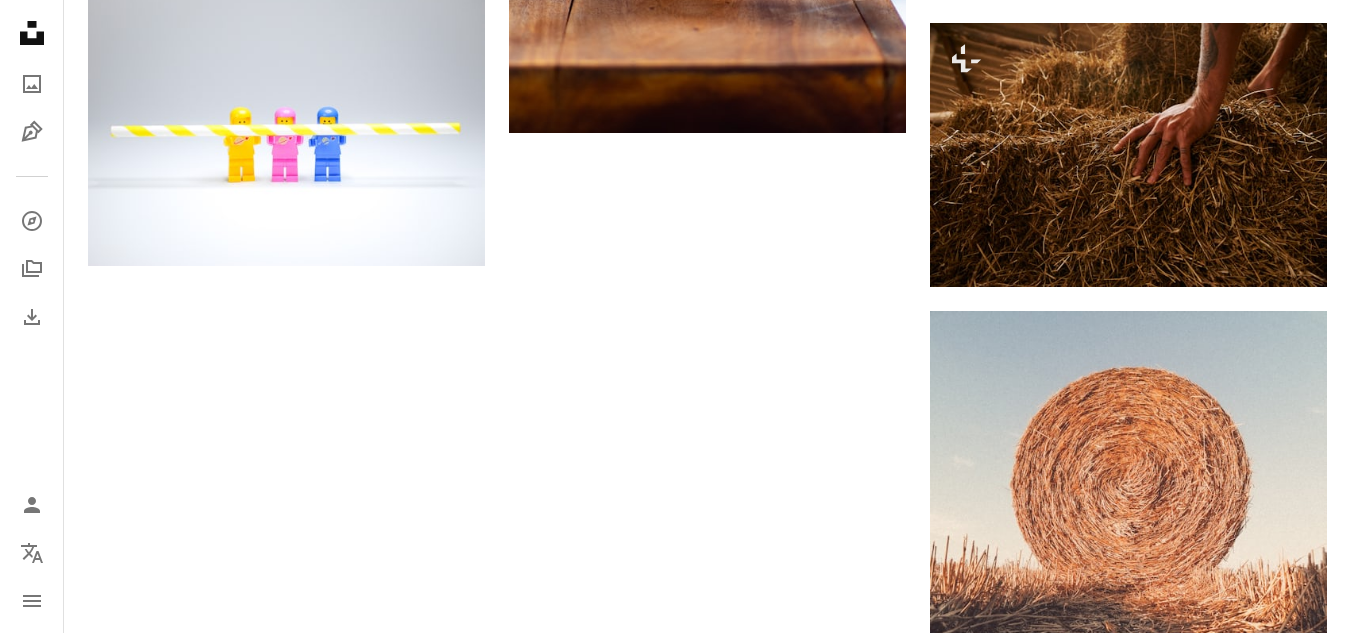 click on "Cargar más" at bounding box center (707, 1478) 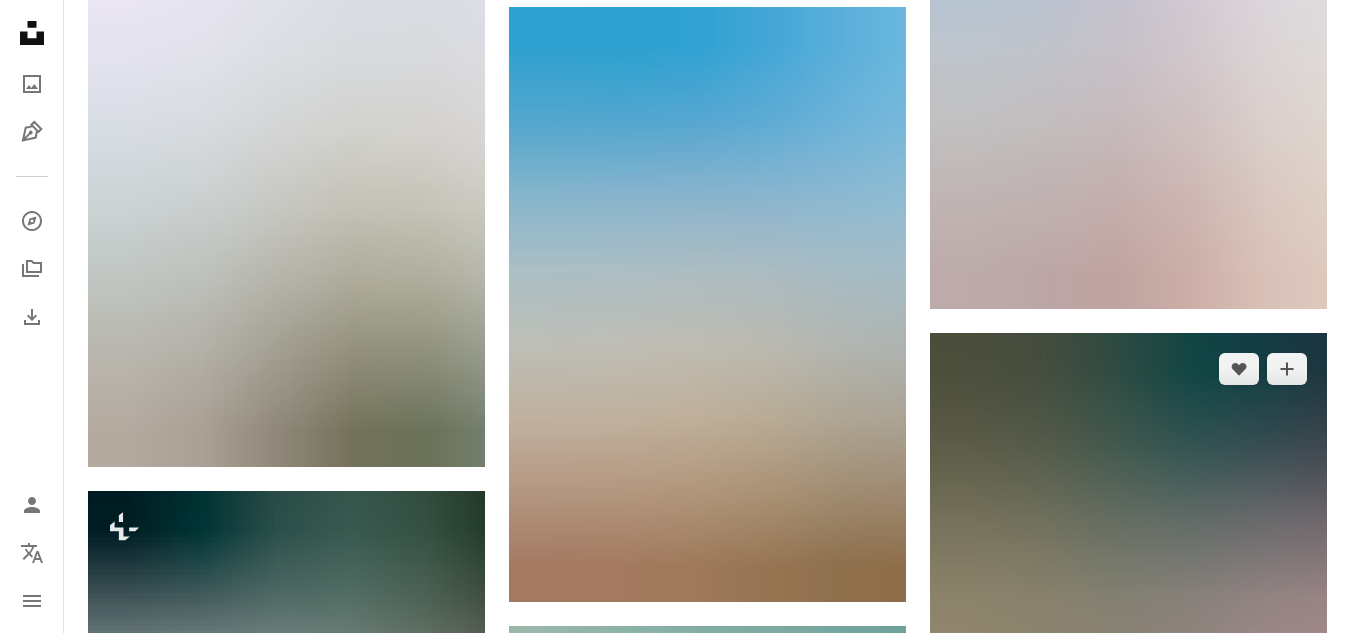 scroll, scrollTop: 6200, scrollLeft: 0, axis: vertical 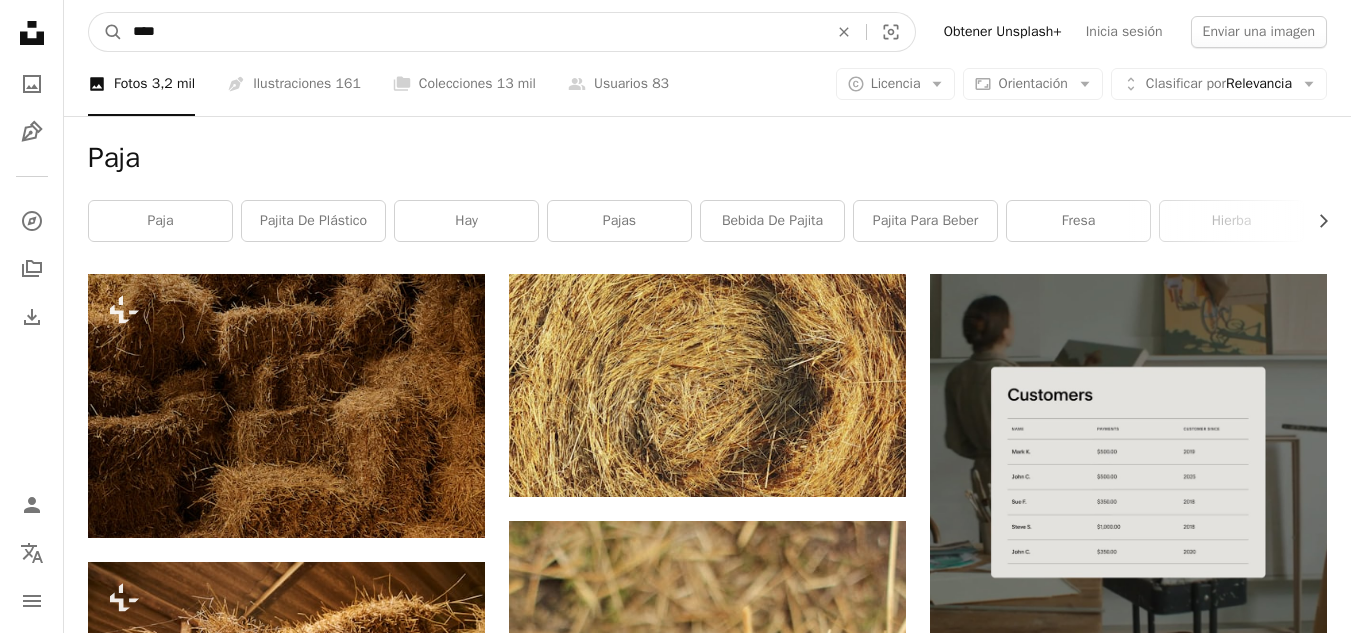 click on "****" at bounding box center [472, 32] 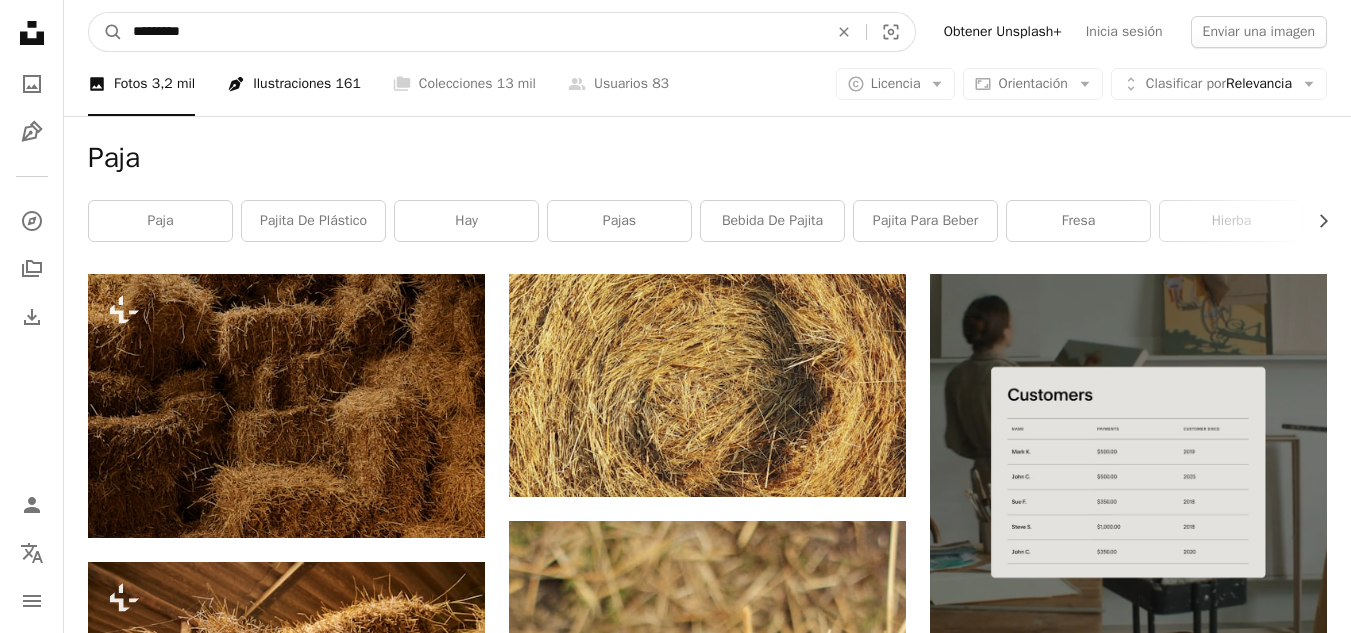 type on "**********" 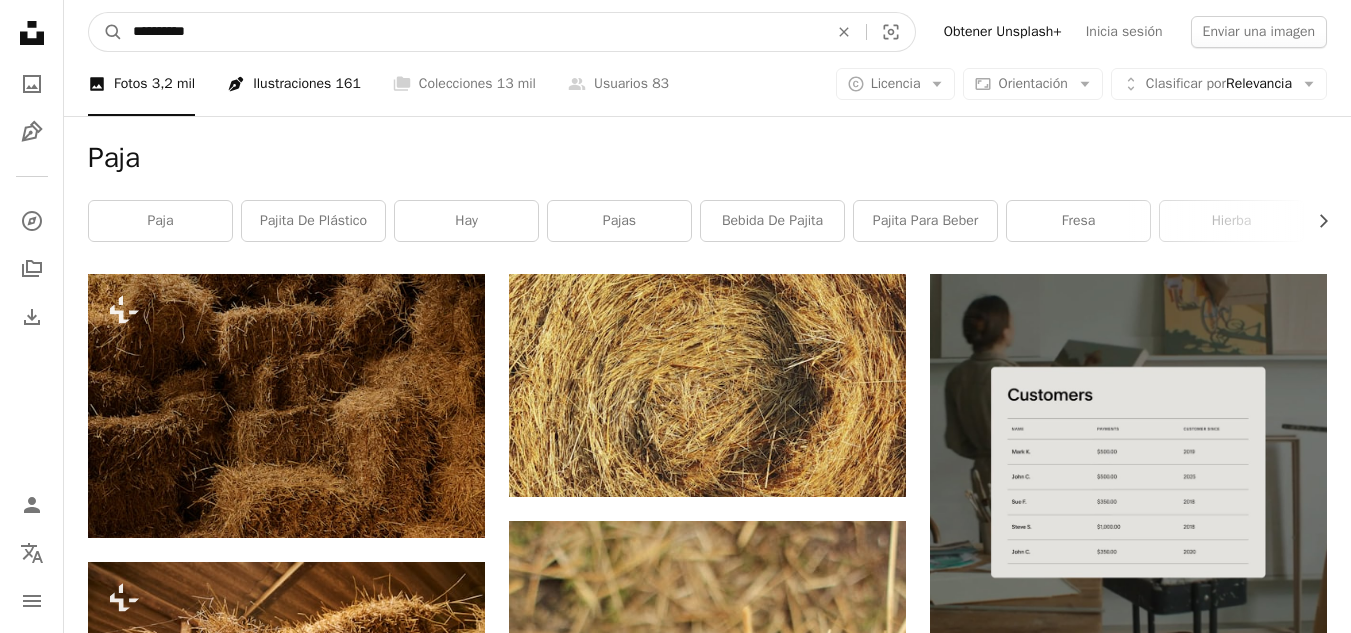 click on "A magnifying glass" at bounding box center (106, 32) 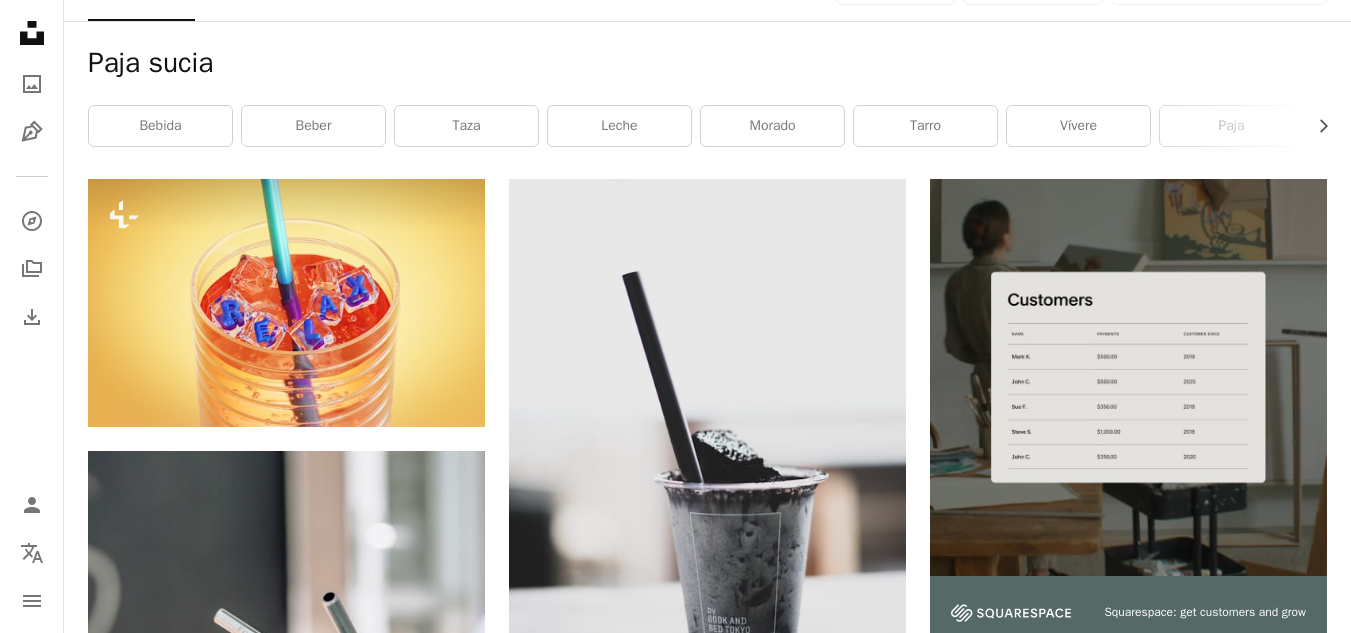 scroll, scrollTop: 0, scrollLeft: 0, axis: both 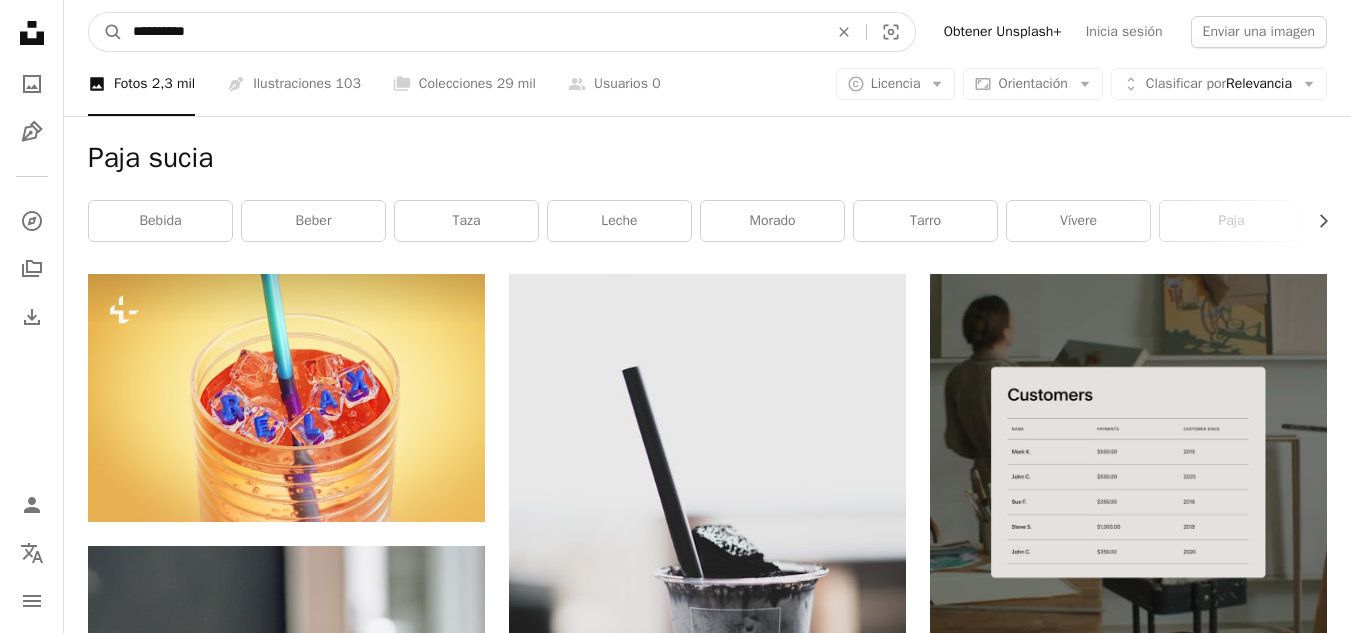 click on "**********" at bounding box center (472, 32) 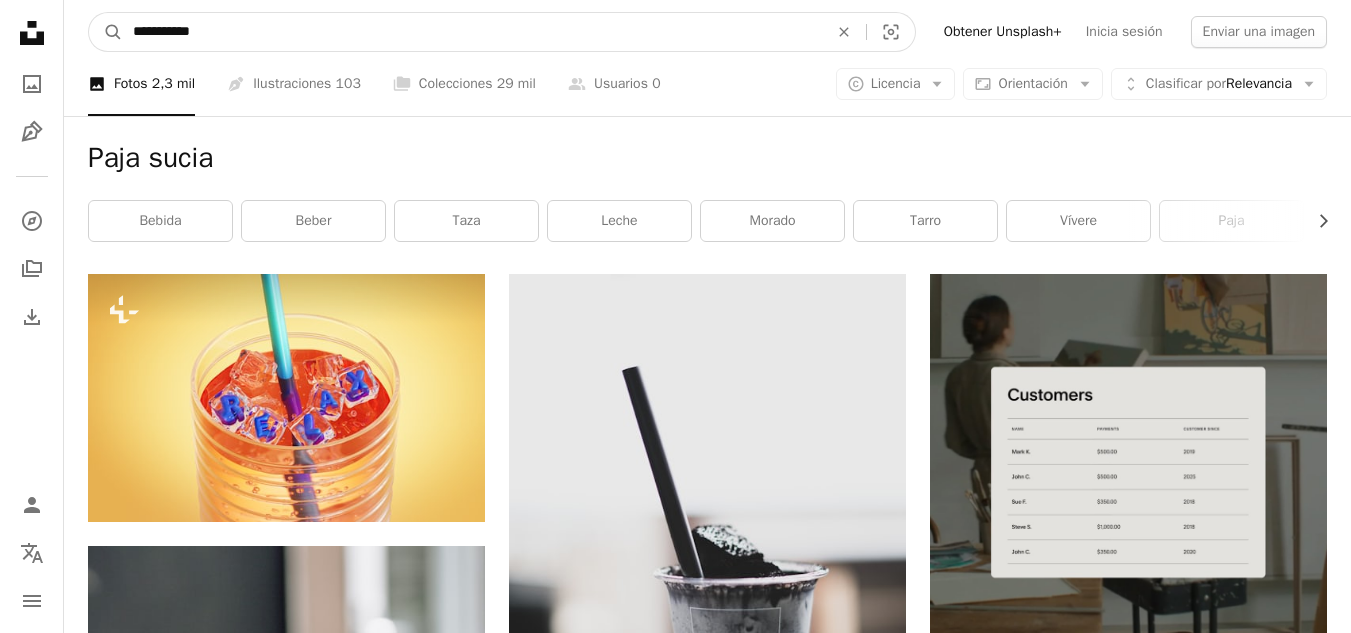 click on "A magnifying glass" at bounding box center (106, 32) 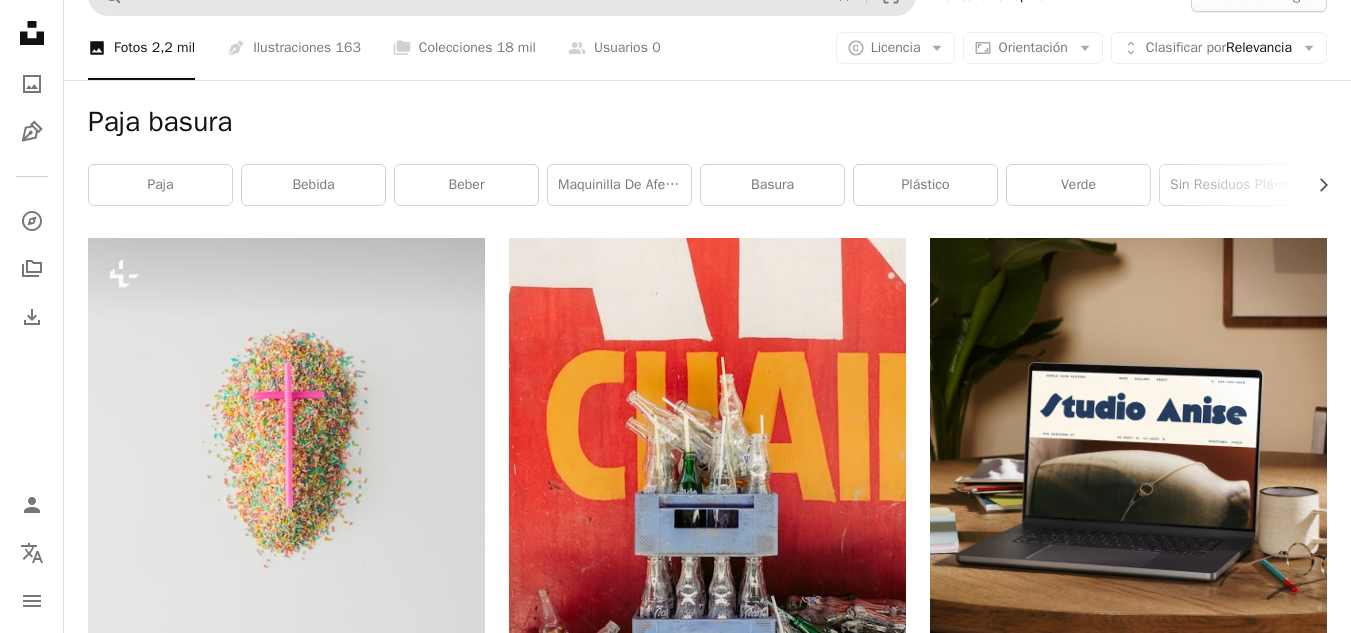 scroll, scrollTop: 0, scrollLeft: 0, axis: both 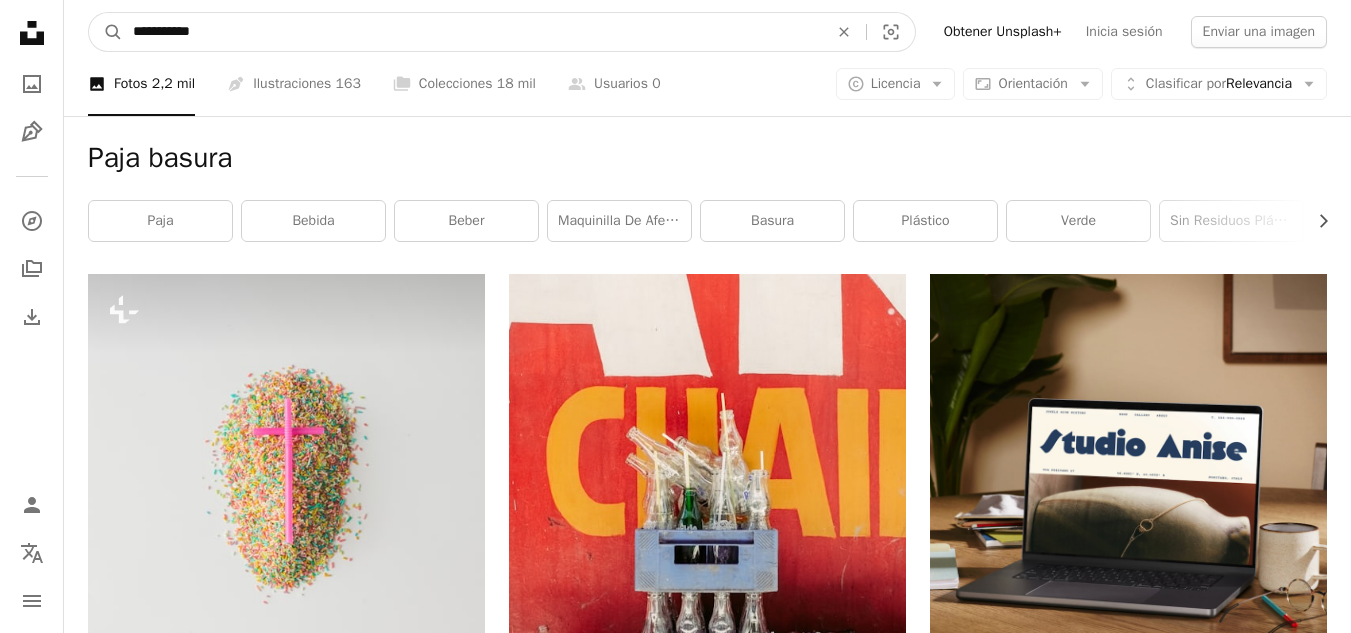 drag, startPoint x: 271, startPoint y: 25, endPoint x: 39, endPoint y: 24, distance: 232.00215 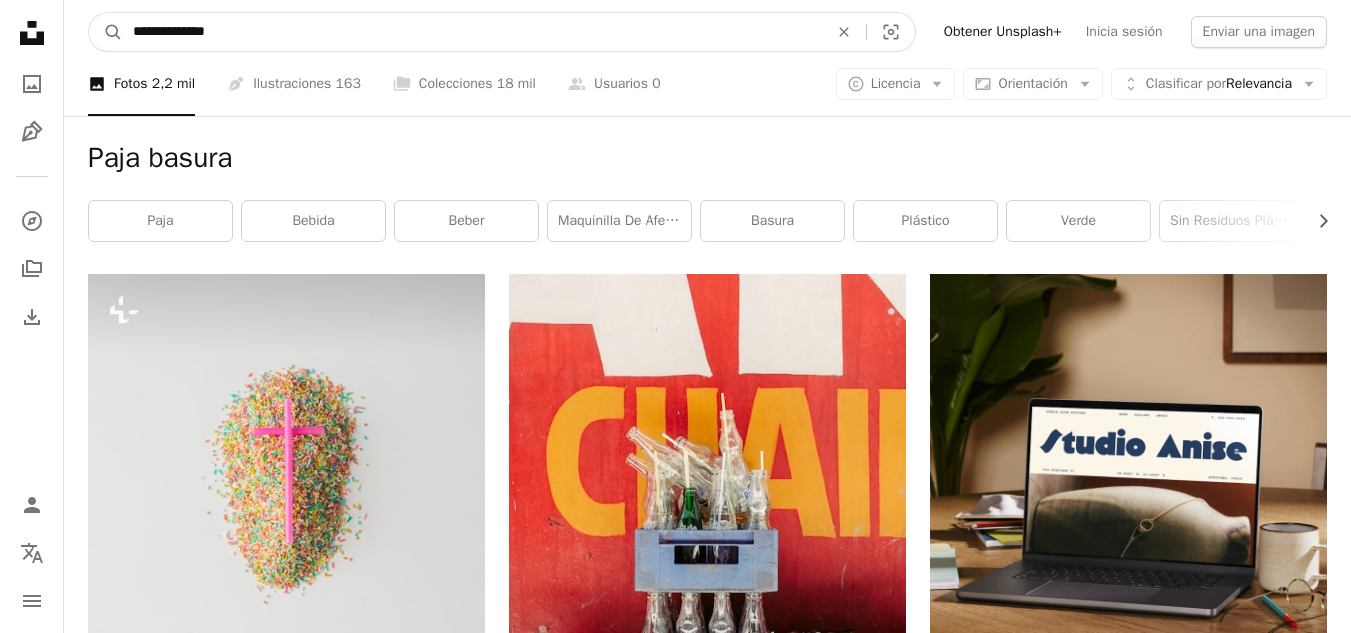 type on "**********" 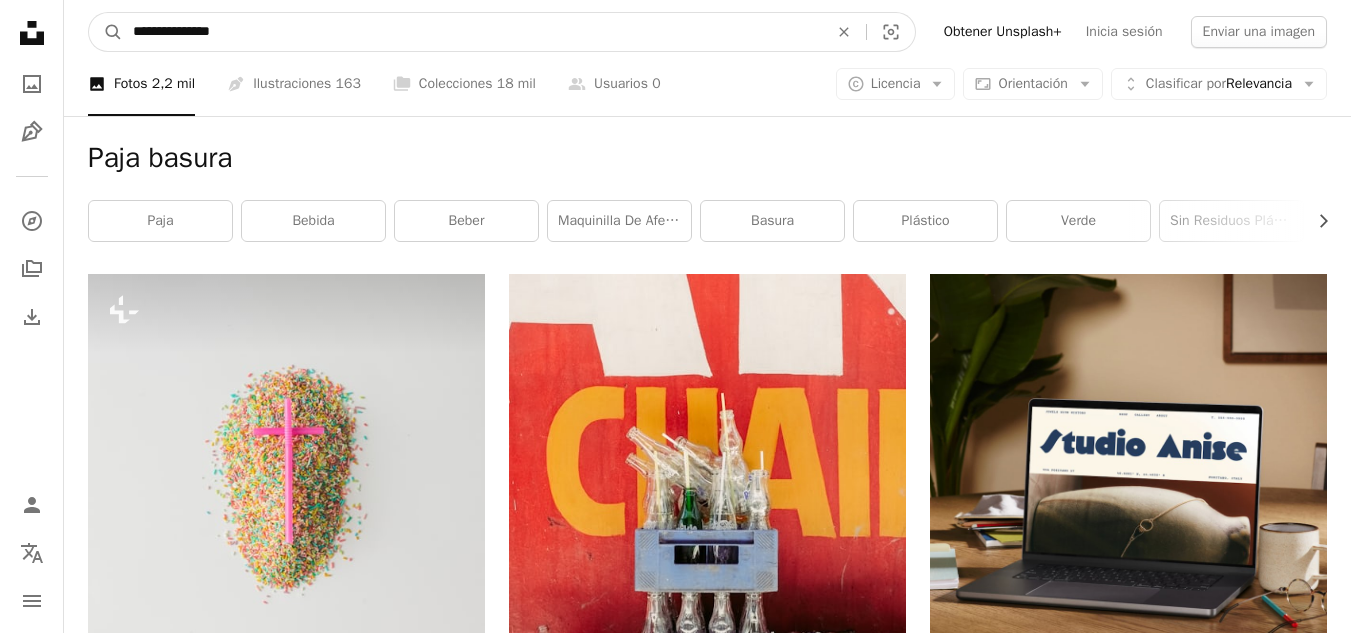 click on "A magnifying glass" at bounding box center [106, 32] 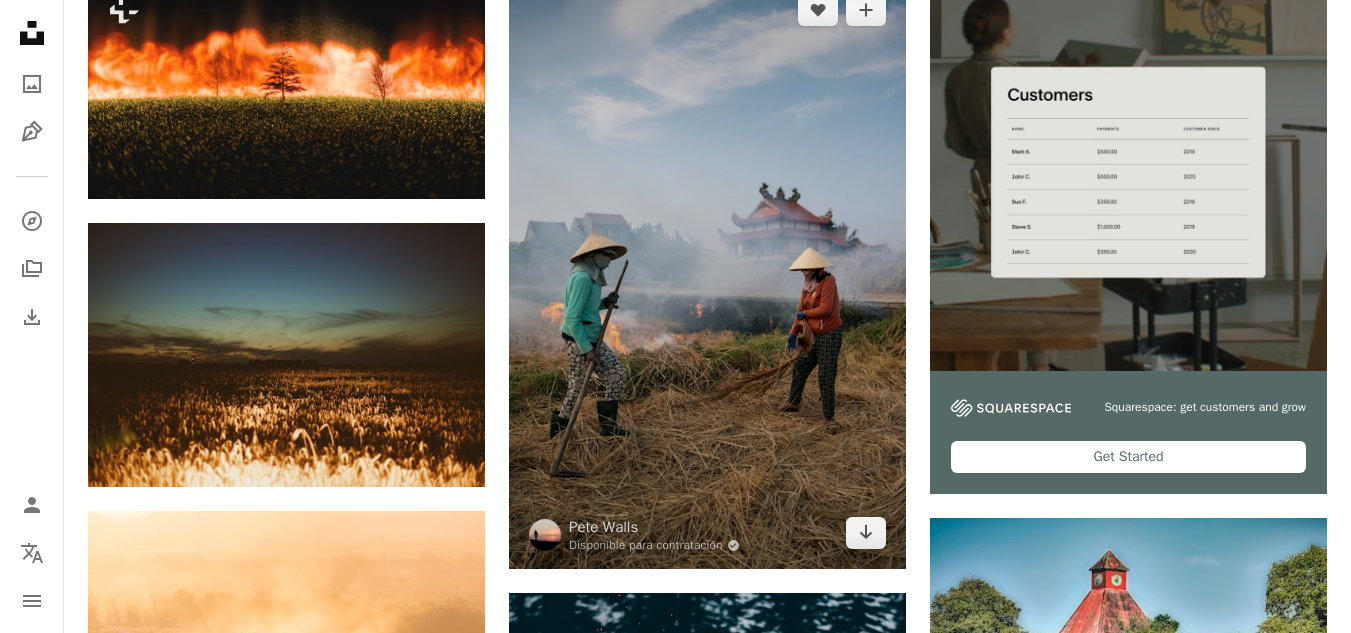 scroll, scrollTop: 0, scrollLeft: 0, axis: both 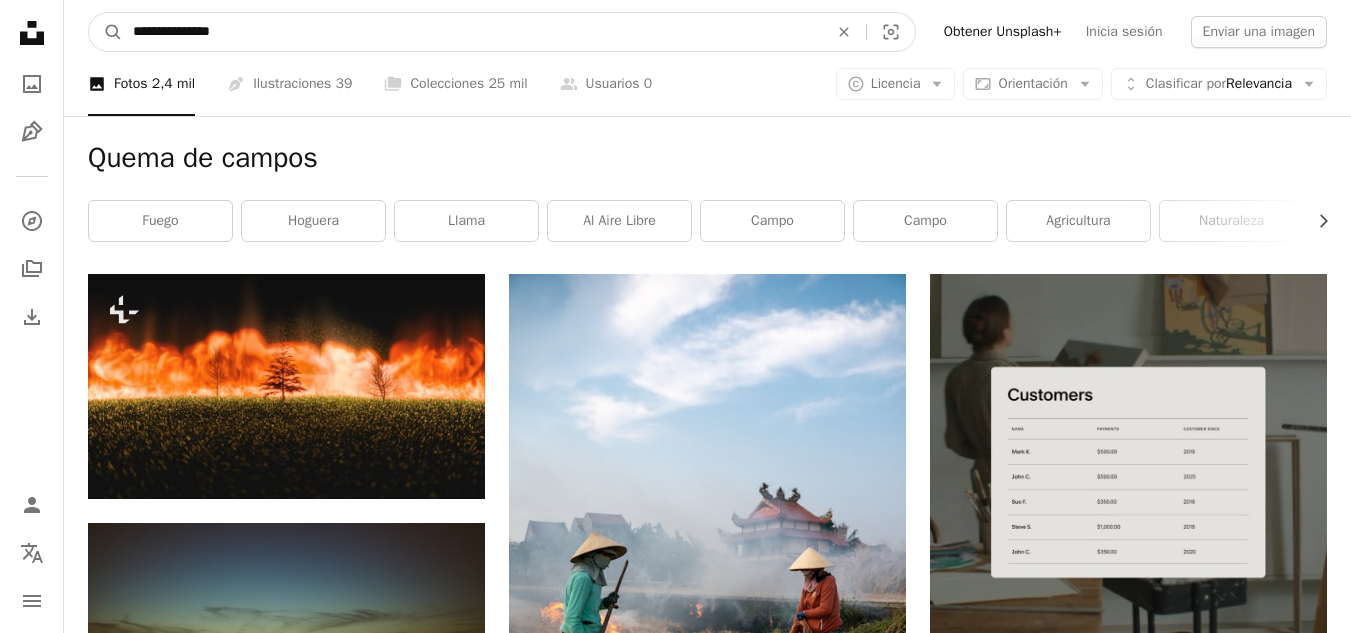 drag, startPoint x: 302, startPoint y: 24, endPoint x: 201, endPoint y: 38, distance: 101.96568 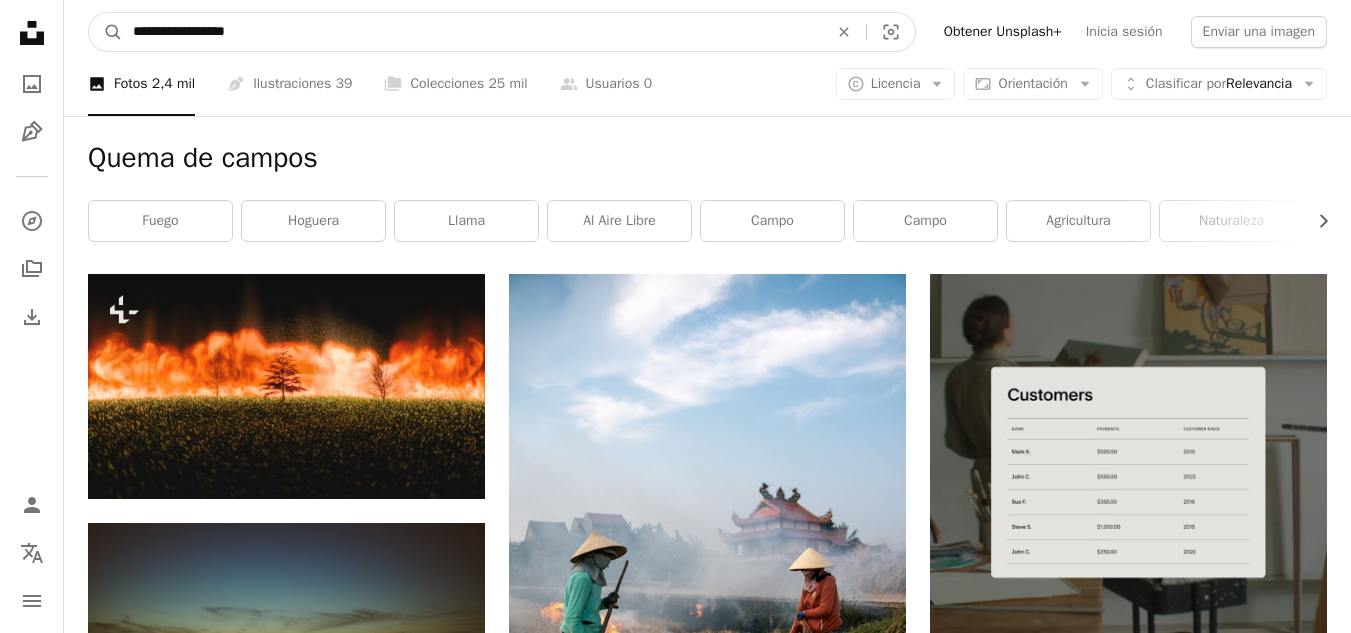 type on "**********" 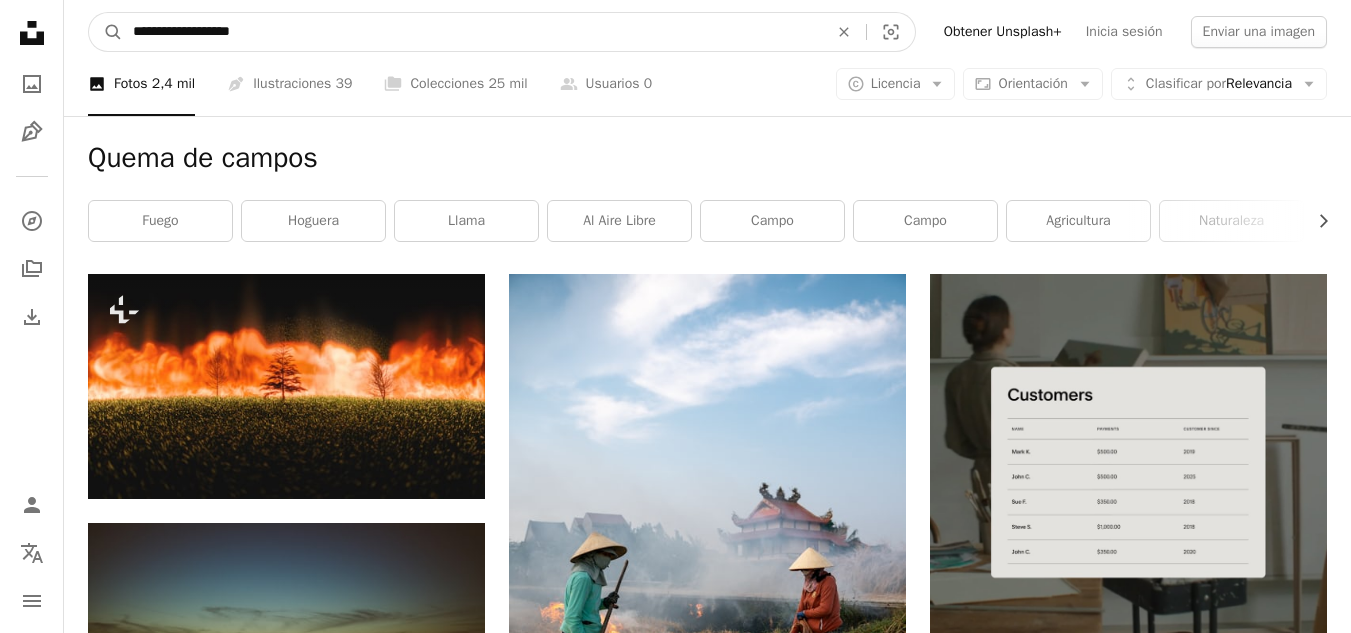 click on "A magnifying glass" at bounding box center [106, 32] 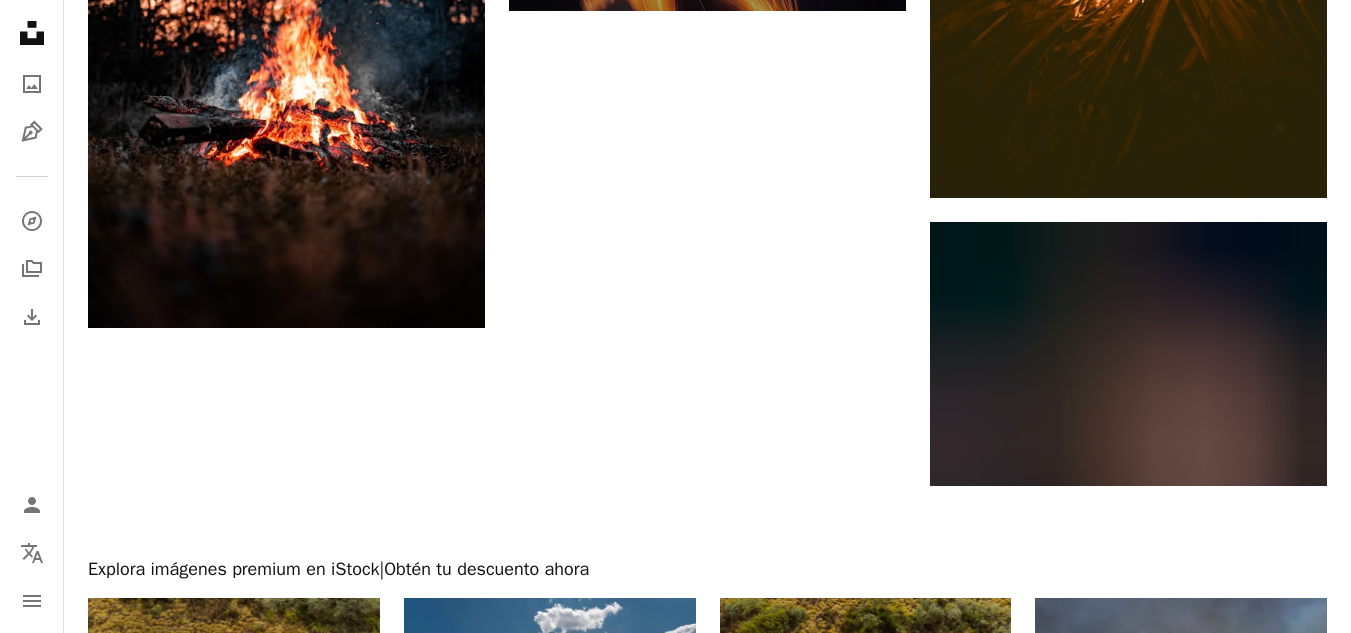scroll, scrollTop: 3064, scrollLeft: 0, axis: vertical 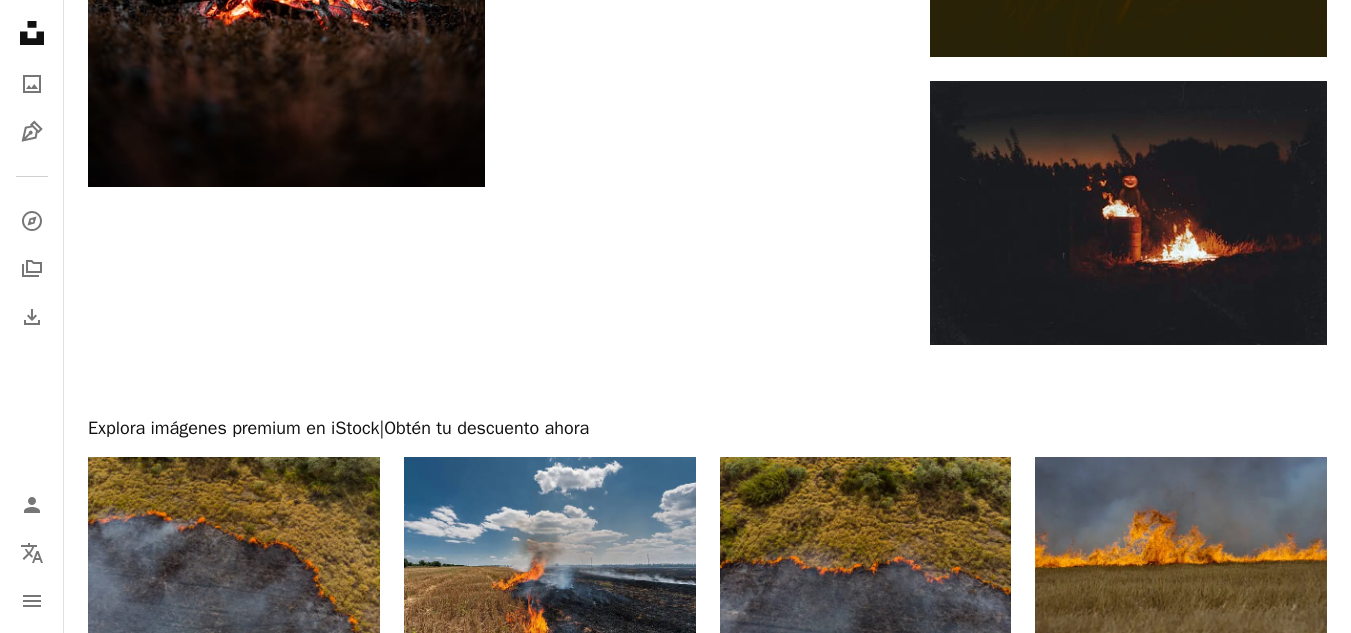 click on "Cargar más" at bounding box center [707, 982] 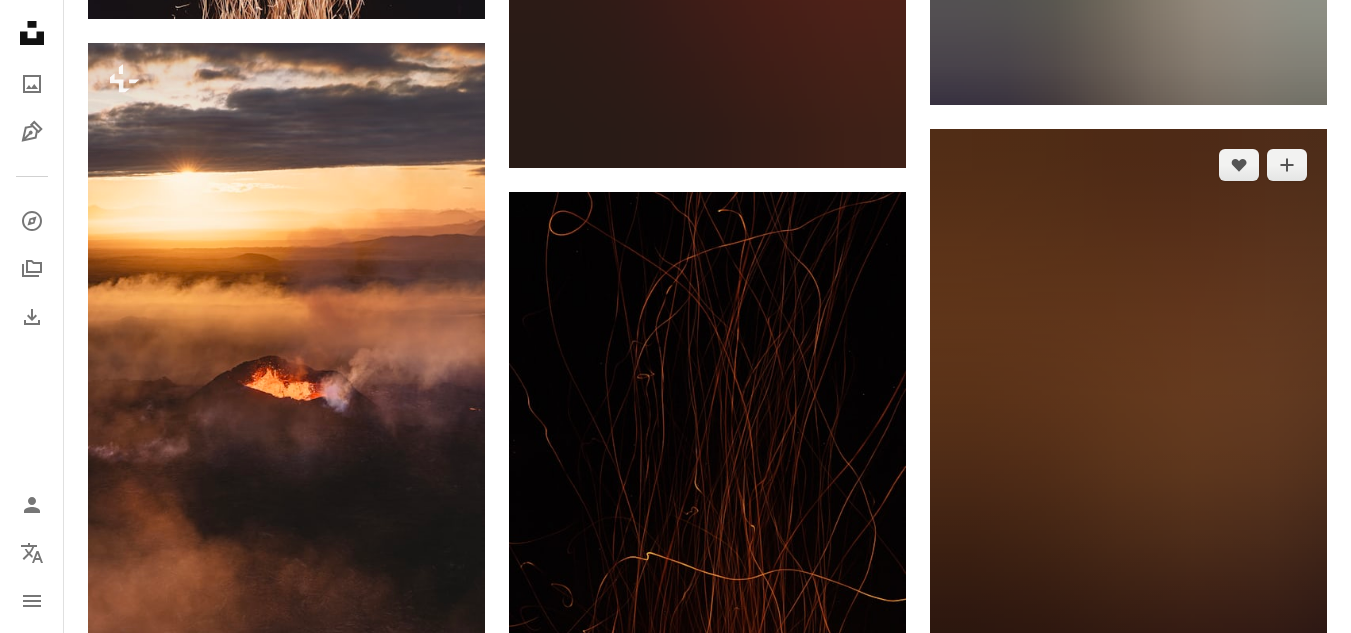 scroll, scrollTop: 5164, scrollLeft: 0, axis: vertical 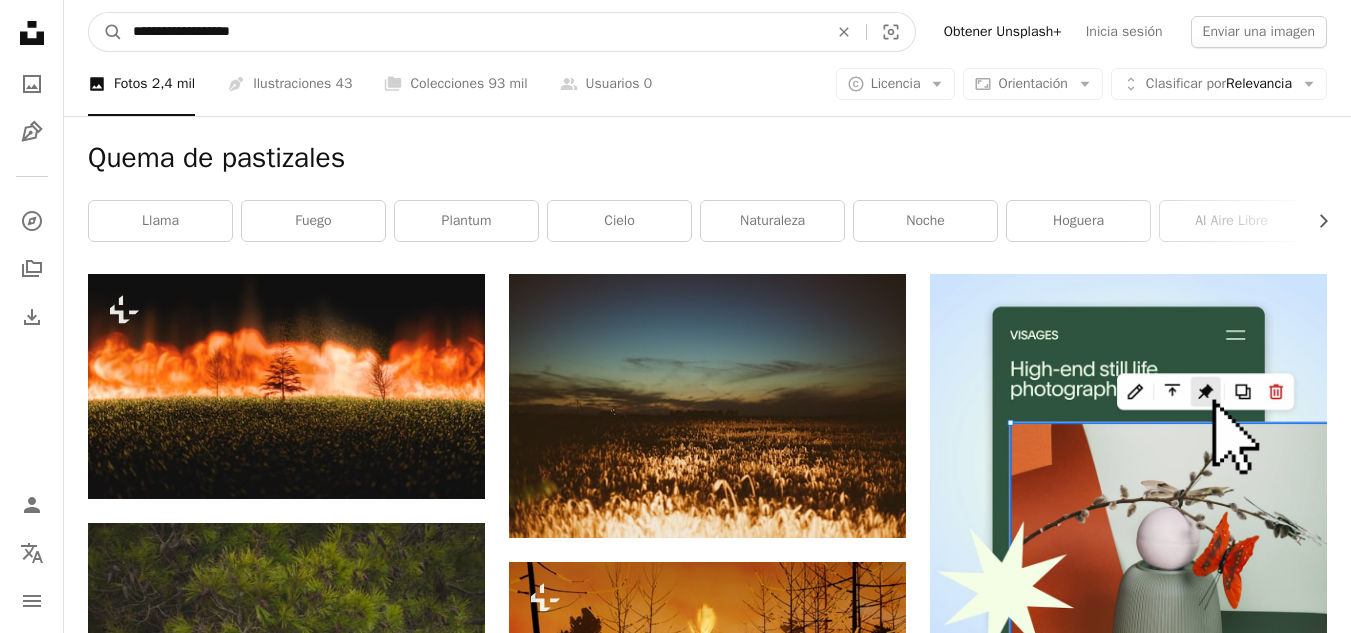 drag, startPoint x: 310, startPoint y: 27, endPoint x: 0, endPoint y: 23, distance: 310.02582 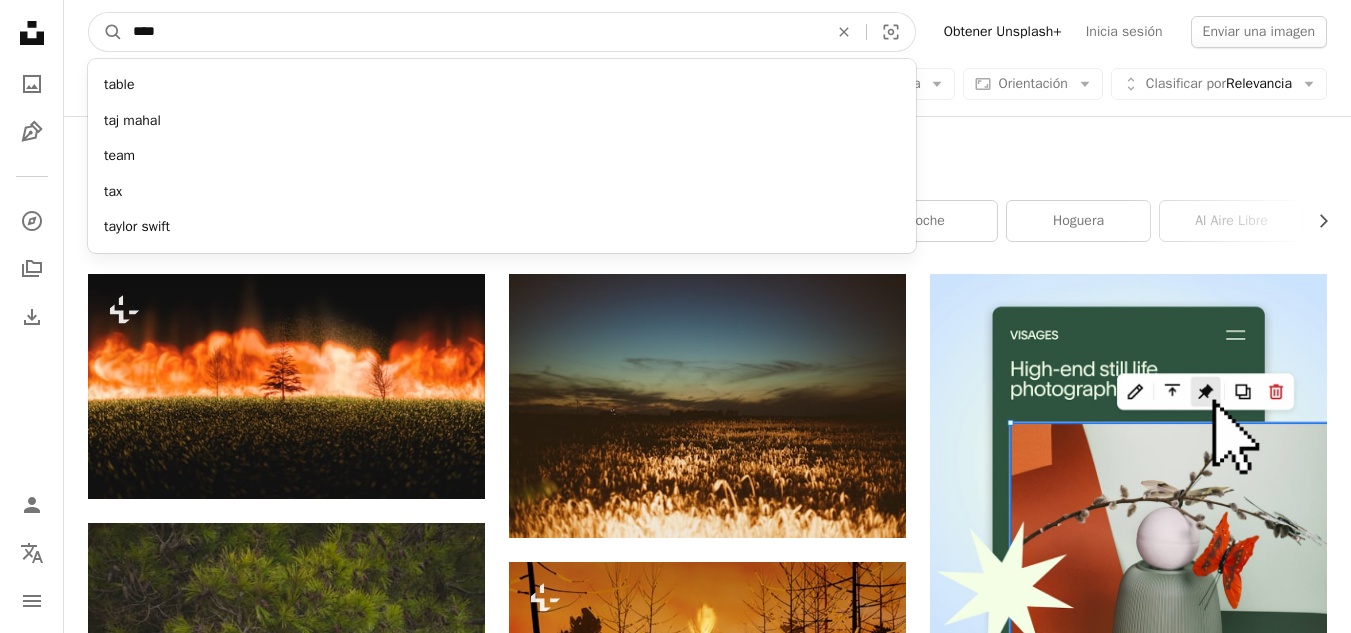 type on "*****" 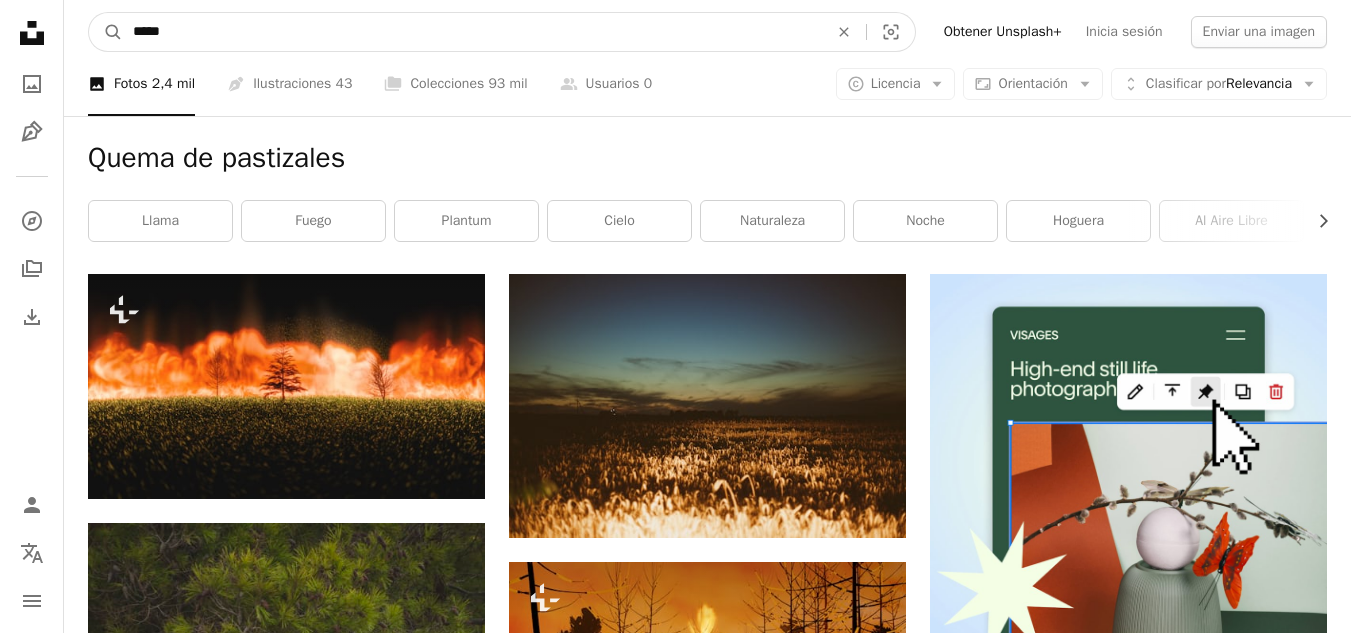 click on "A magnifying glass" at bounding box center [106, 32] 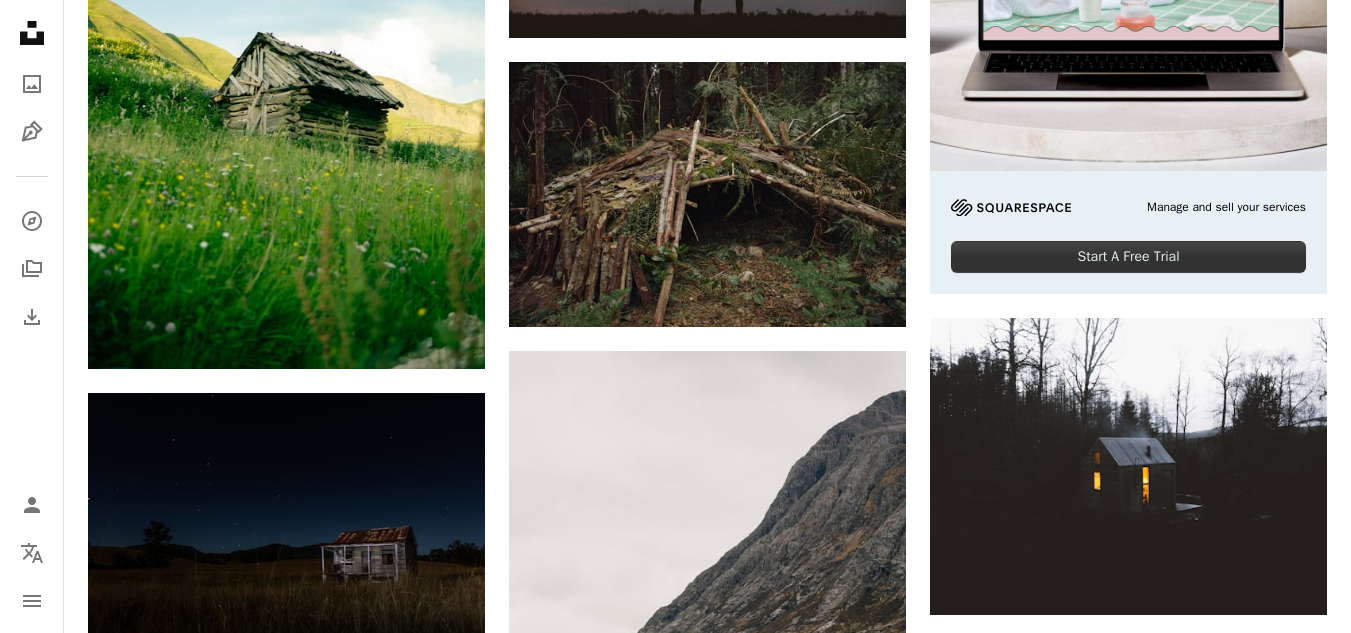 scroll, scrollTop: 0, scrollLeft: 0, axis: both 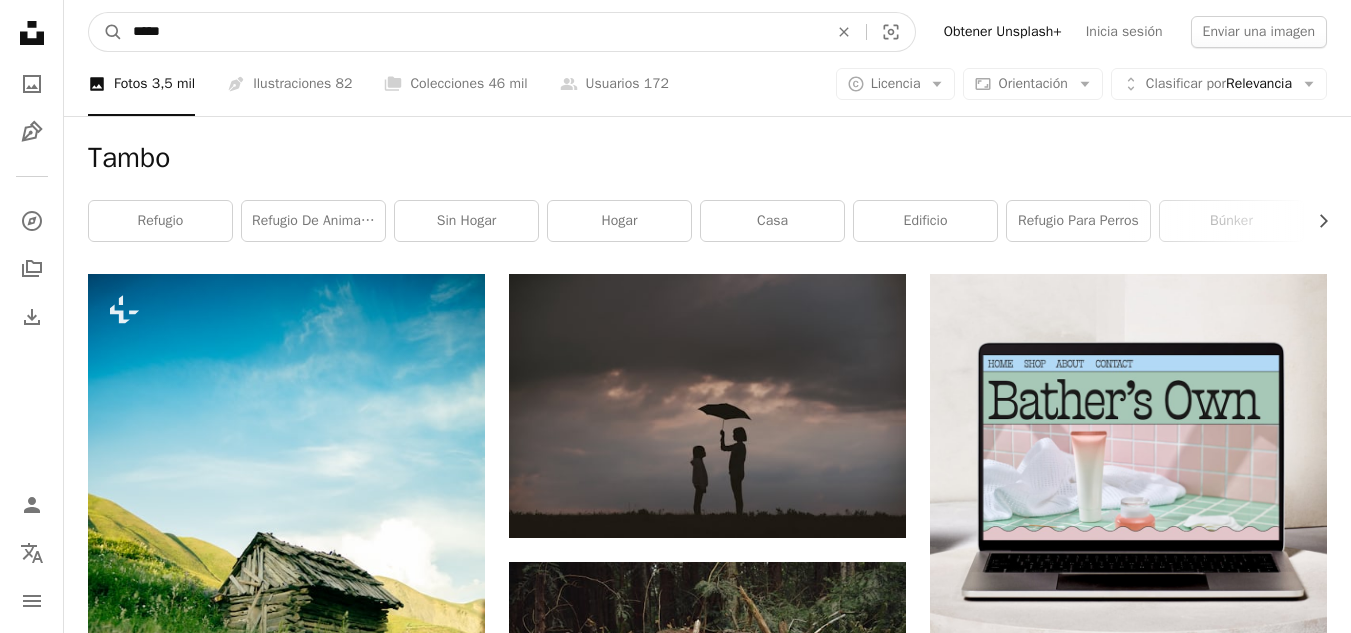 drag, startPoint x: 202, startPoint y: 33, endPoint x: 3, endPoint y: 28, distance: 199.0628 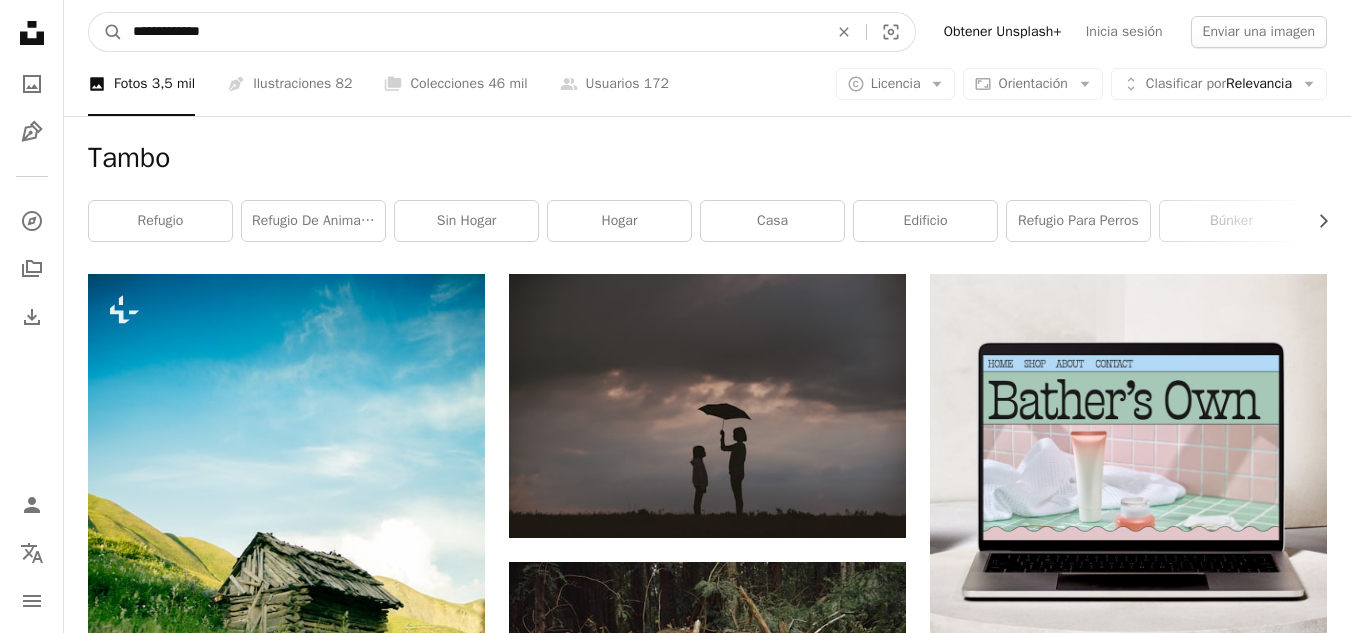 type on "**********" 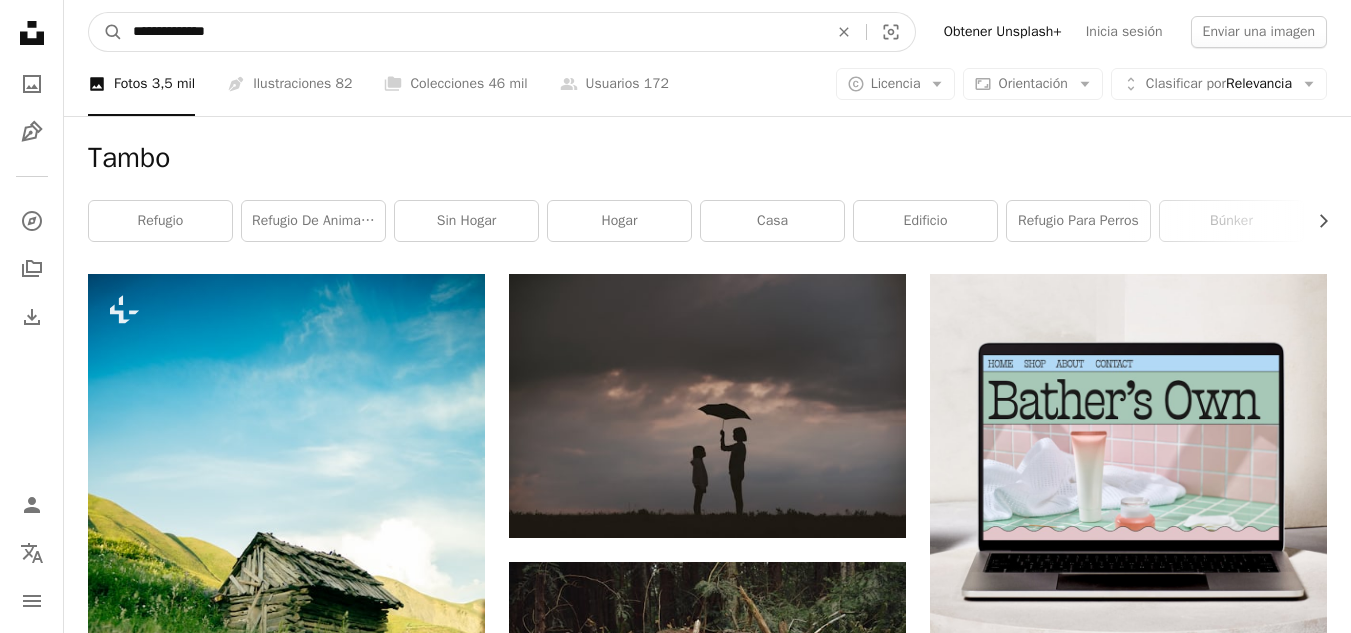 click on "A magnifying glass" at bounding box center (106, 32) 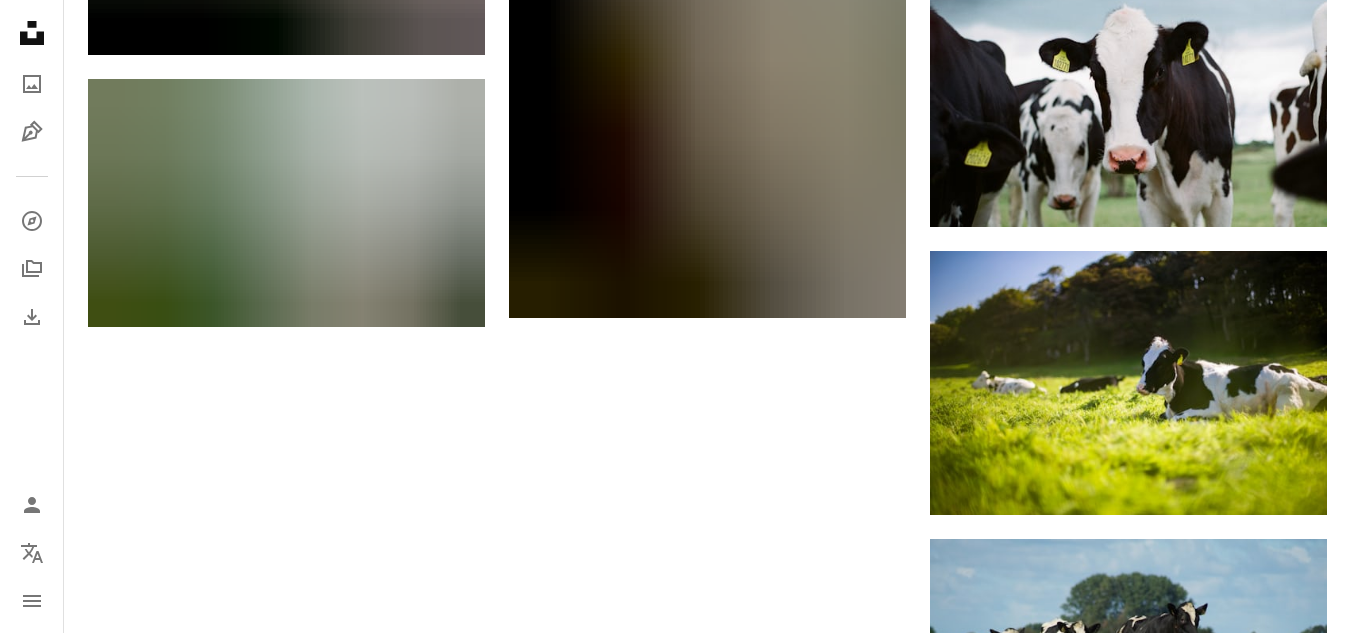 scroll, scrollTop: 2500, scrollLeft: 0, axis: vertical 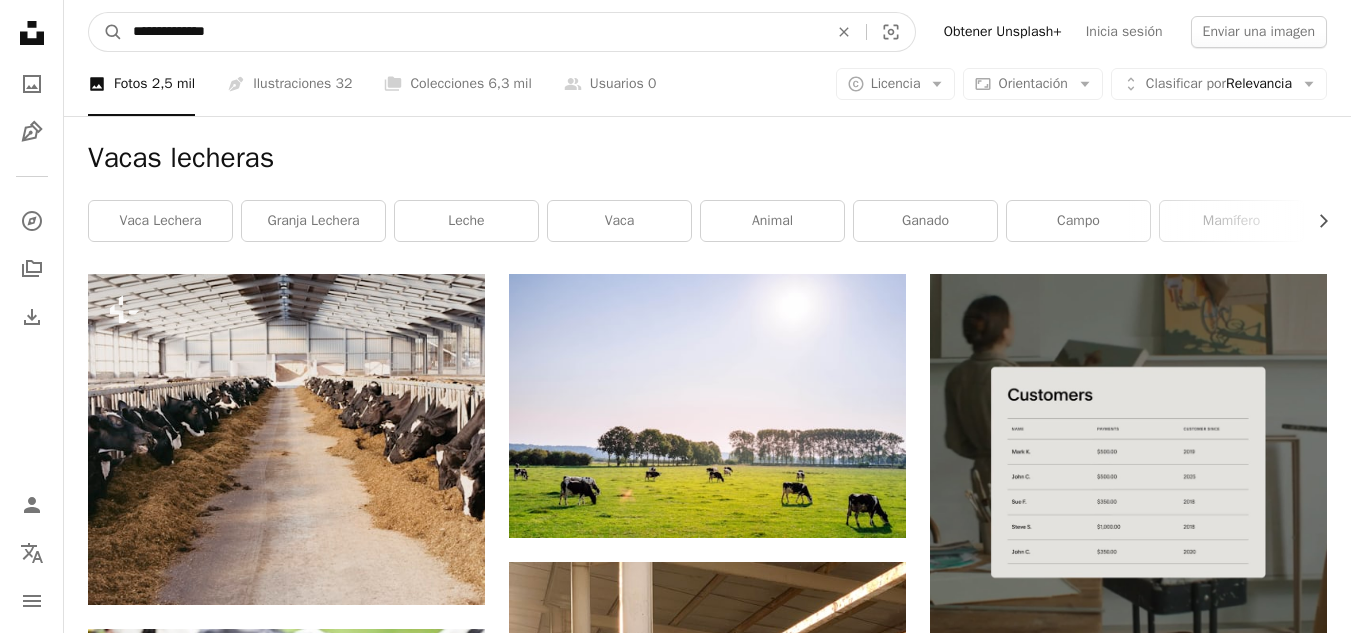 click on "**********" at bounding box center (675, 2312) 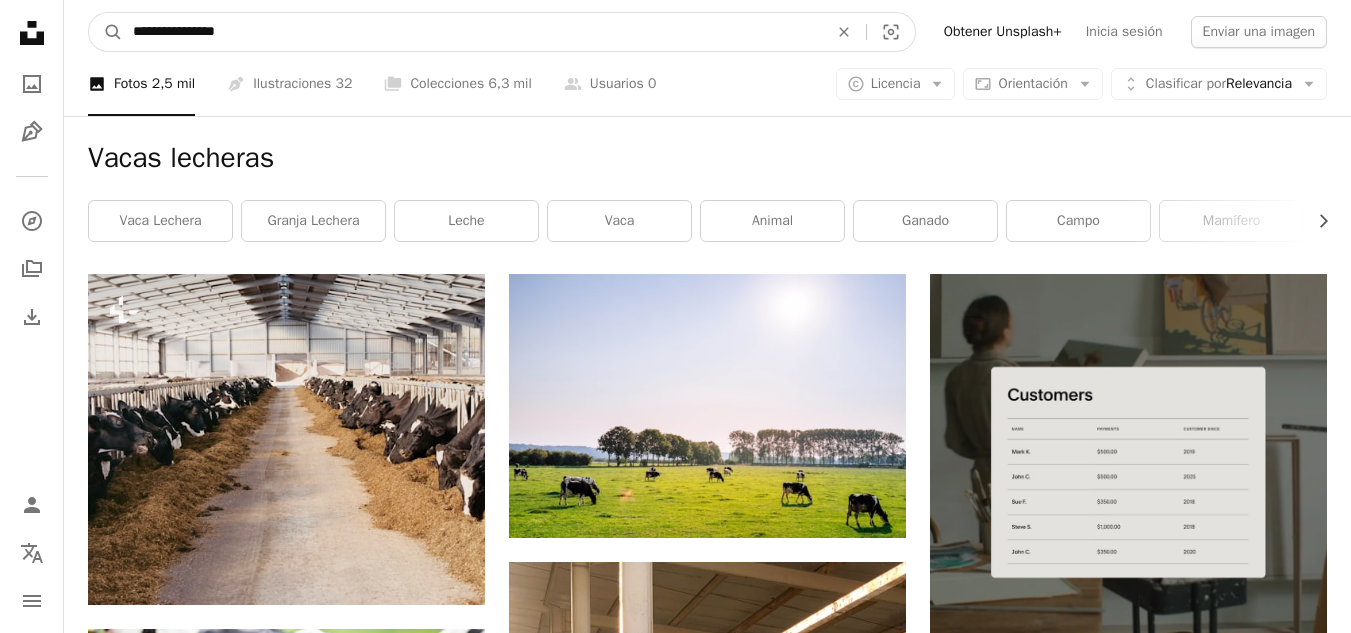 type on "**********" 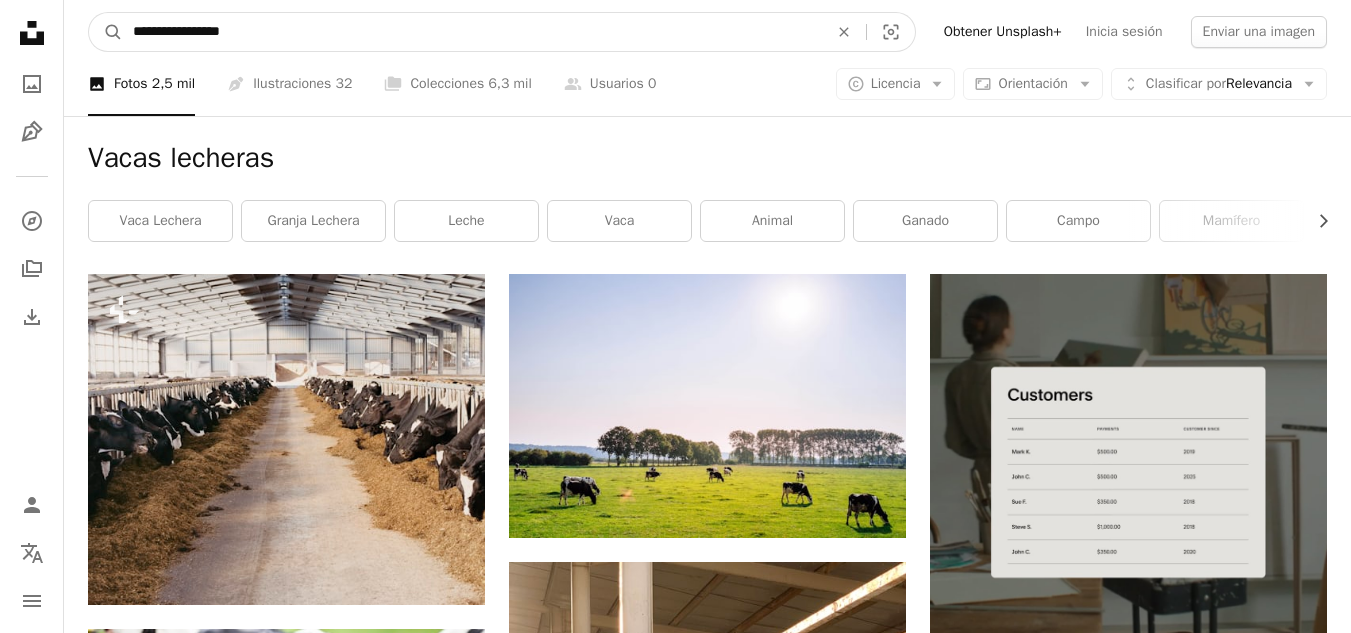 click on "A magnifying glass" at bounding box center [106, 32] 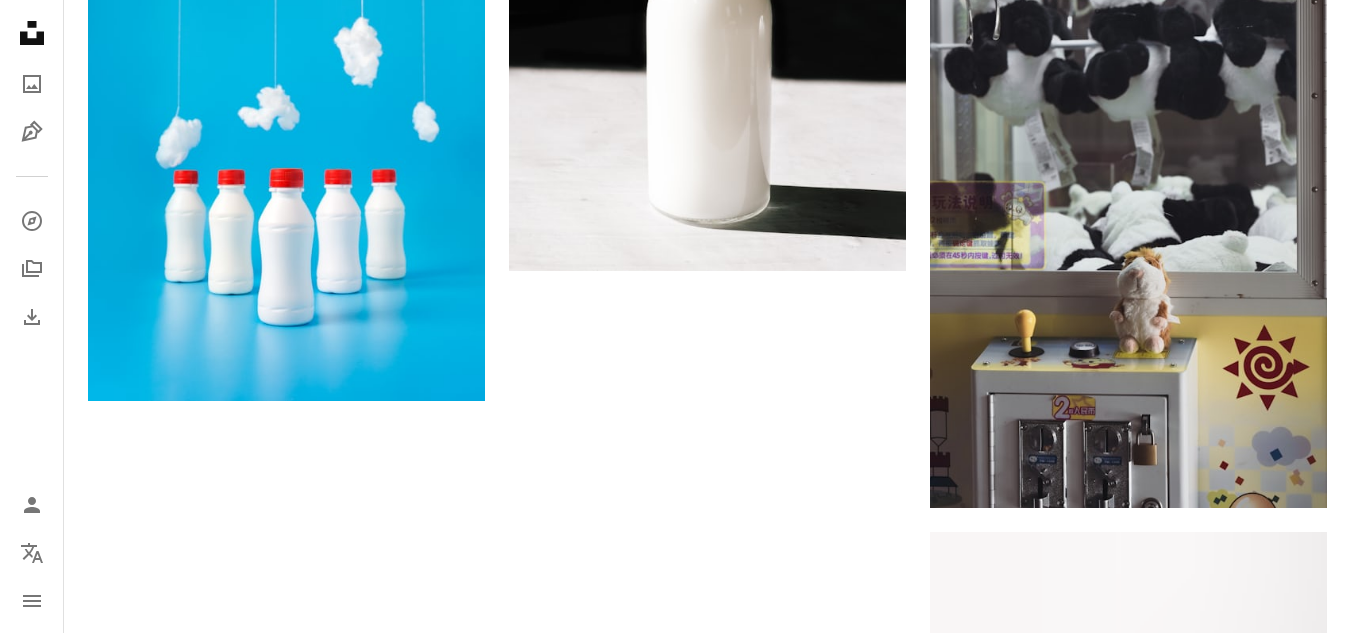 scroll, scrollTop: 3049, scrollLeft: 0, axis: vertical 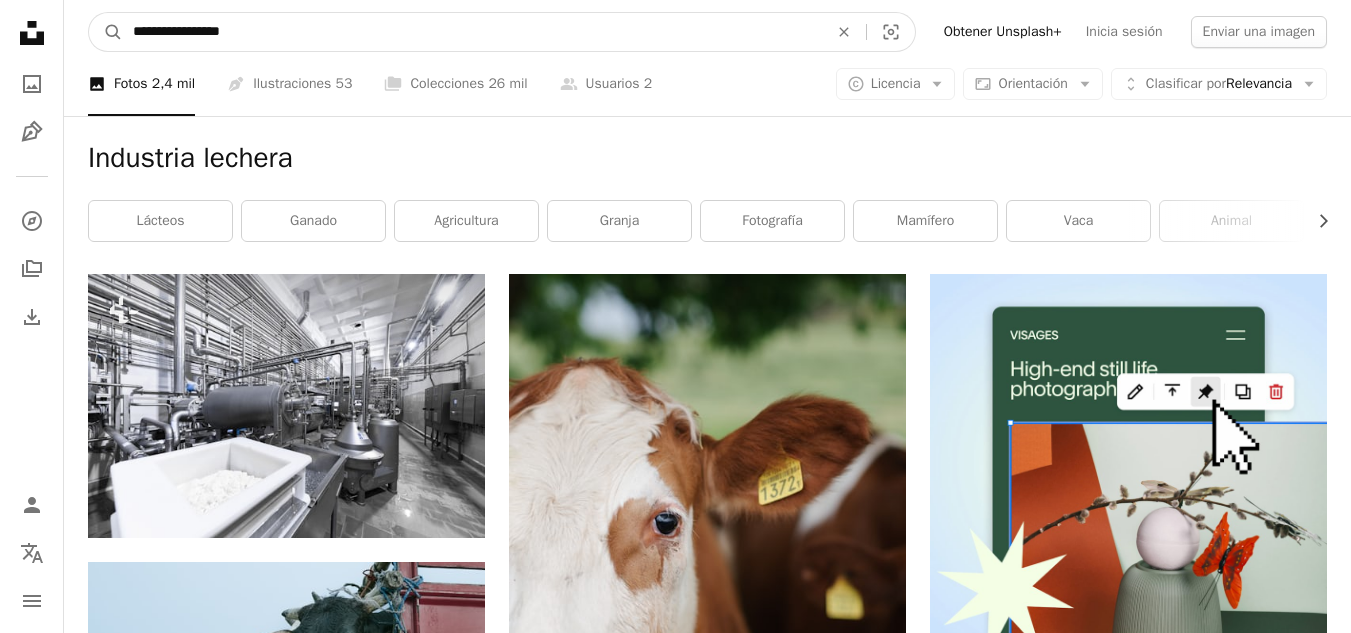 drag, startPoint x: 274, startPoint y: 37, endPoint x: 199, endPoint y: 32, distance: 75.16648 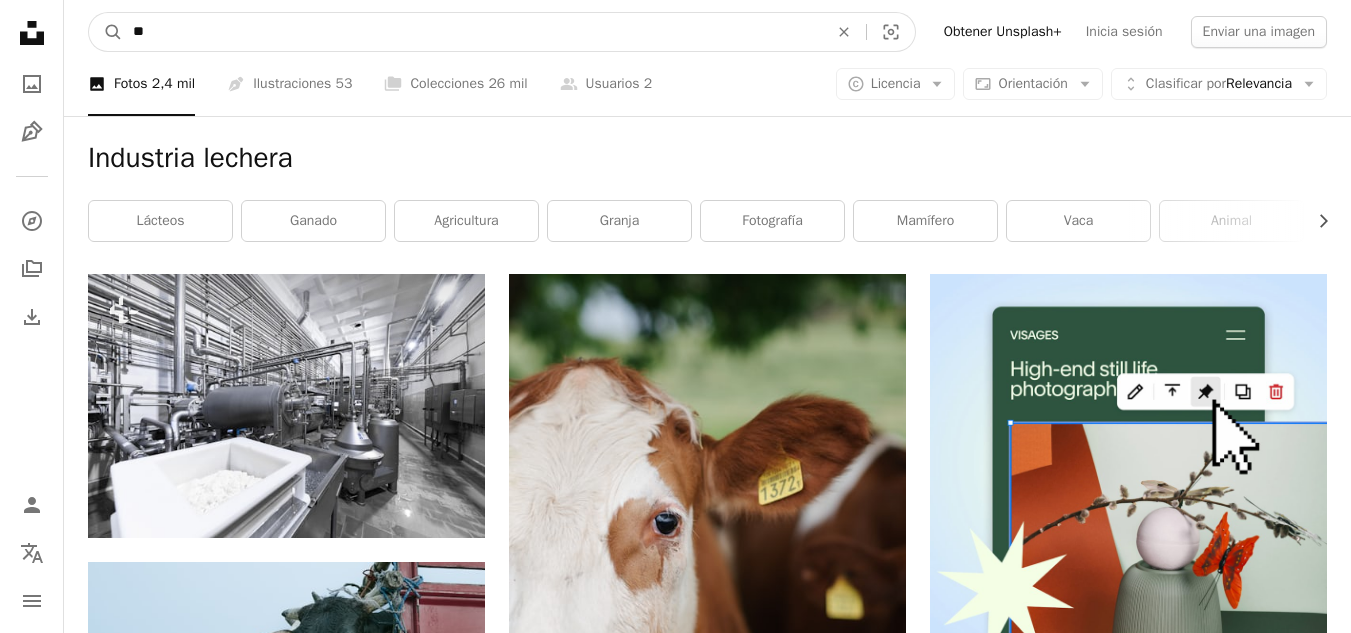 type on "*" 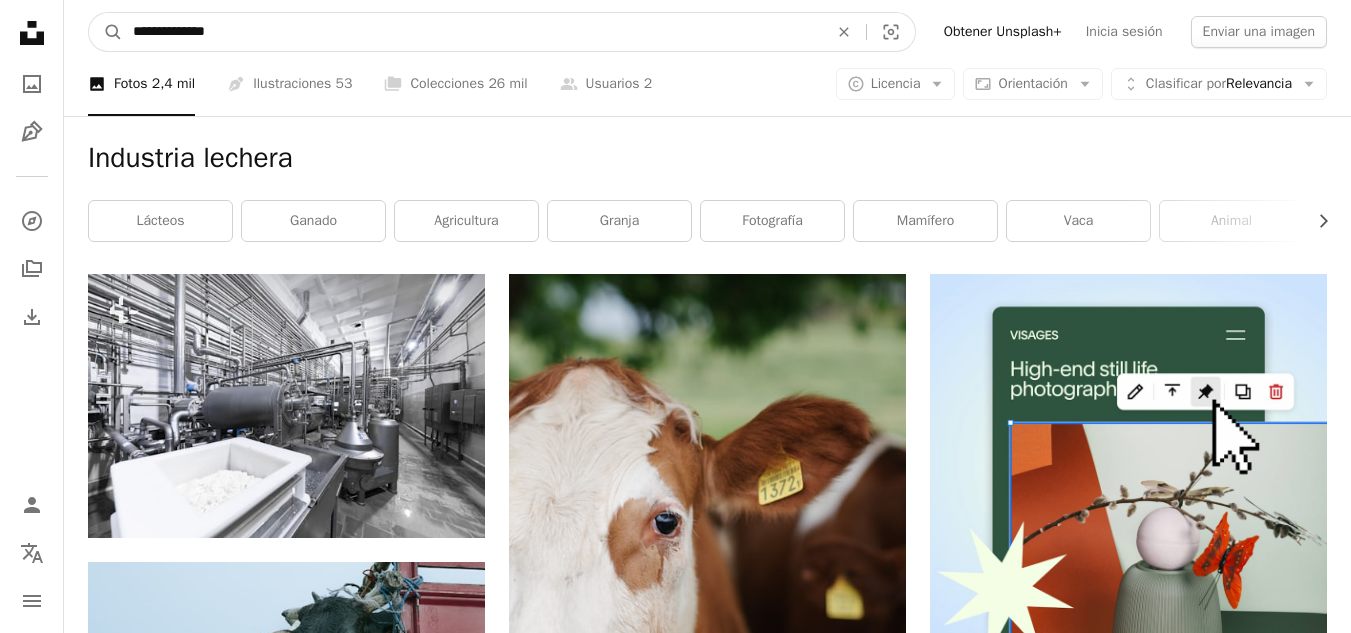 type on "**********" 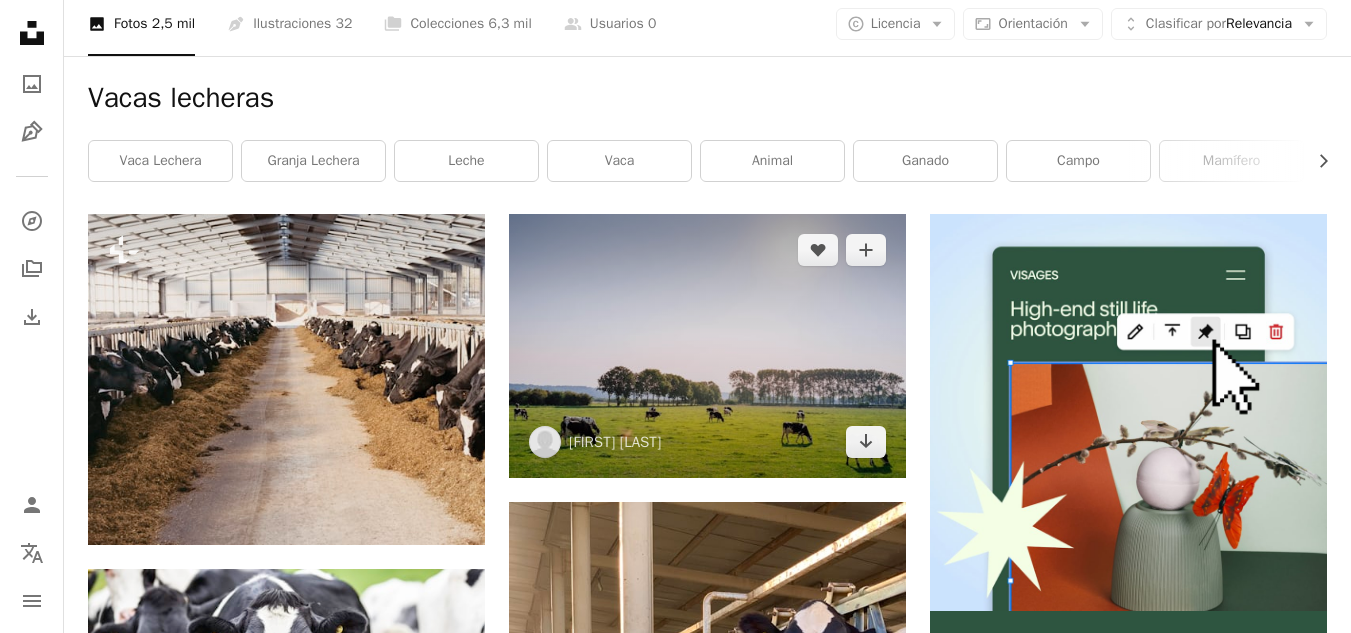 scroll, scrollTop: 0, scrollLeft: 0, axis: both 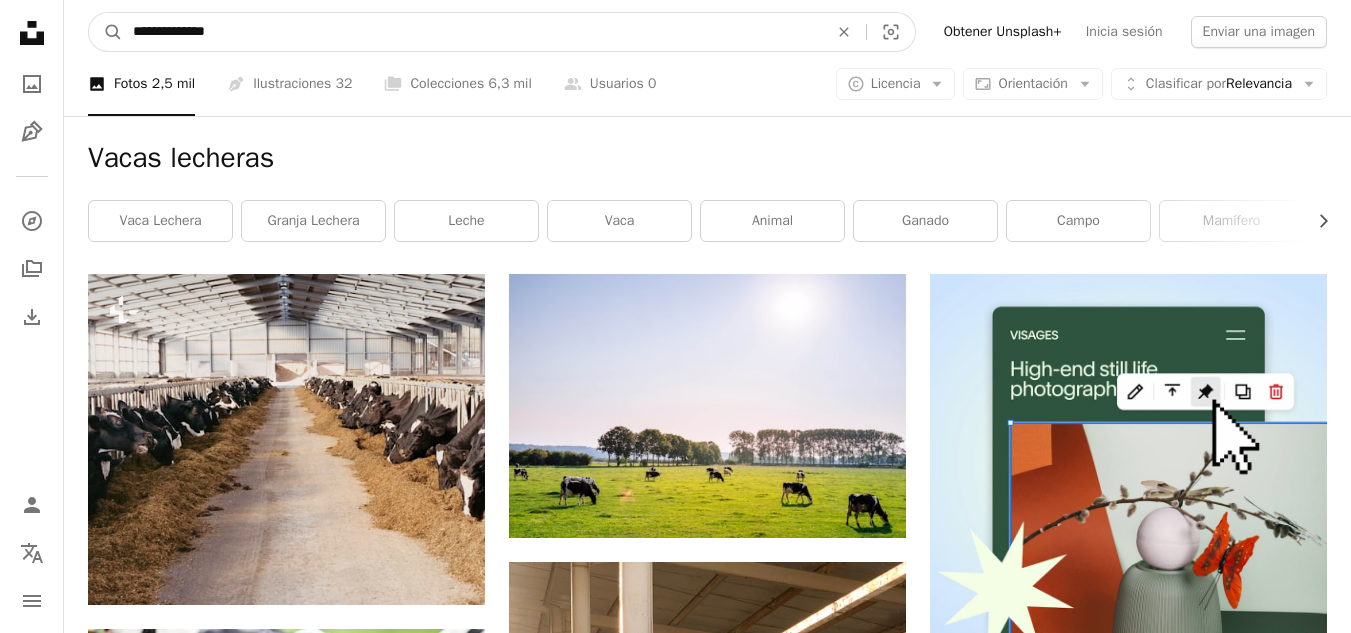 click on "**********" at bounding box center [472, 32] 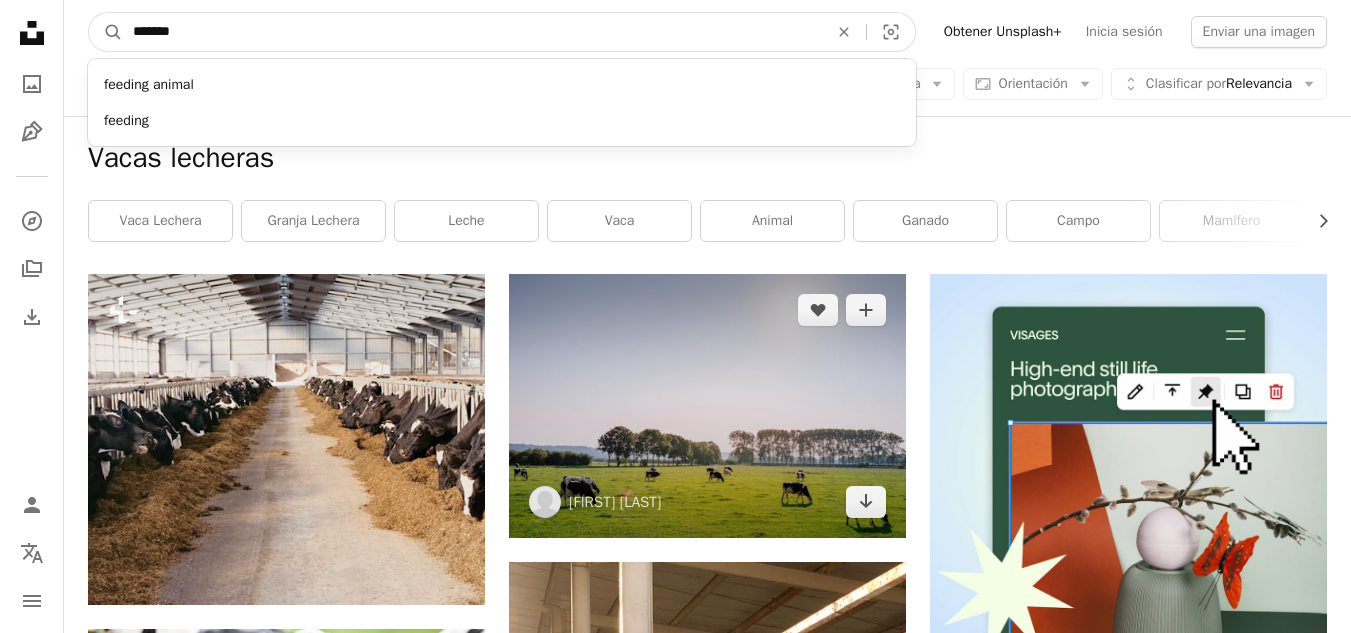 type on "********" 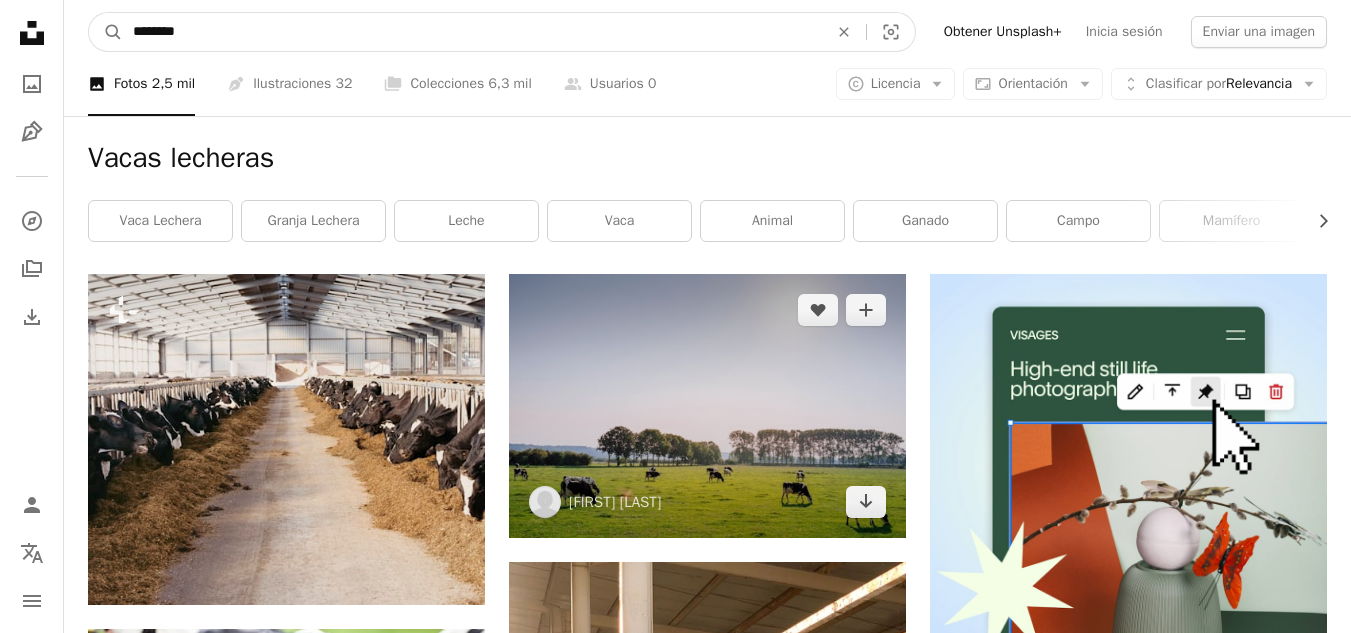 click on "A magnifying glass" at bounding box center [106, 32] 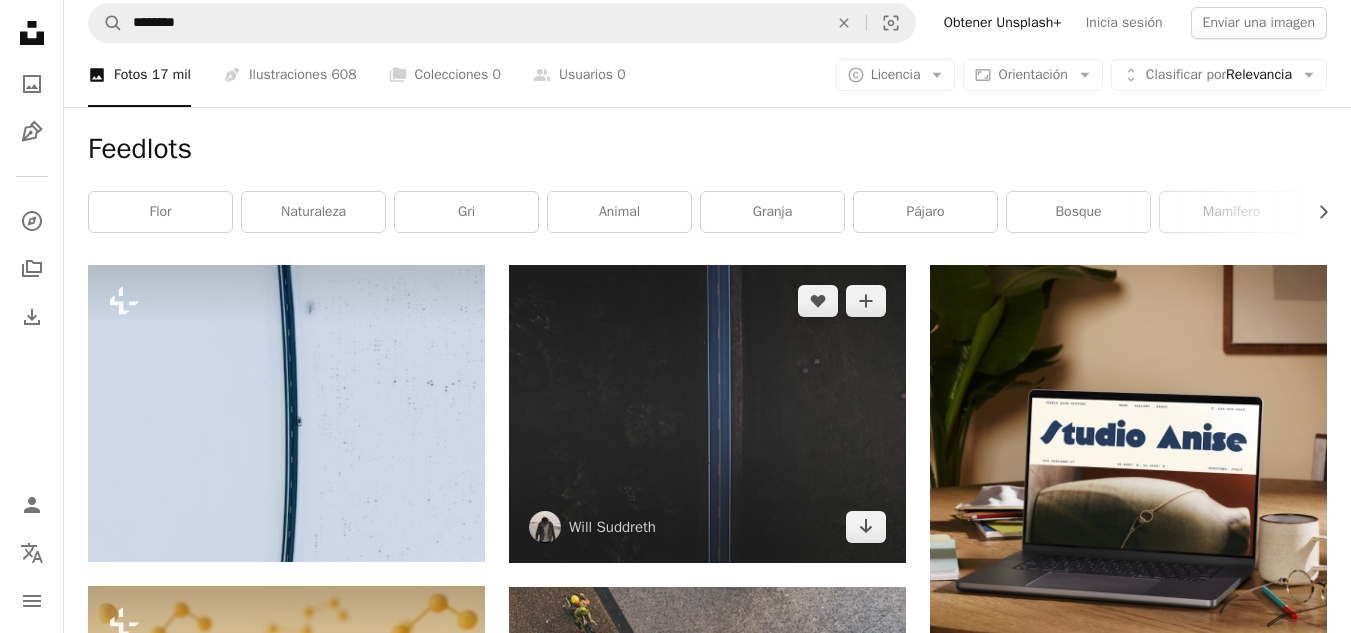 scroll, scrollTop: 0, scrollLeft: 0, axis: both 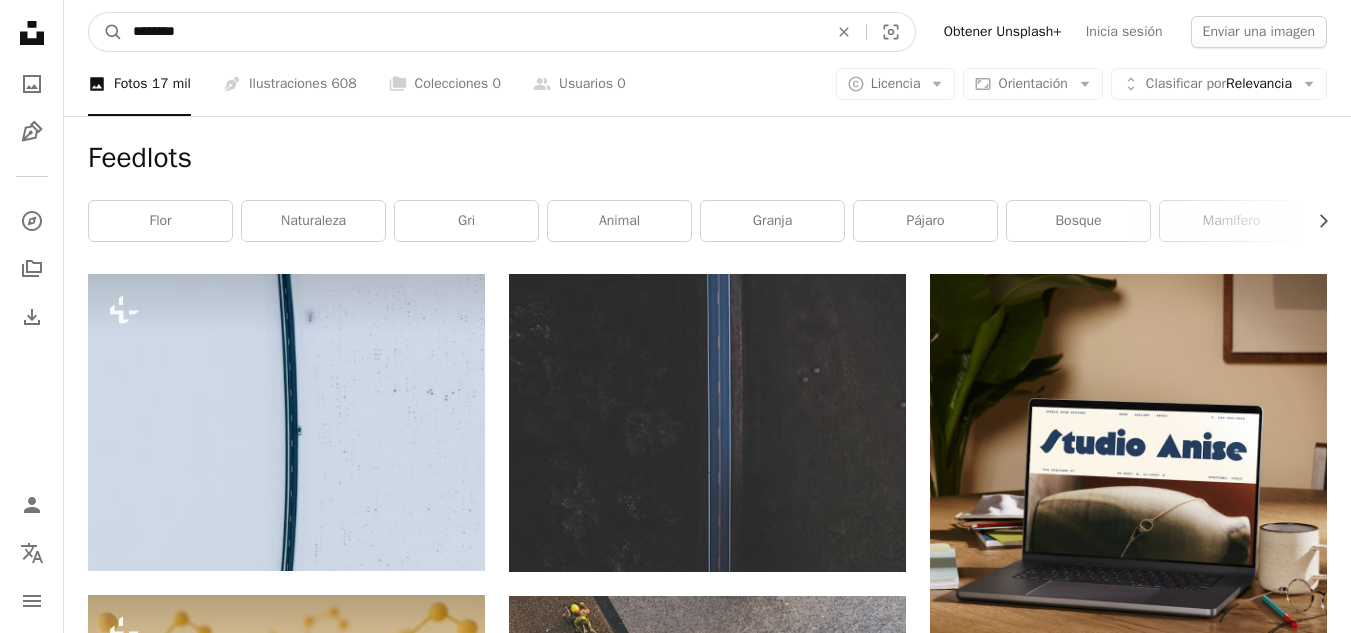 click on "********" at bounding box center (472, 32) 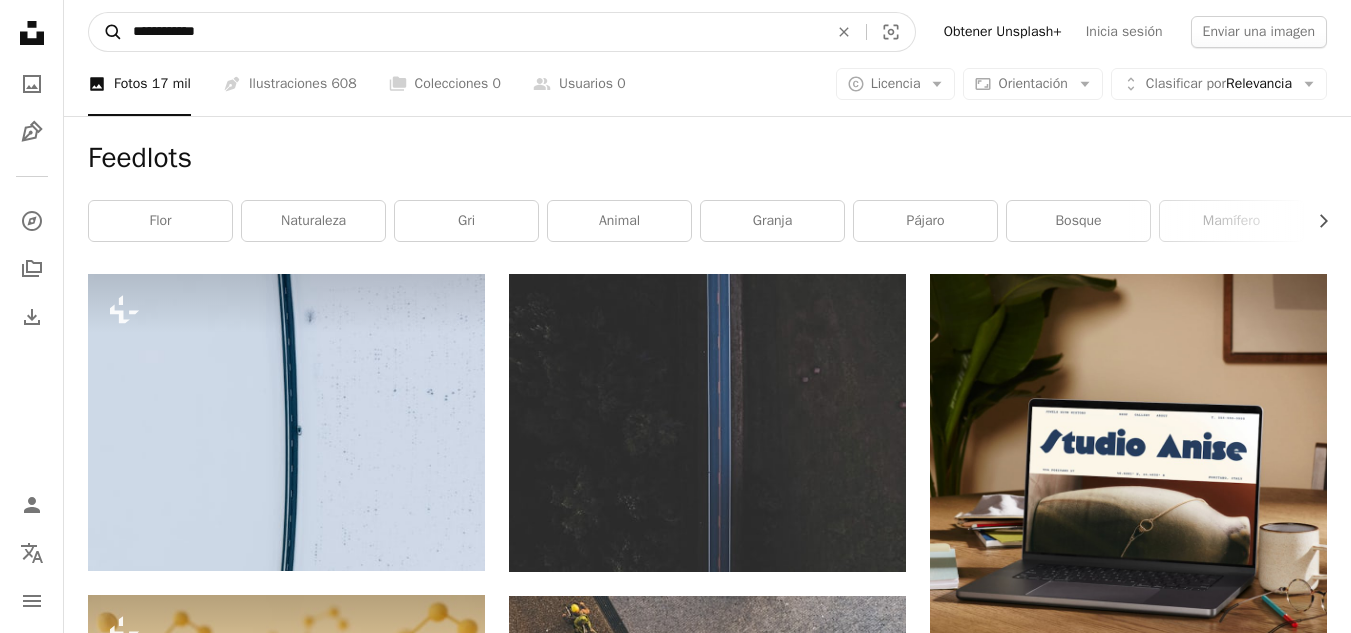 type on "**********" 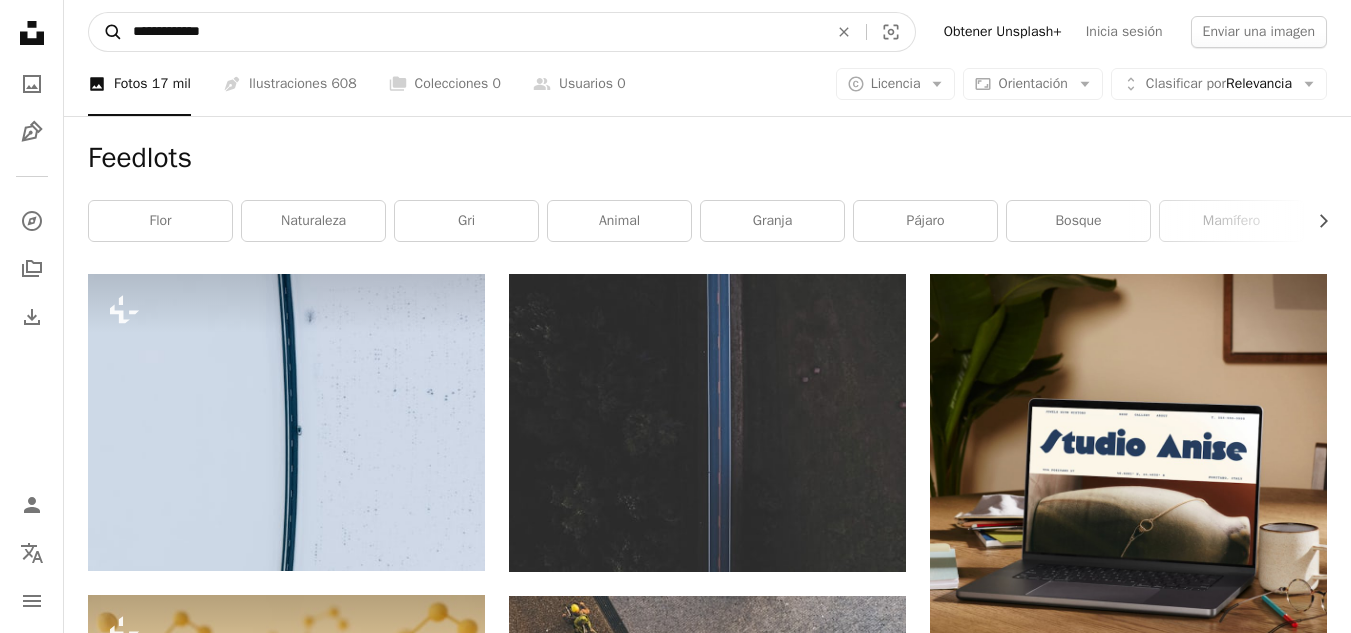 click on "A magnifying glass" at bounding box center [106, 32] 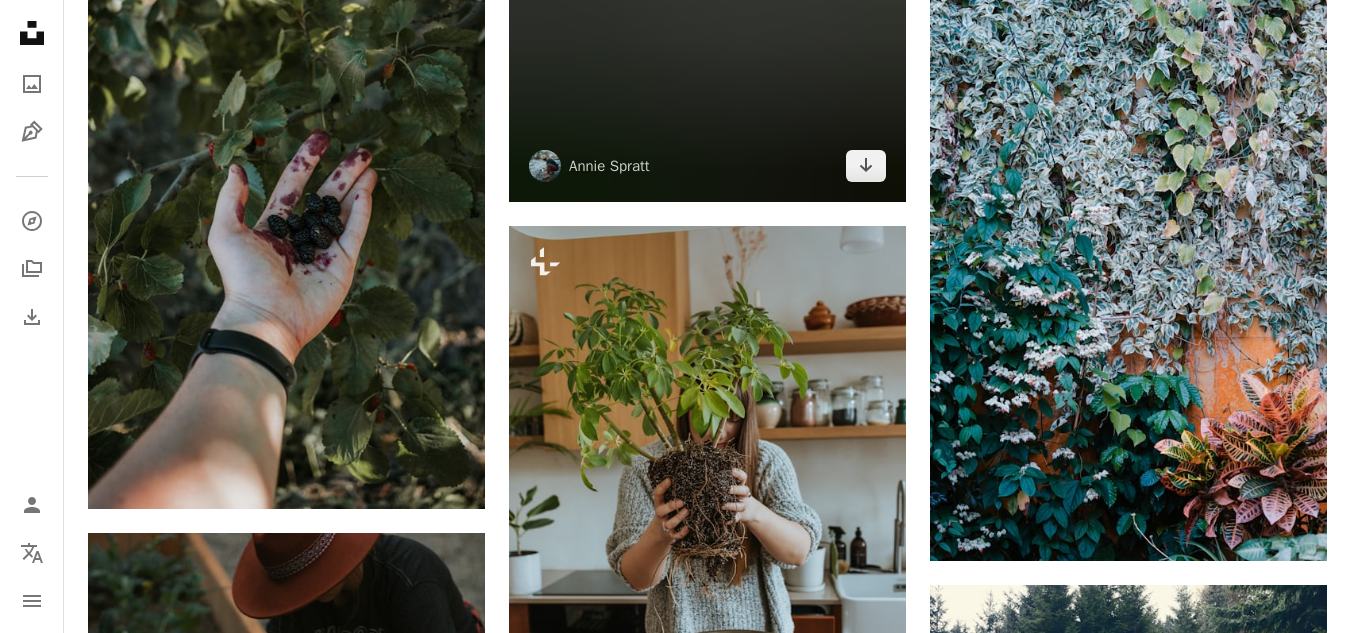 scroll, scrollTop: 2200, scrollLeft: 0, axis: vertical 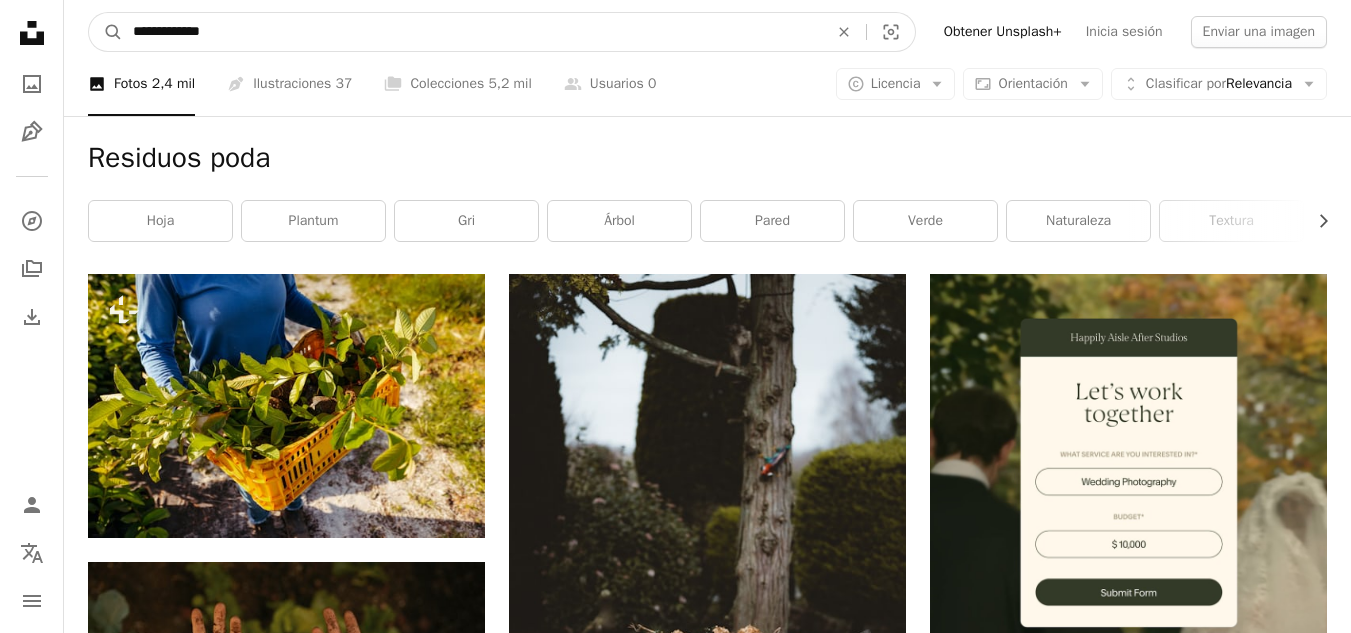 drag, startPoint x: 281, startPoint y: 38, endPoint x: 0, endPoint y: 18, distance: 281.71085 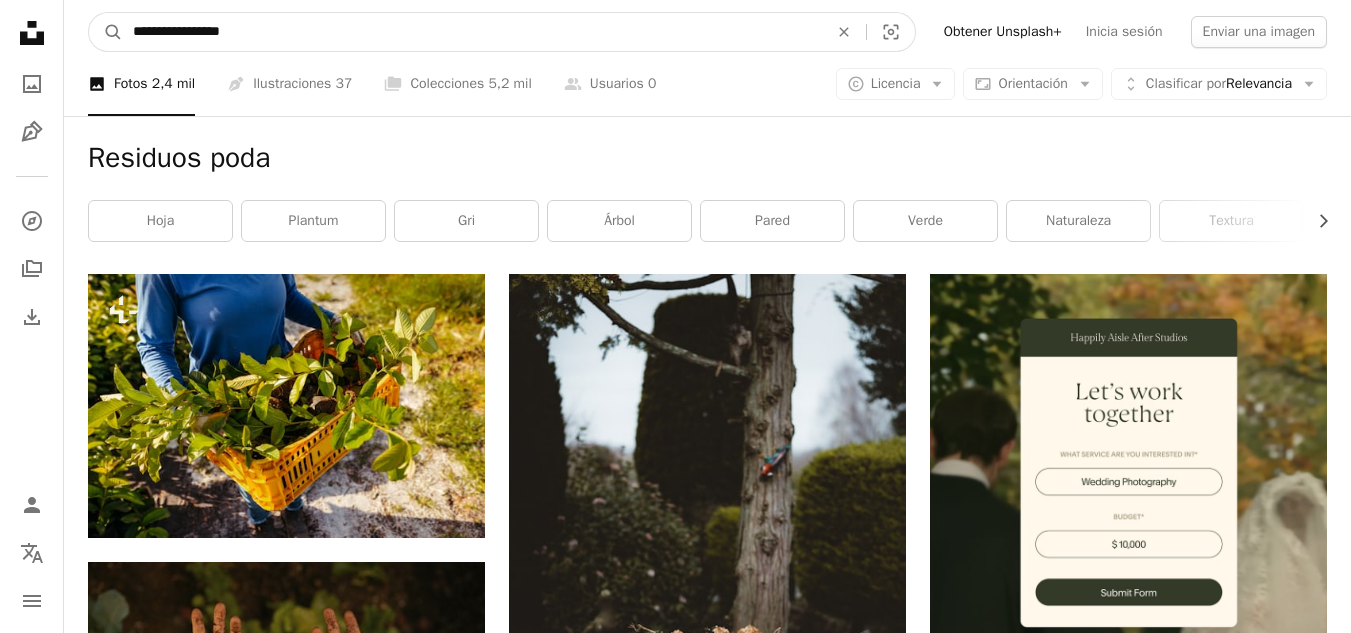 type on "**********" 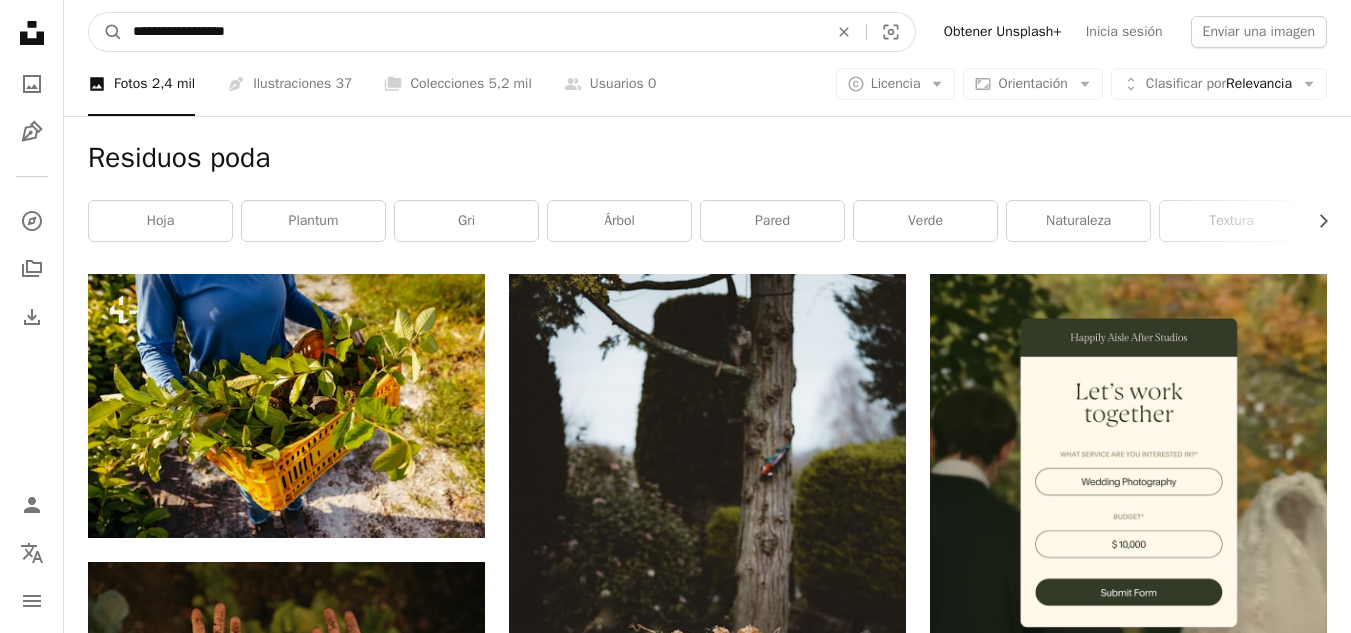 click on "A magnifying glass" at bounding box center (106, 32) 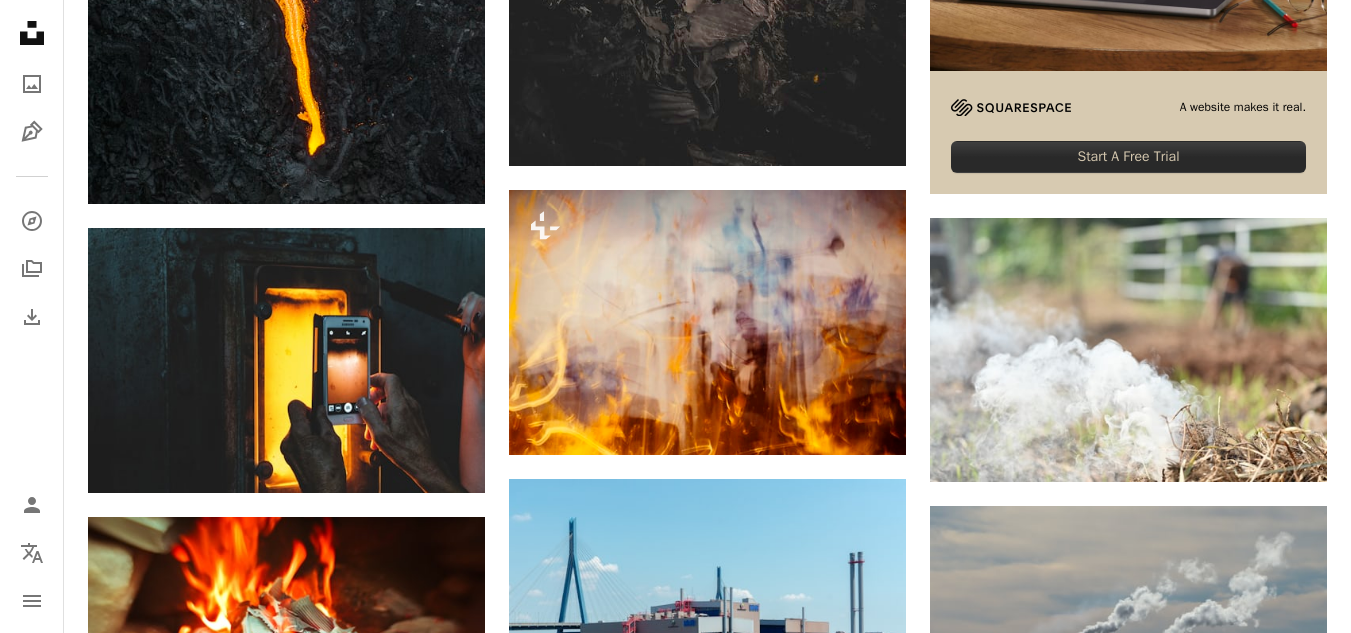 scroll, scrollTop: 0, scrollLeft: 0, axis: both 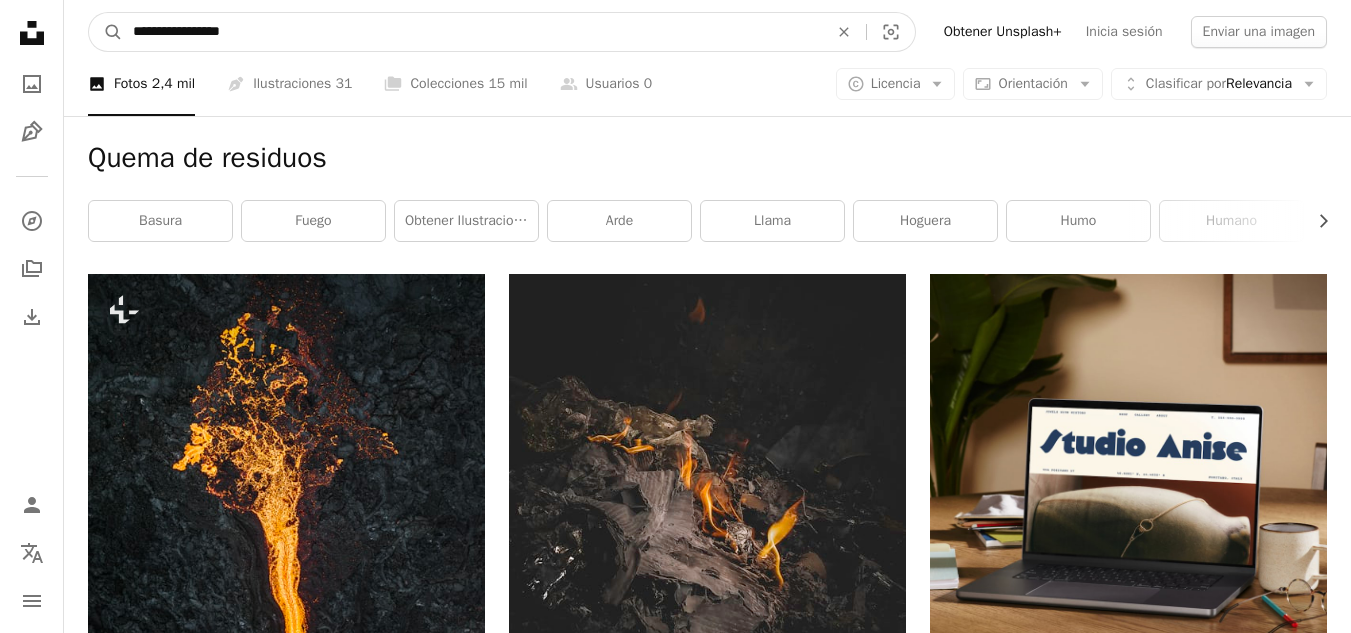 drag, startPoint x: 279, startPoint y: 22, endPoint x: 42, endPoint y: 55, distance: 239.28644 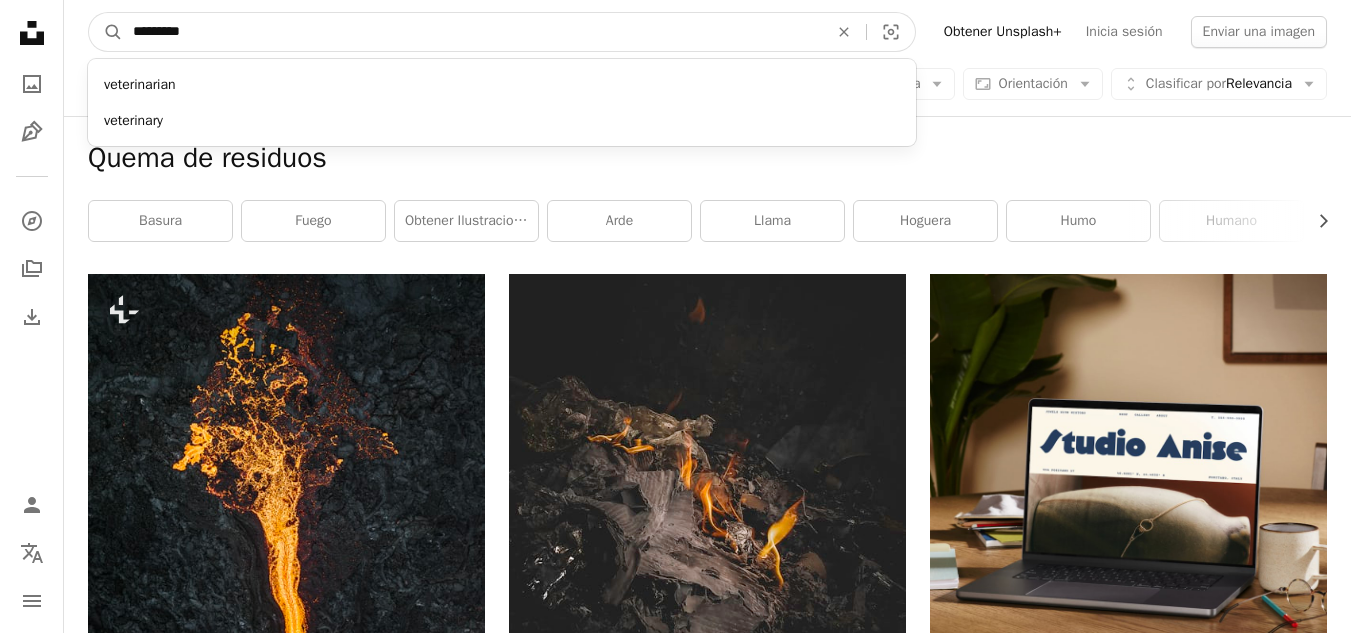 type on "**********" 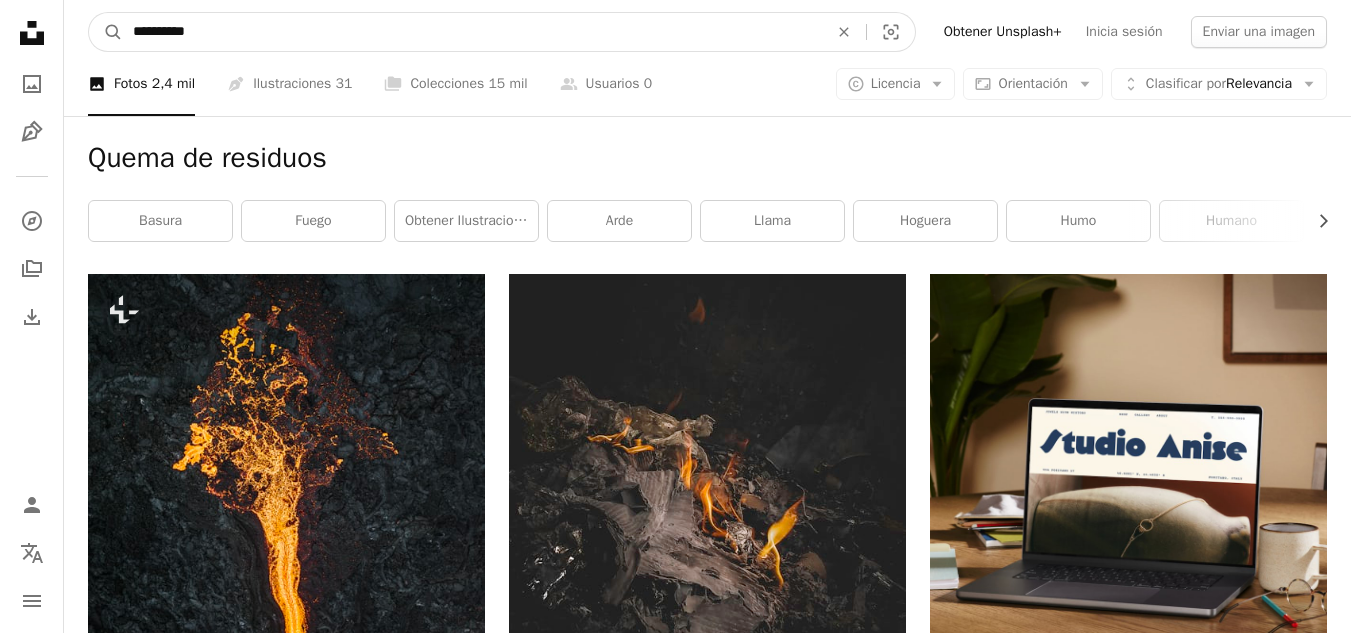 click on "A magnifying glass" at bounding box center (106, 32) 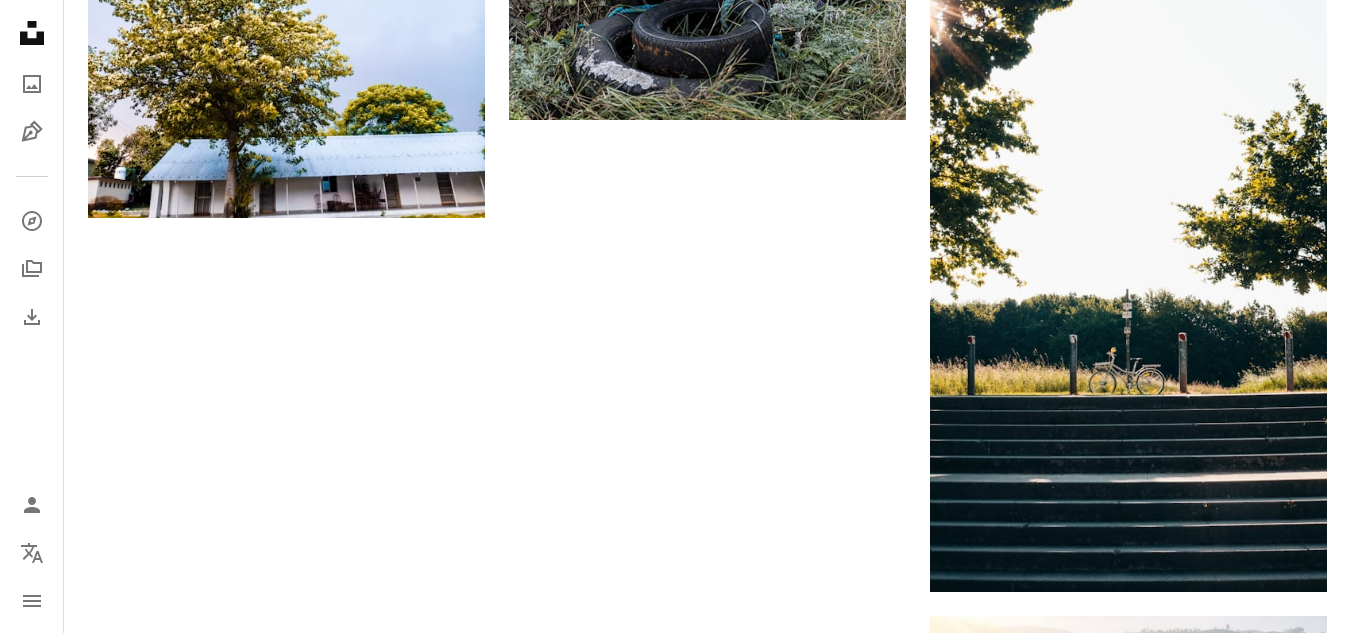 scroll, scrollTop: 1902, scrollLeft: 0, axis: vertical 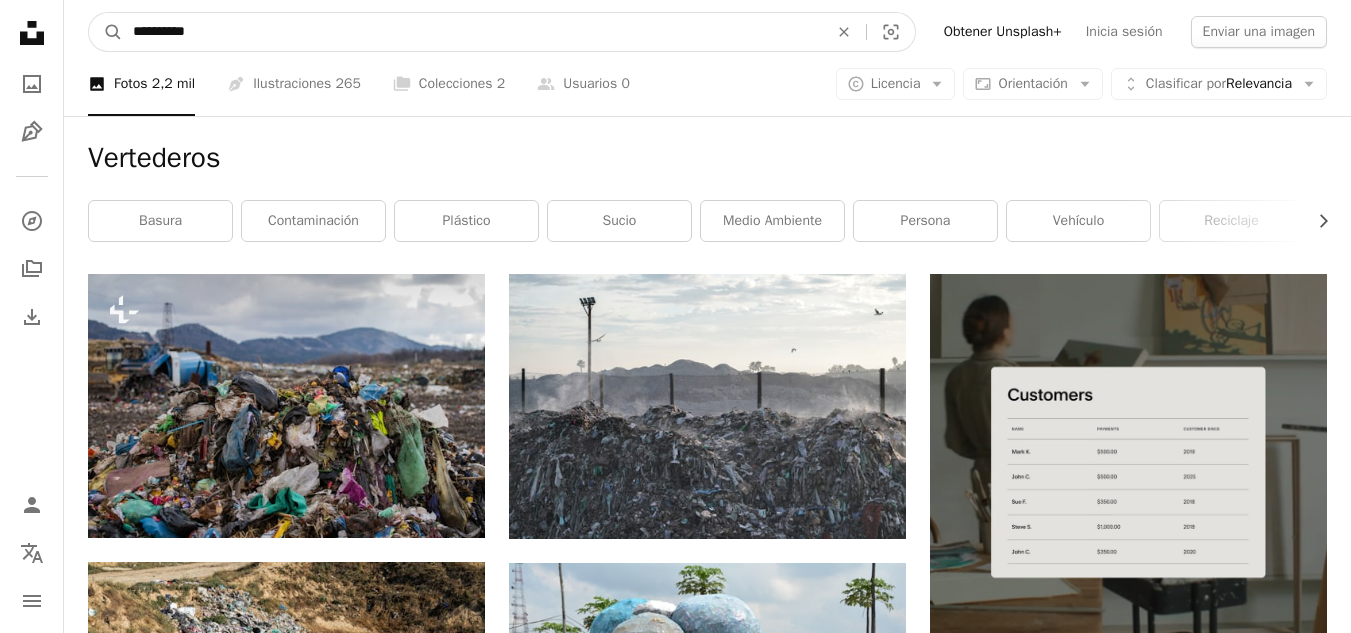 drag, startPoint x: 181, startPoint y: 20, endPoint x: 0, endPoint y: -6, distance: 182.85786 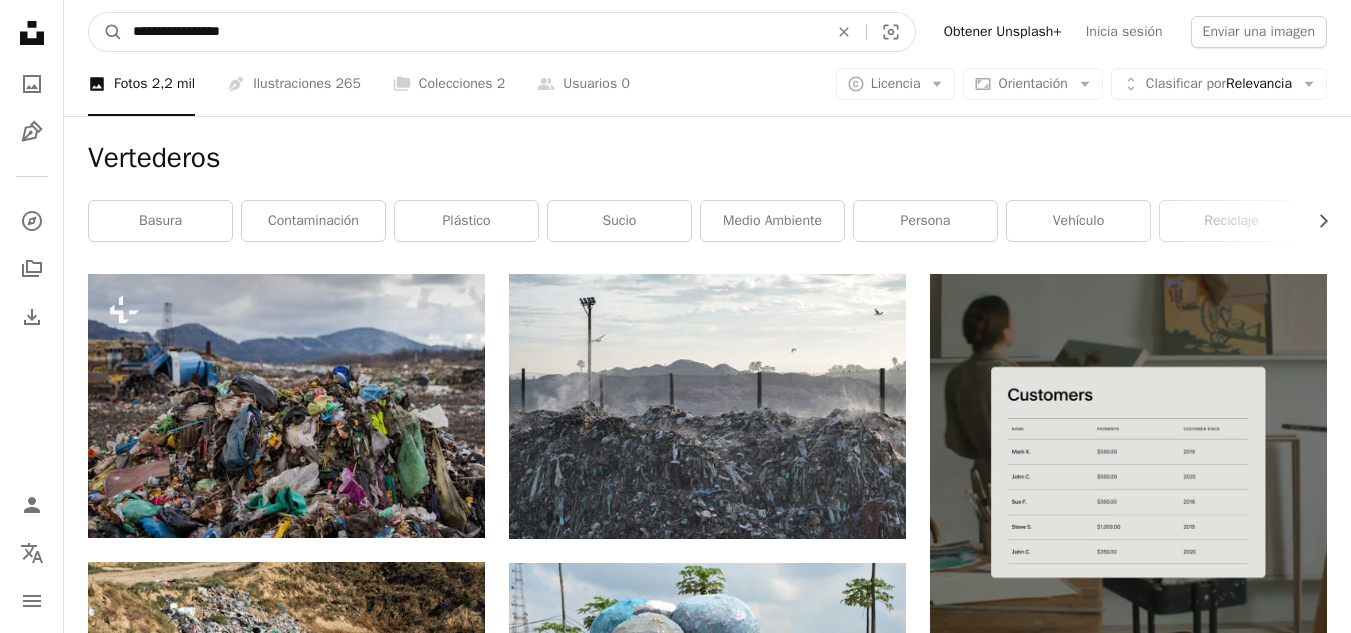 type on "**********" 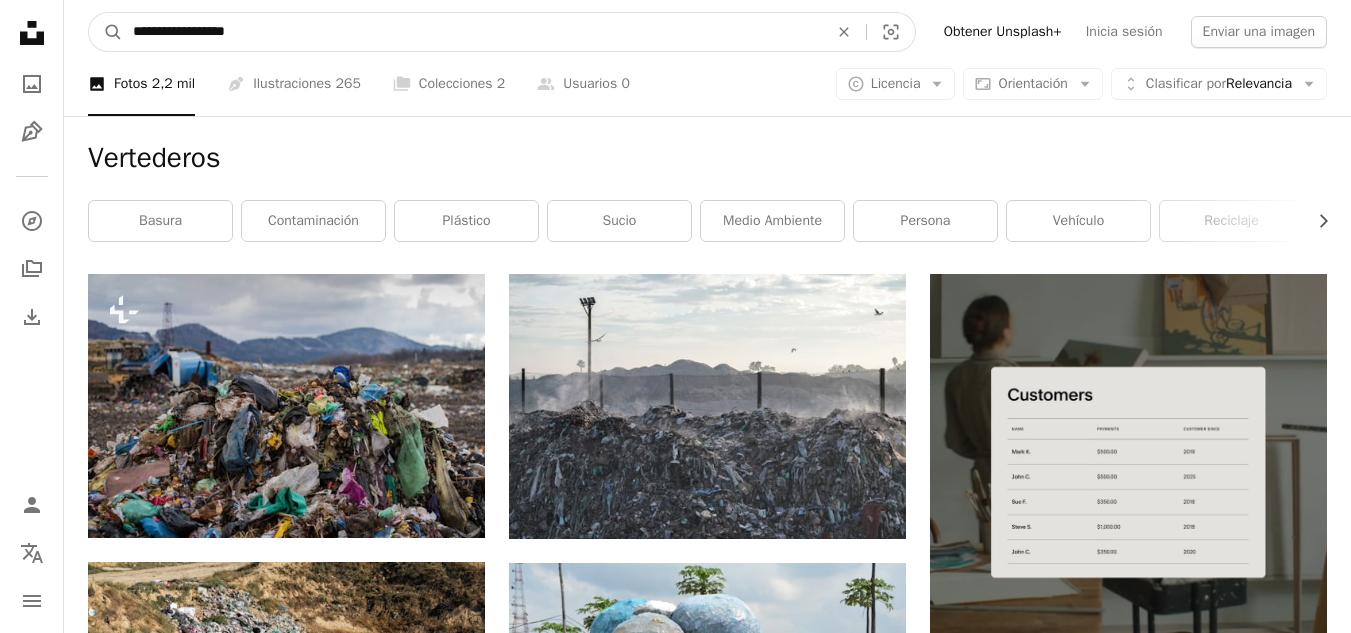 click on "A magnifying glass" at bounding box center (106, 32) 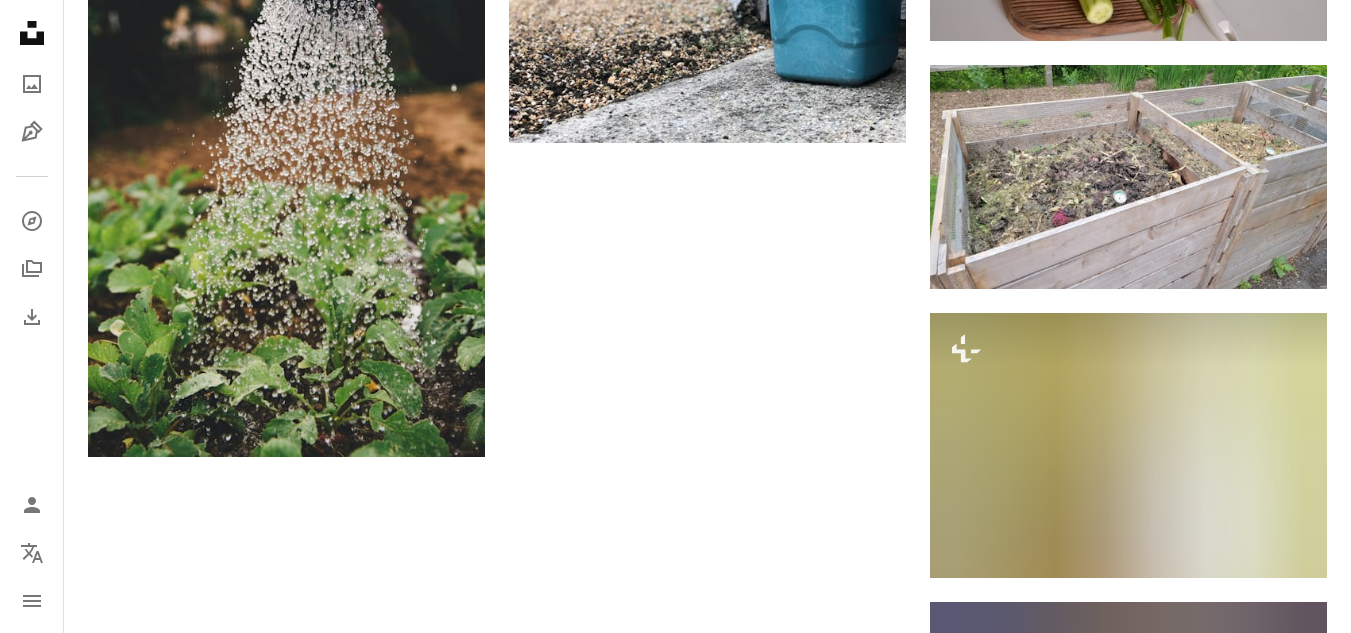 scroll, scrollTop: 2763, scrollLeft: 0, axis: vertical 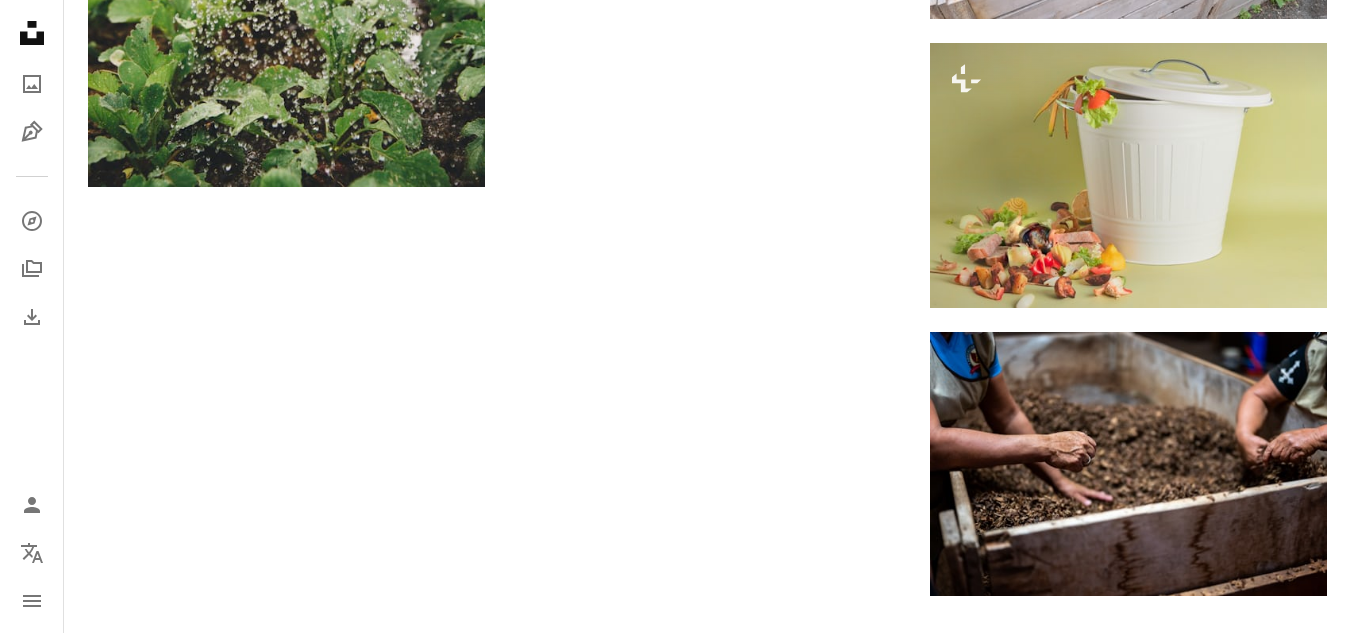 click on "Cargar más" at bounding box center [707, 1233] 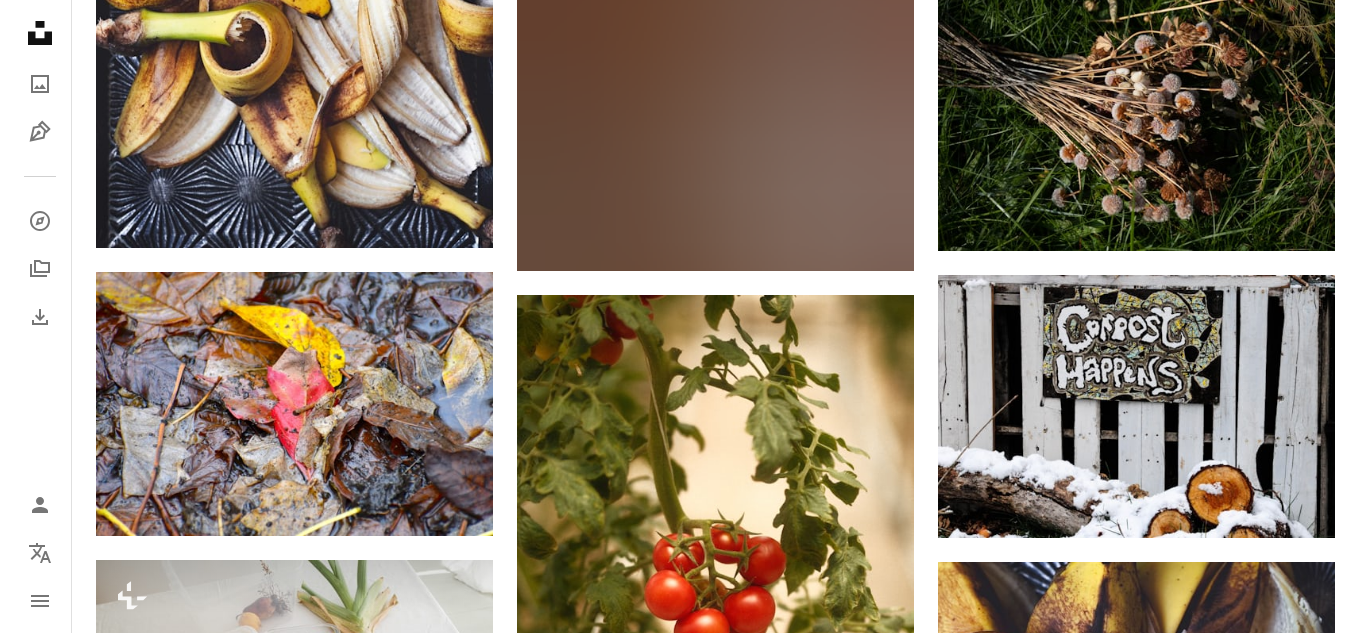 scroll, scrollTop: 10463, scrollLeft: 0, axis: vertical 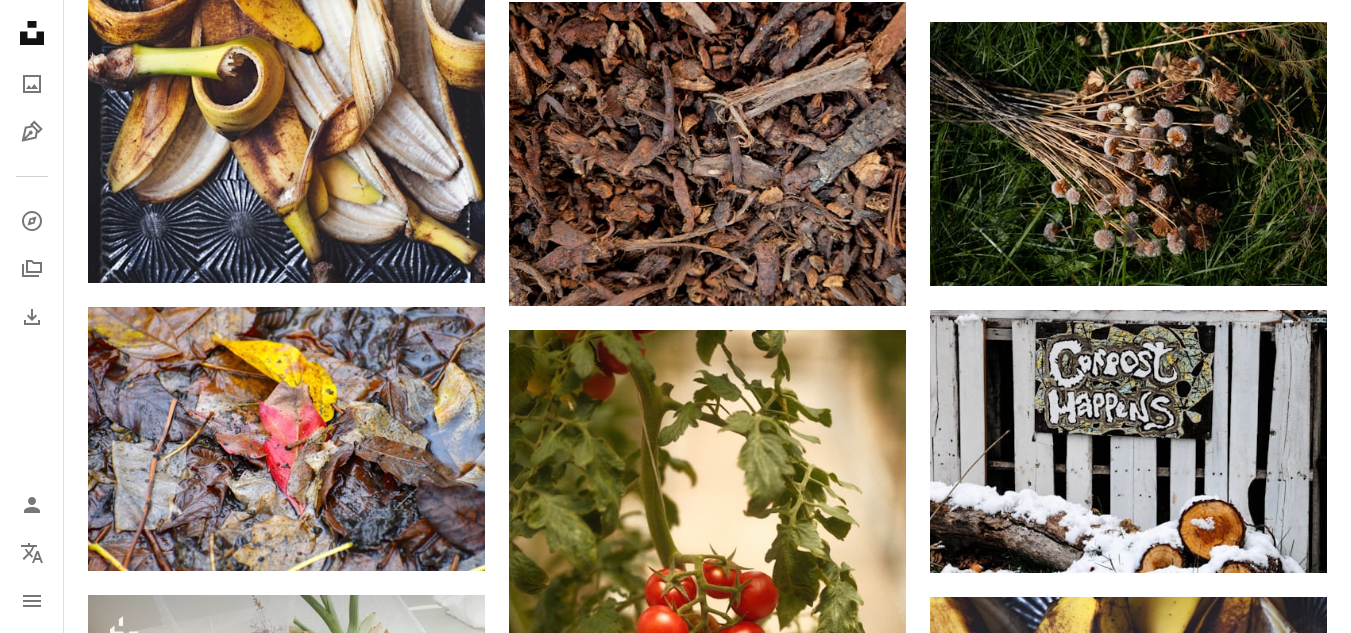 click at bounding box center (1128, 1382) 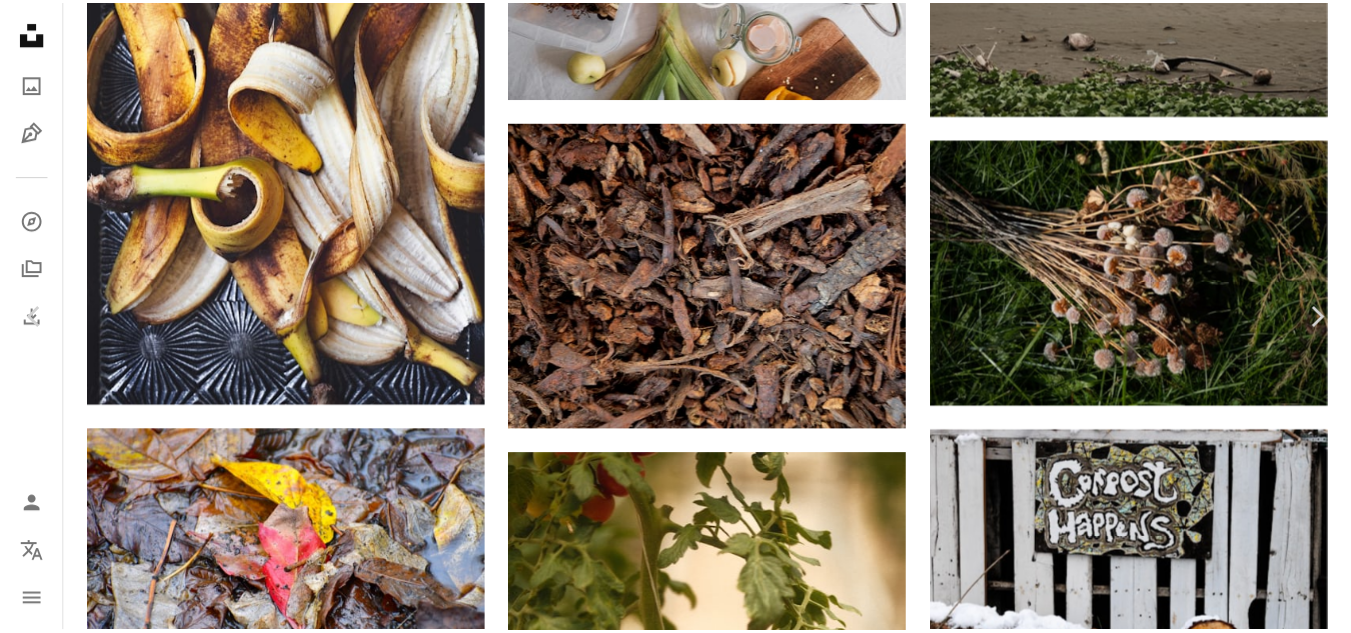scroll, scrollTop: 100, scrollLeft: 0, axis: vertical 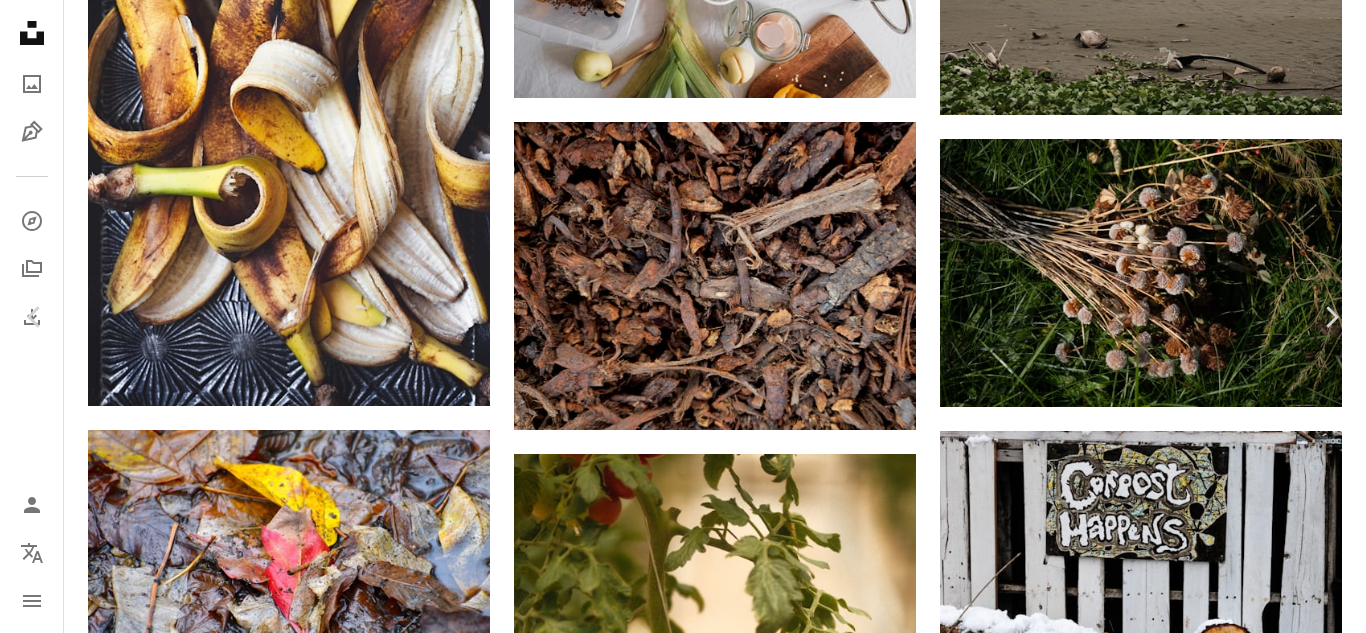 click on "An X shape" at bounding box center (20, 20) 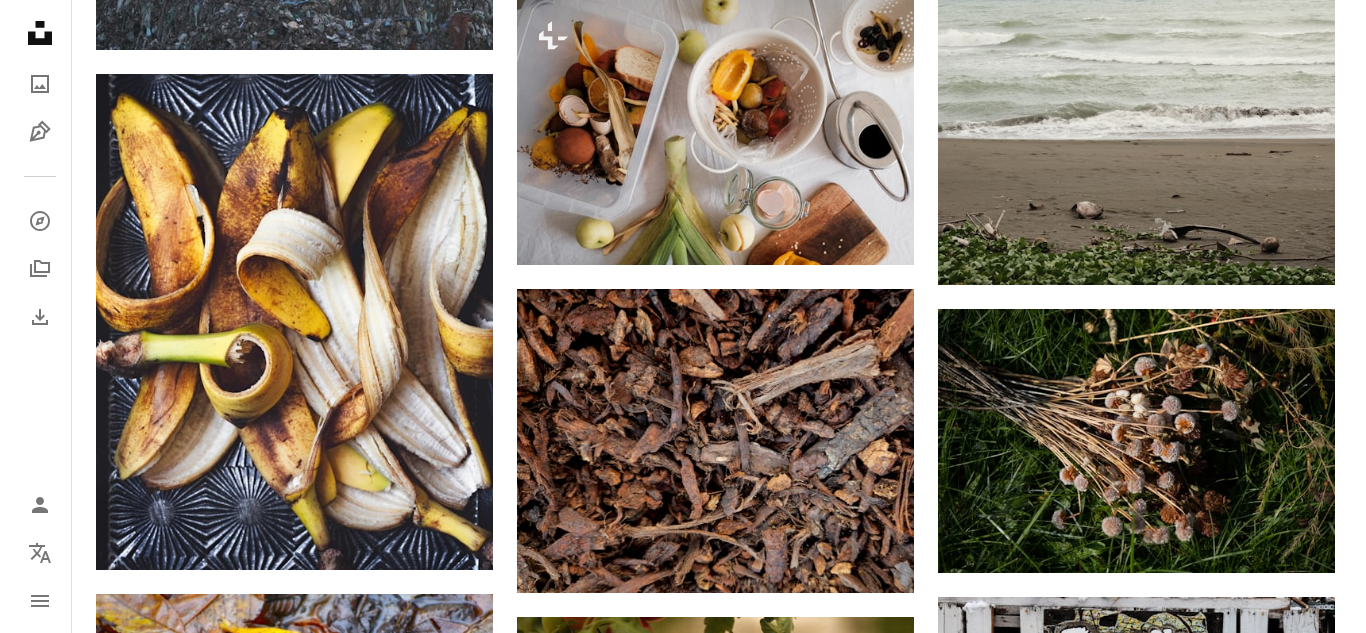 scroll, scrollTop: 10363, scrollLeft: 0, axis: vertical 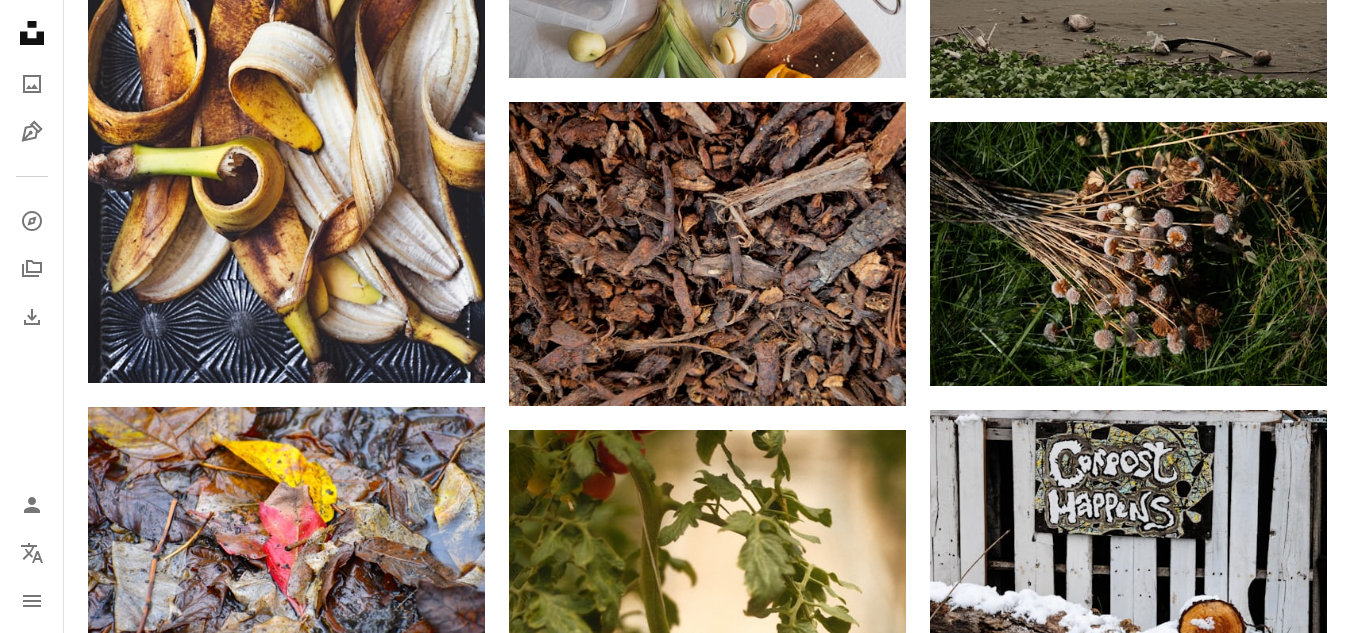 click at bounding box center (1128, 1482) 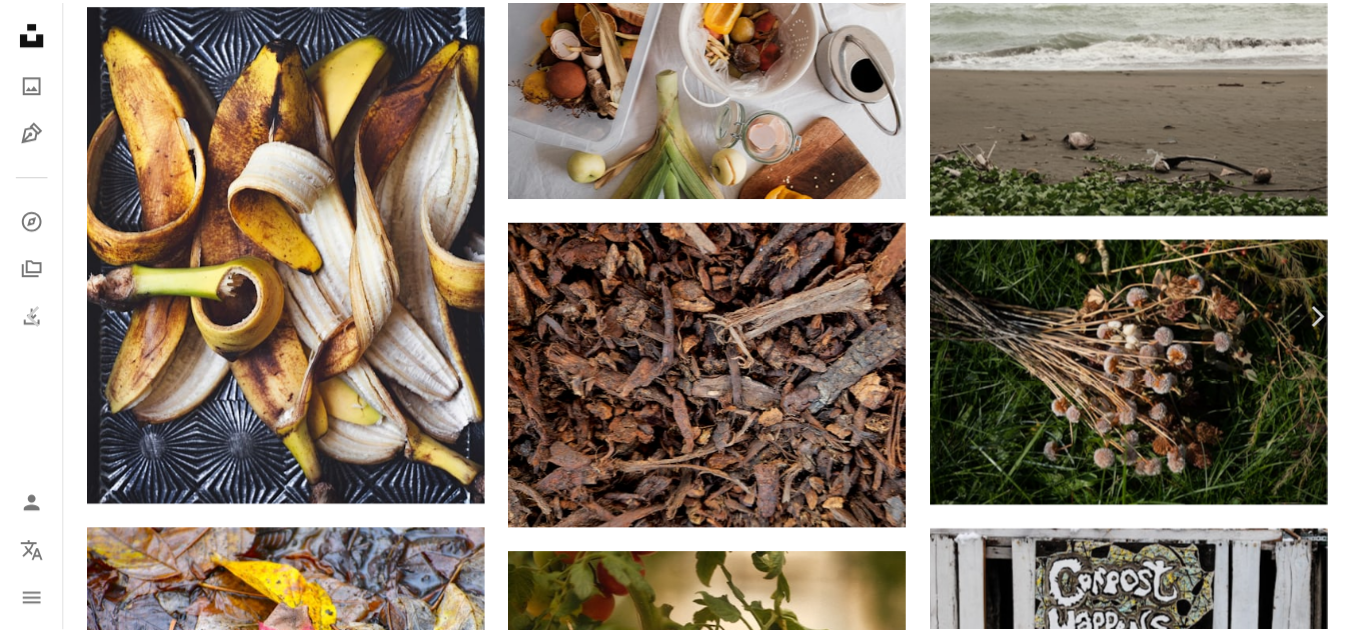 scroll, scrollTop: 7000, scrollLeft: 0, axis: vertical 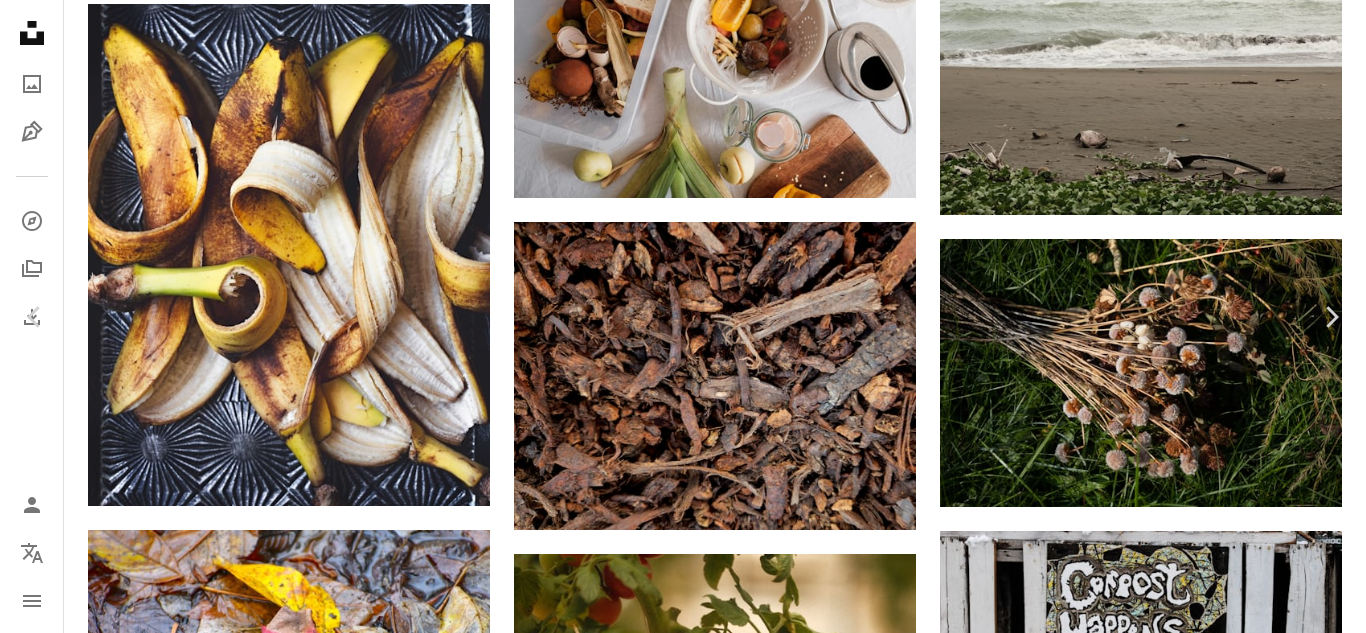 click on "[FIRST] [LAST]" at bounding box center (683, 11973) 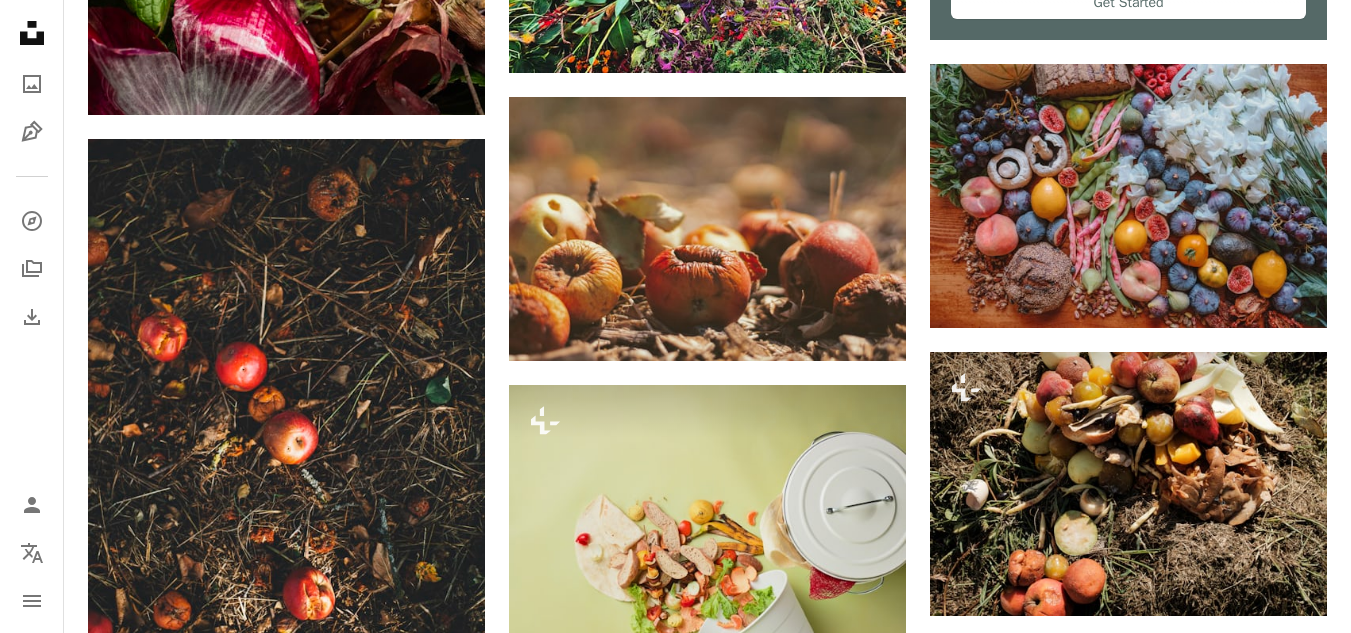 scroll, scrollTop: 0, scrollLeft: 0, axis: both 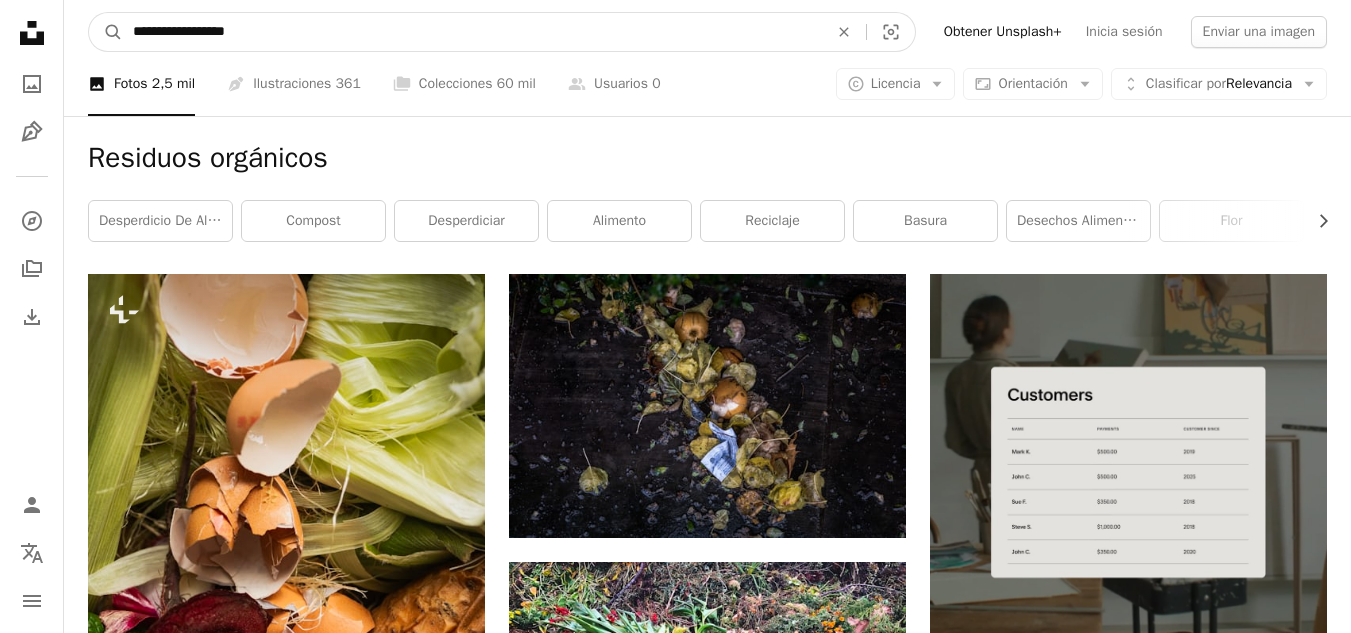 click on "**********" at bounding box center [472, 32] 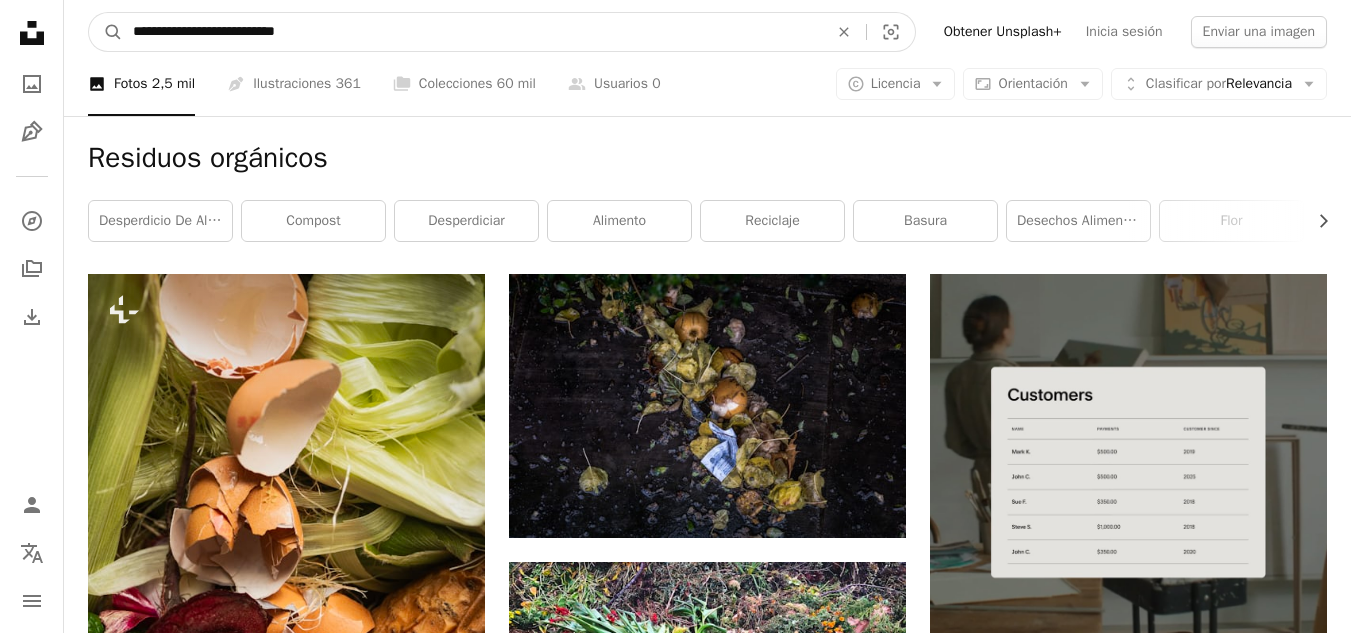 type on "**********" 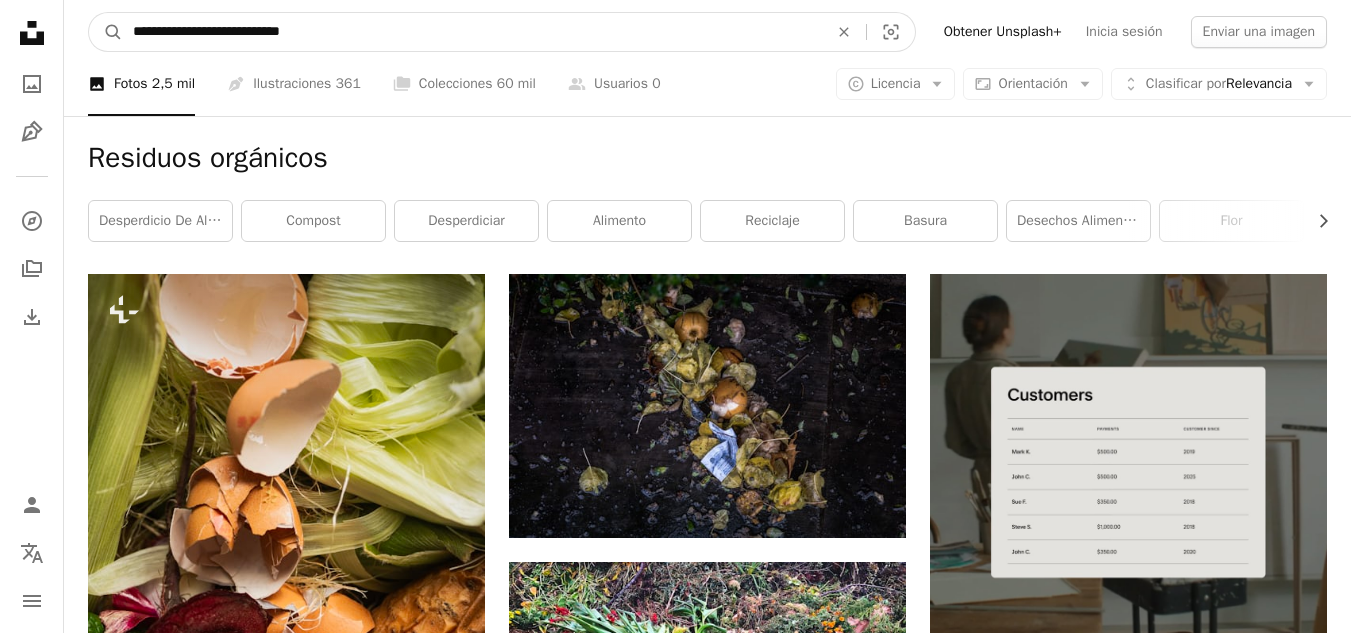 click on "A magnifying glass" at bounding box center [106, 32] 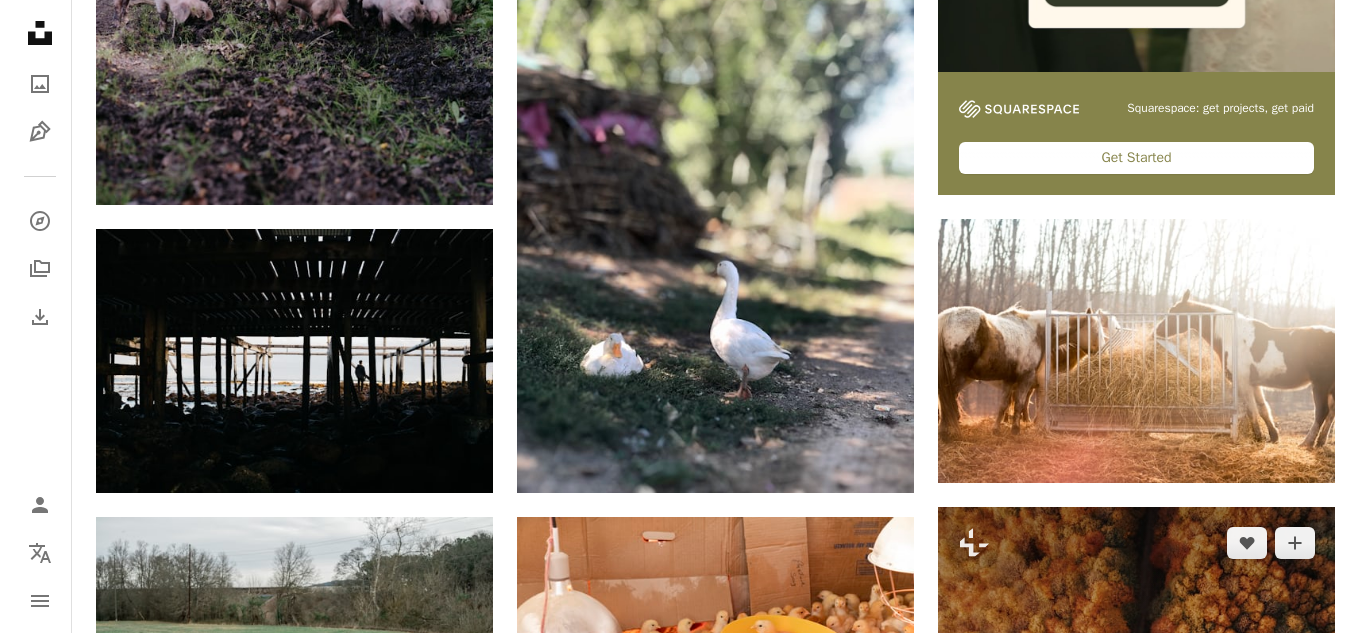 scroll, scrollTop: 600, scrollLeft: 0, axis: vertical 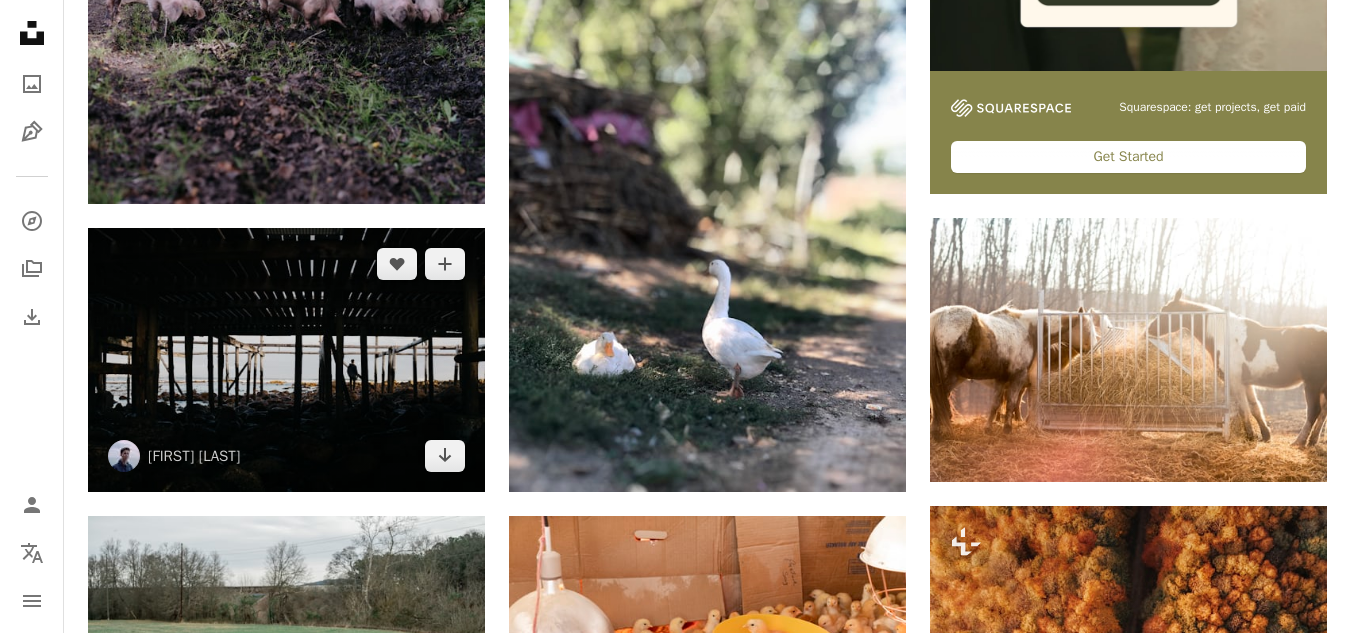 click at bounding box center (286, 360) 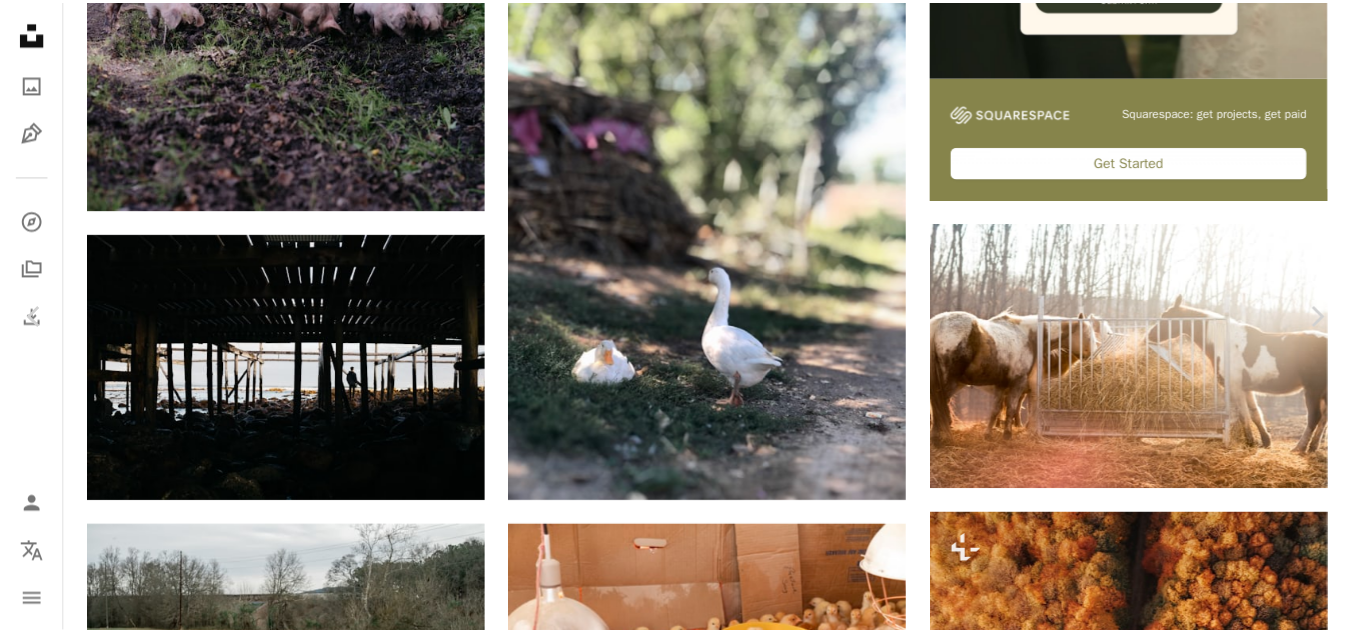 scroll, scrollTop: 0, scrollLeft: 0, axis: both 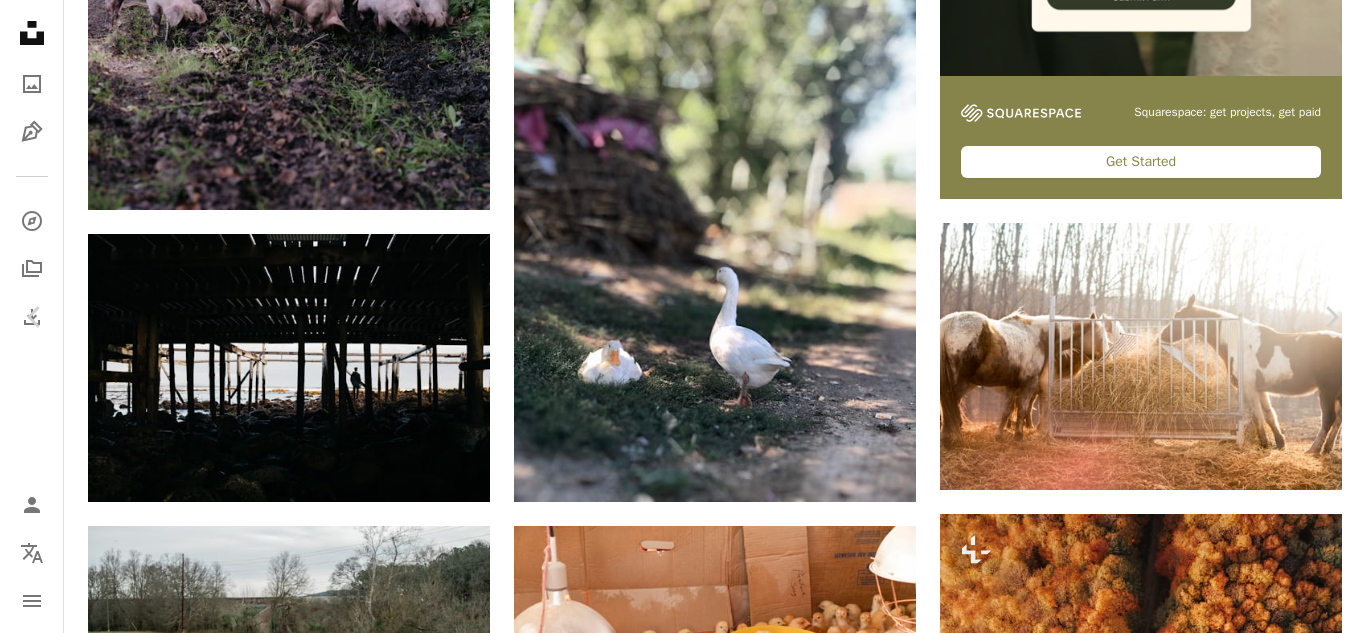 click on "An X shape" at bounding box center (20, 20) 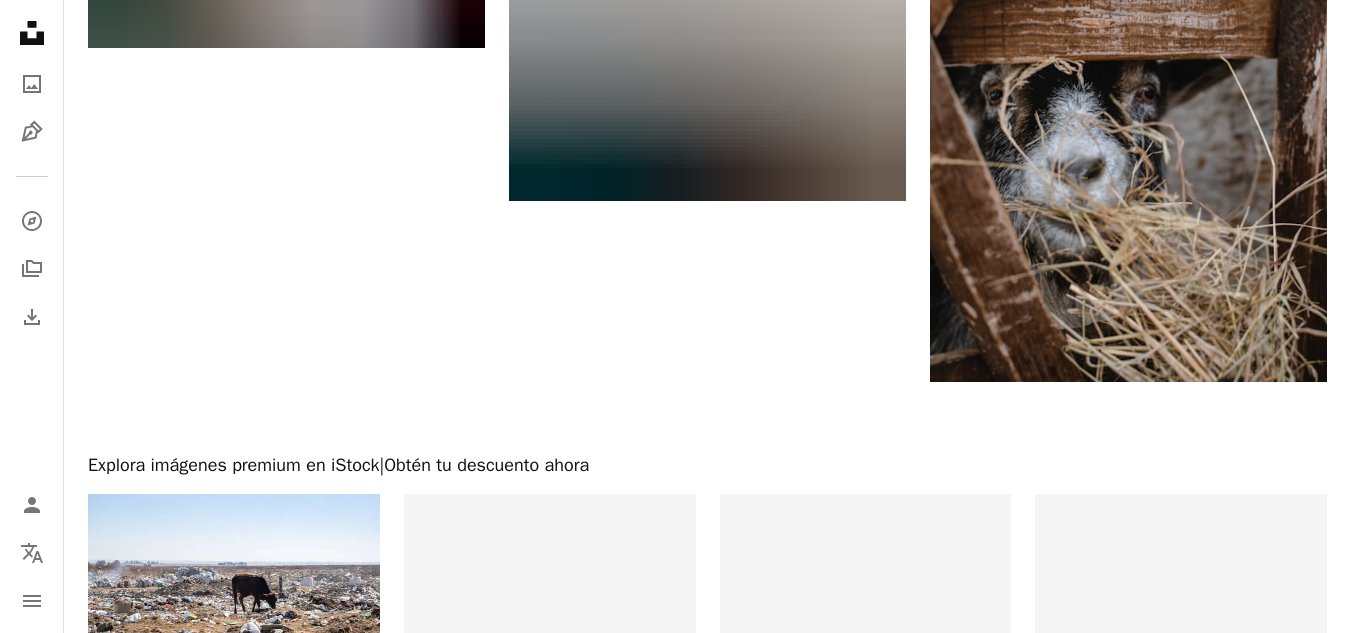 scroll, scrollTop: 2859, scrollLeft: 0, axis: vertical 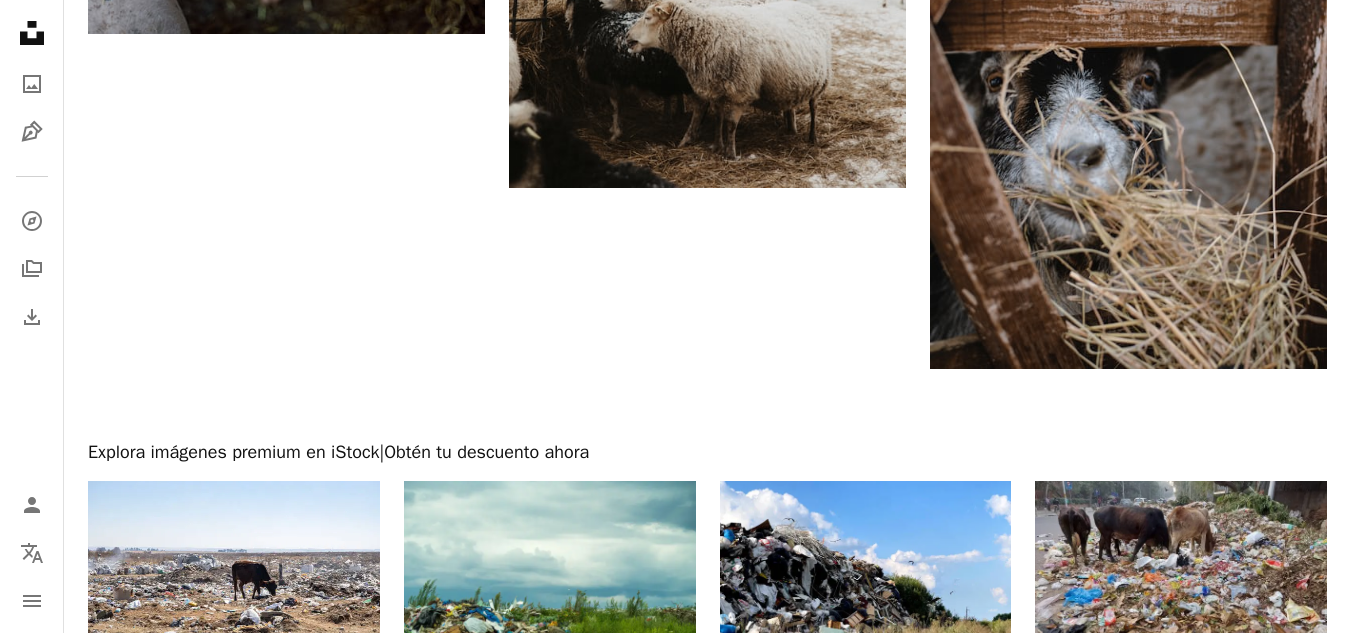 click on "Cargar más" at bounding box center [707, 1006] 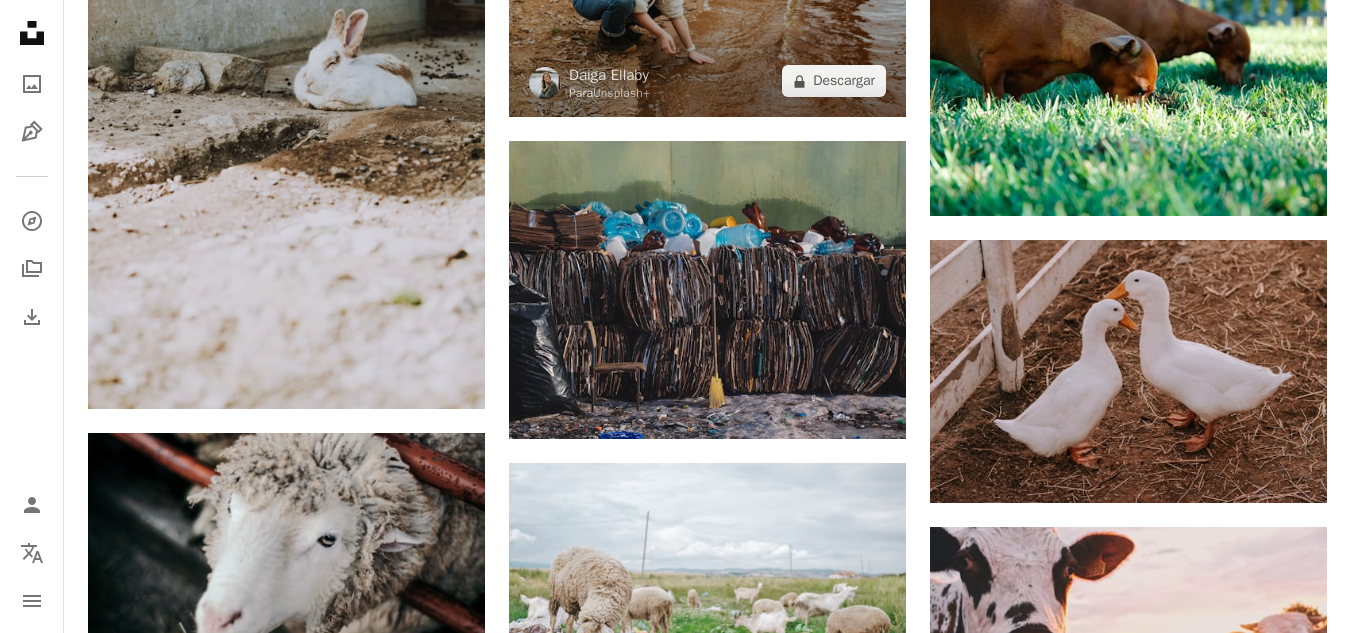 scroll, scrollTop: 6059, scrollLeft: 0, axis: vertical 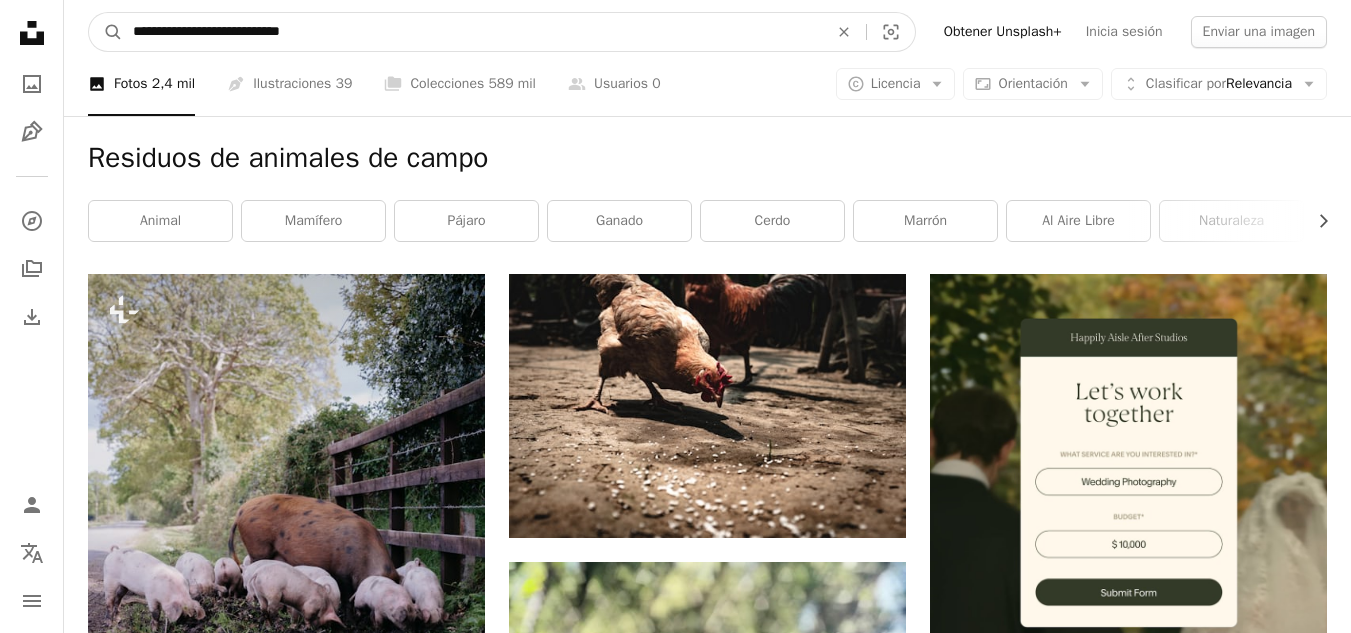 click on "**********" at bounding box center (472, 32) 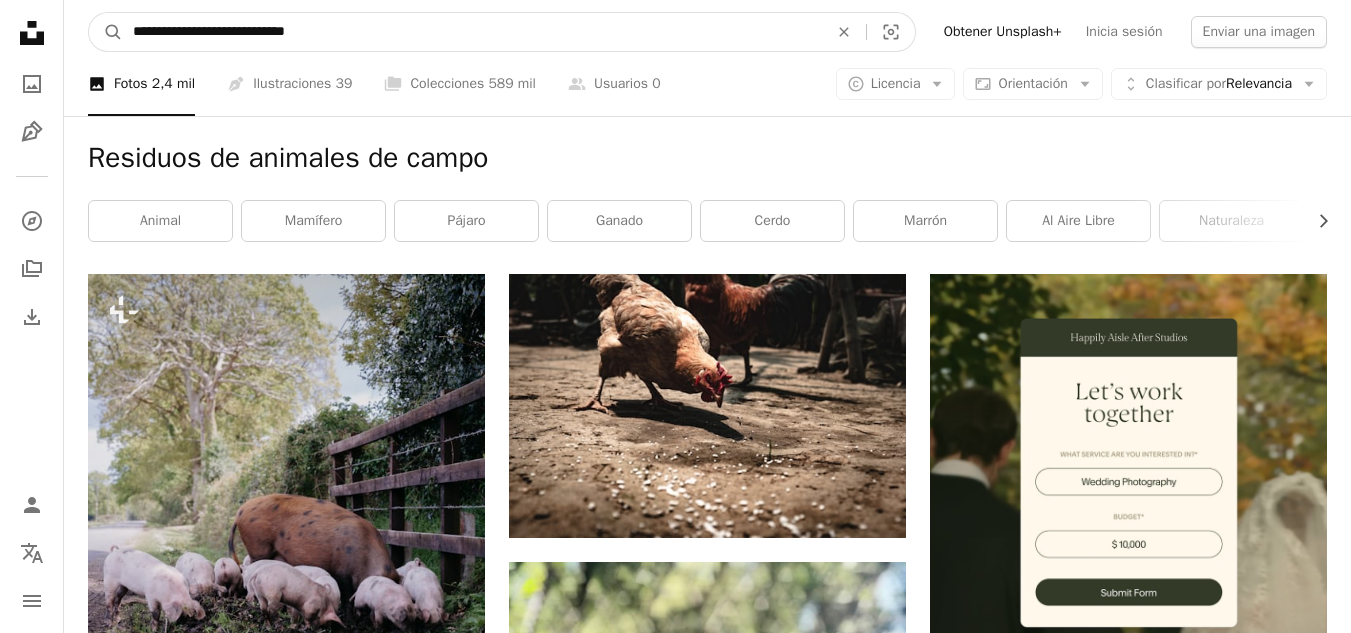 click on "A magnifying glass" at bounding box center [106, 32] 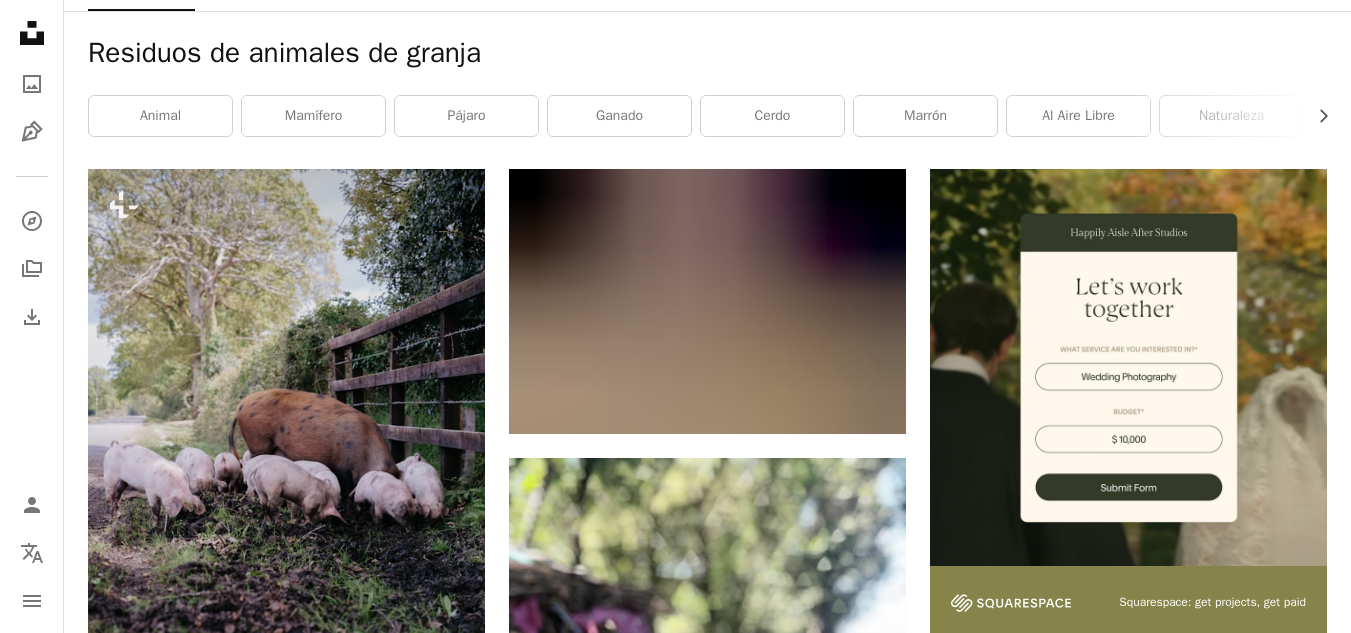 scroll, scrollTop: 0, scrollLeft: 0, axis: both 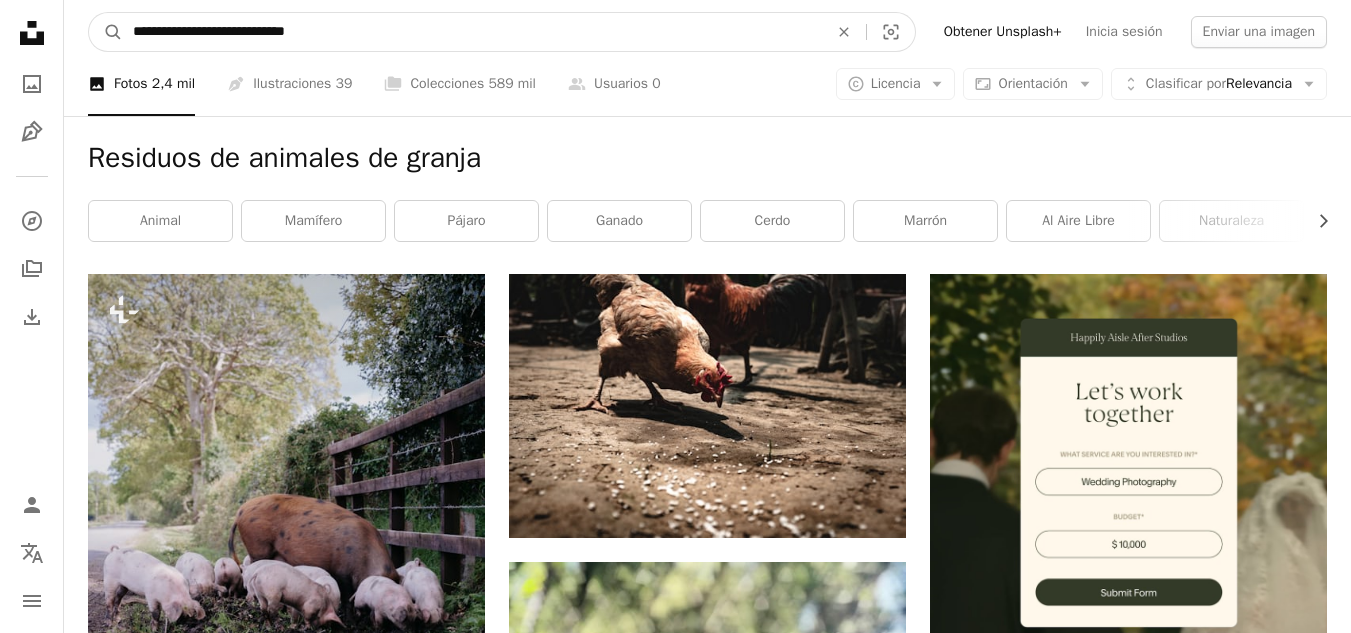 drag, startPoint x: 264, startPoint y: 38, endPoint x: 189, endPoint y: 39, distance: 75.00667 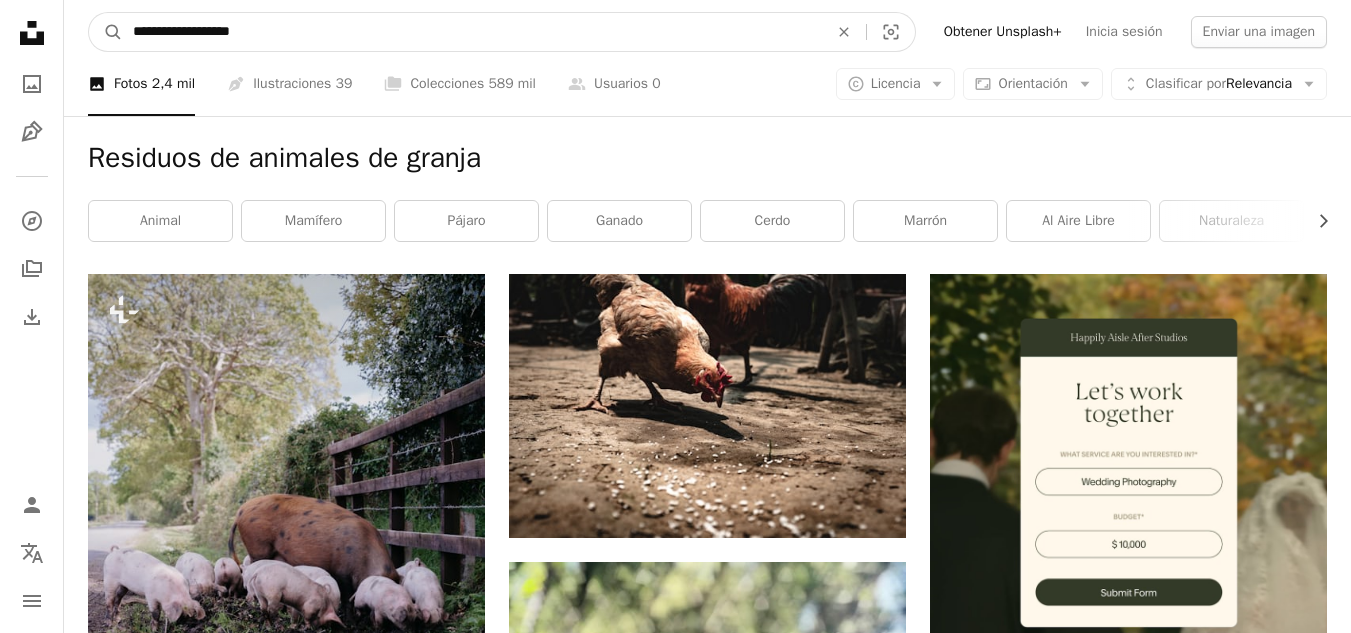 click on "A magnifying glass" at bounding box center [106, 32] 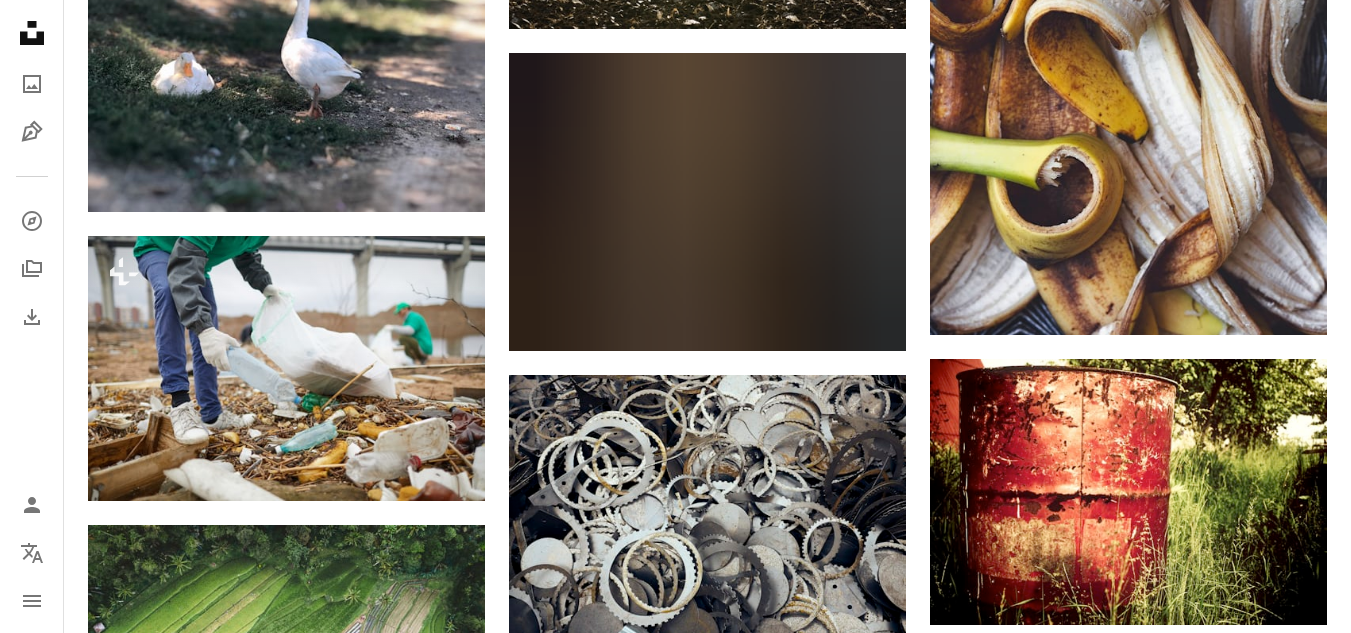 scroll, scrollTop: 1281, scrollLeft: 0, axis: vertical 